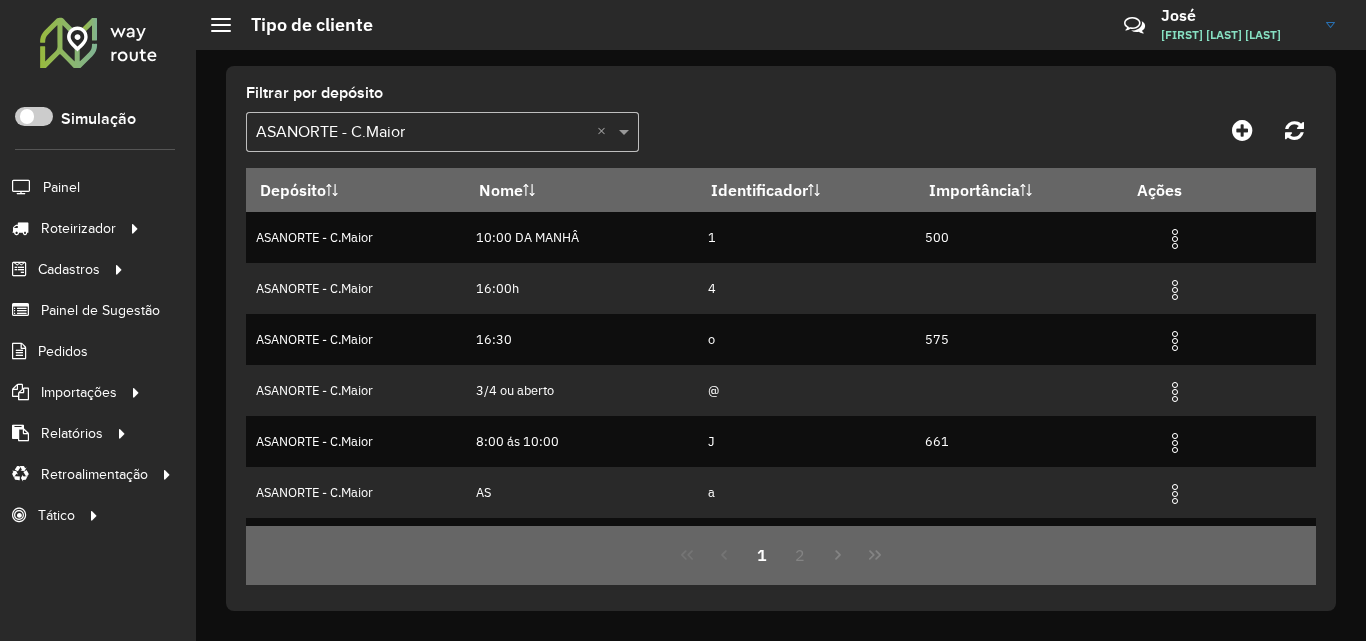 scroll, scrollTop: 0, scrollLeft: 0, axis: both 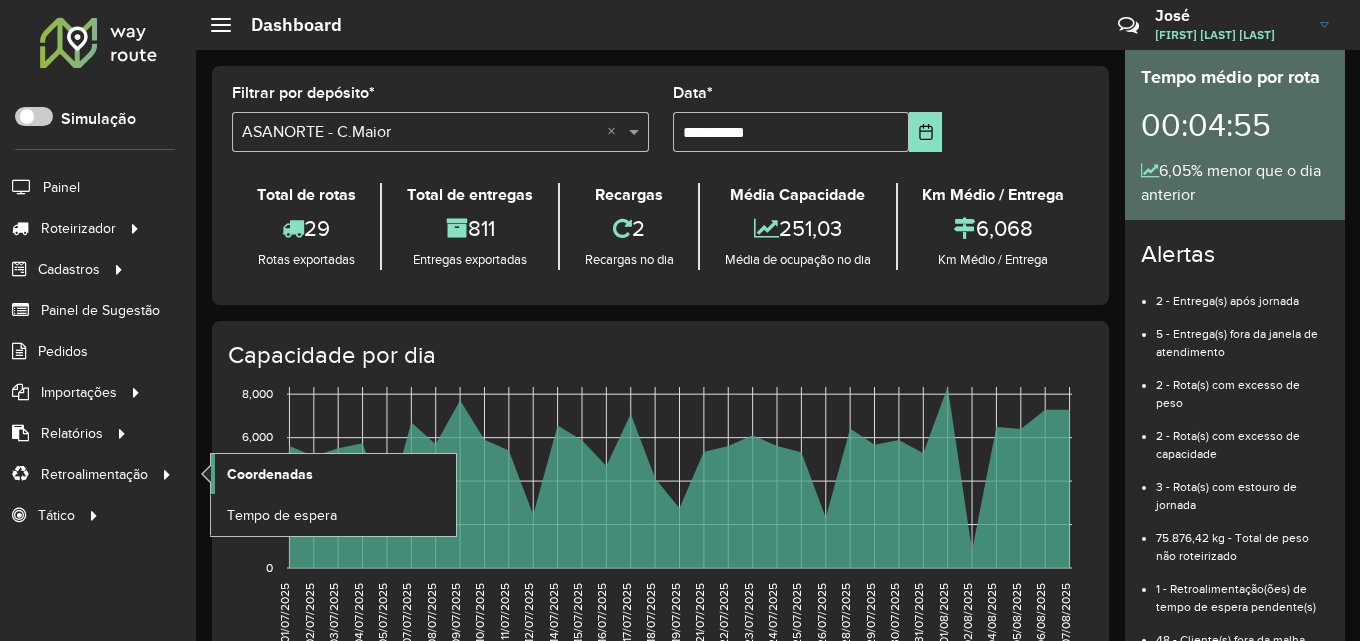 click on "Coordenadas" 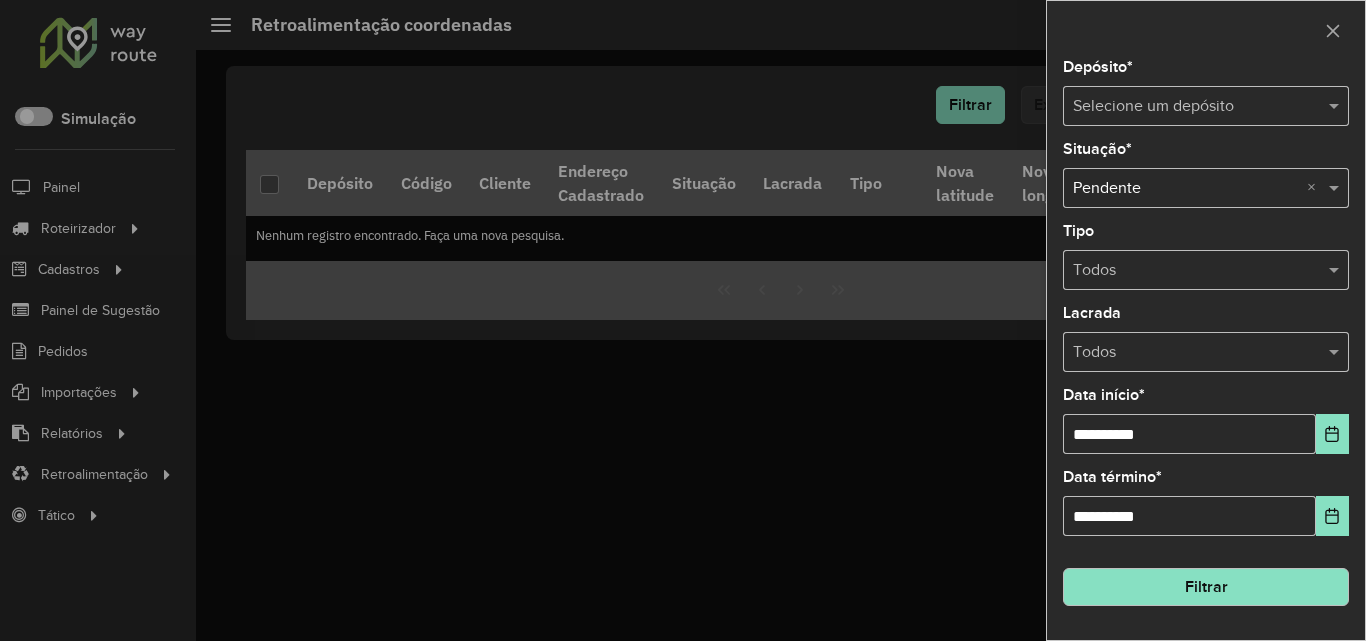 drag, startPoint x: 1192, startPoint y: 101, endPoint x: 1190, endPoint y: 130, distance: 29.068884 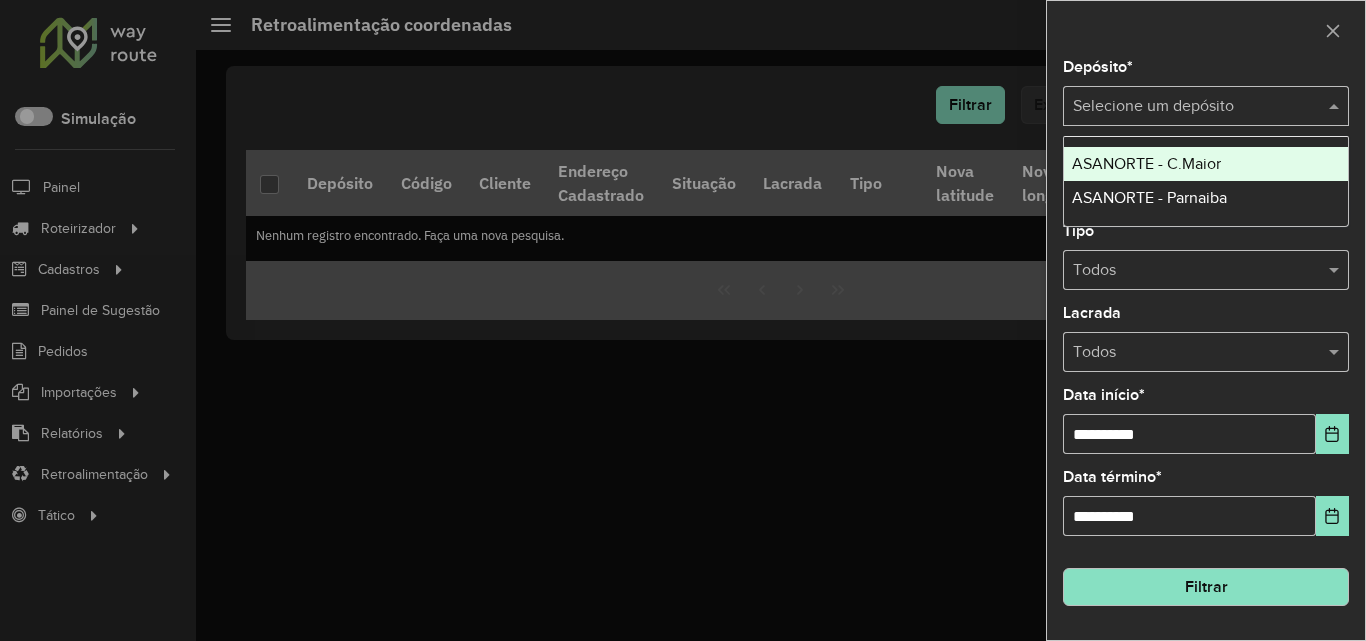 click on "ASANORTE - C.Maior" at bounding box center (1146, 163) 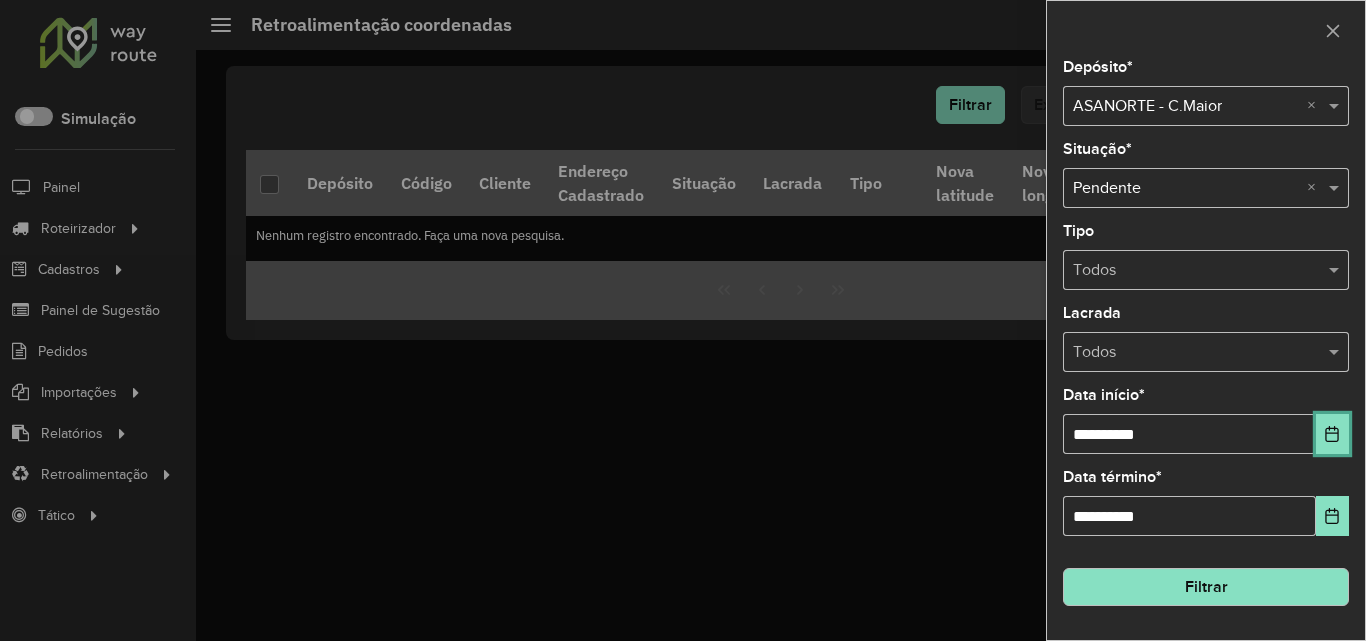 click 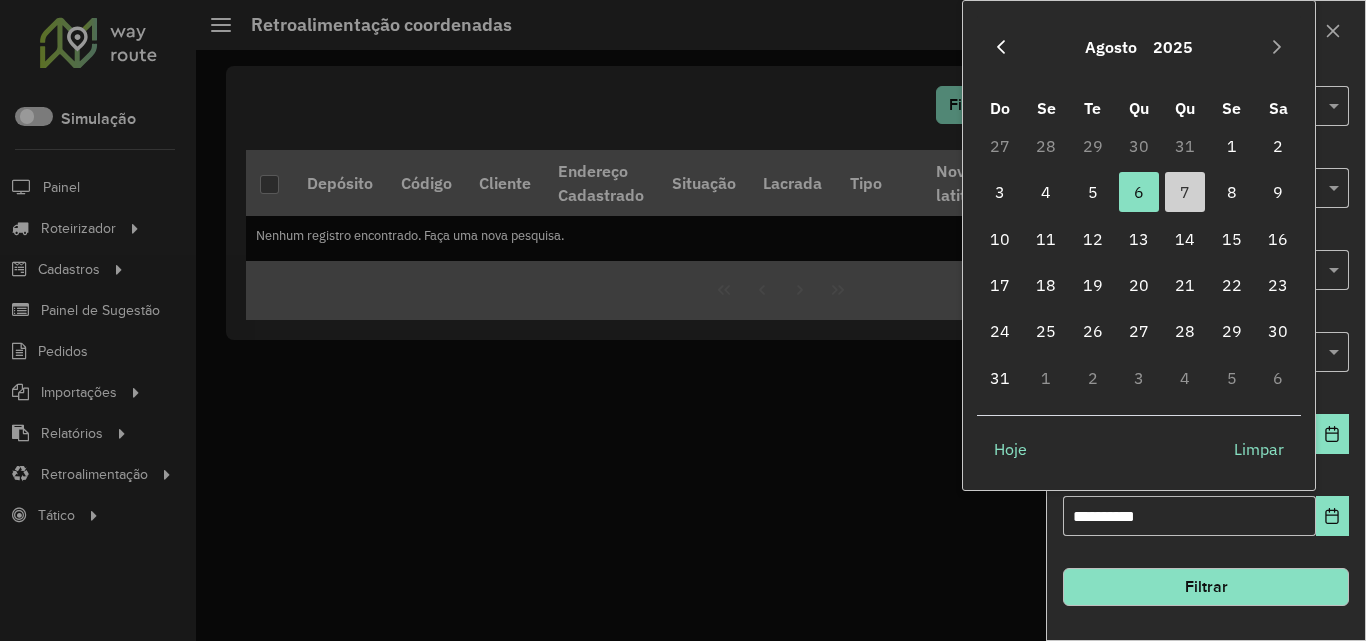 click 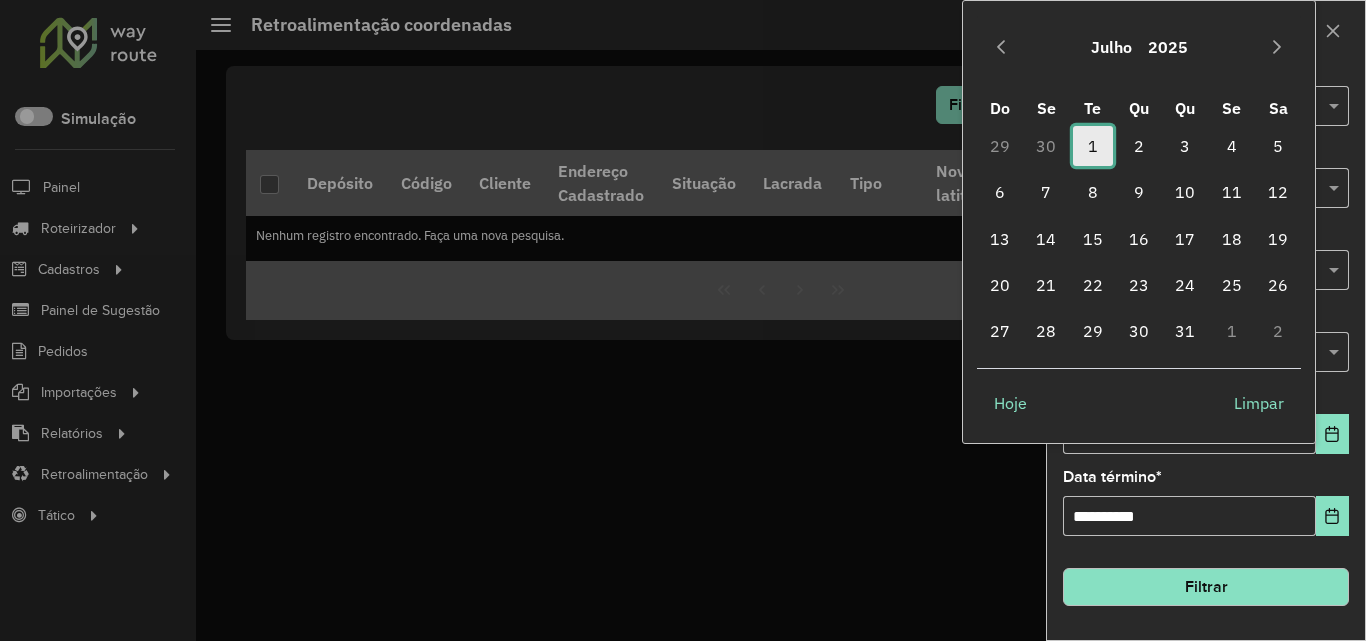 click on "1" at bounding box center (1093, 146) 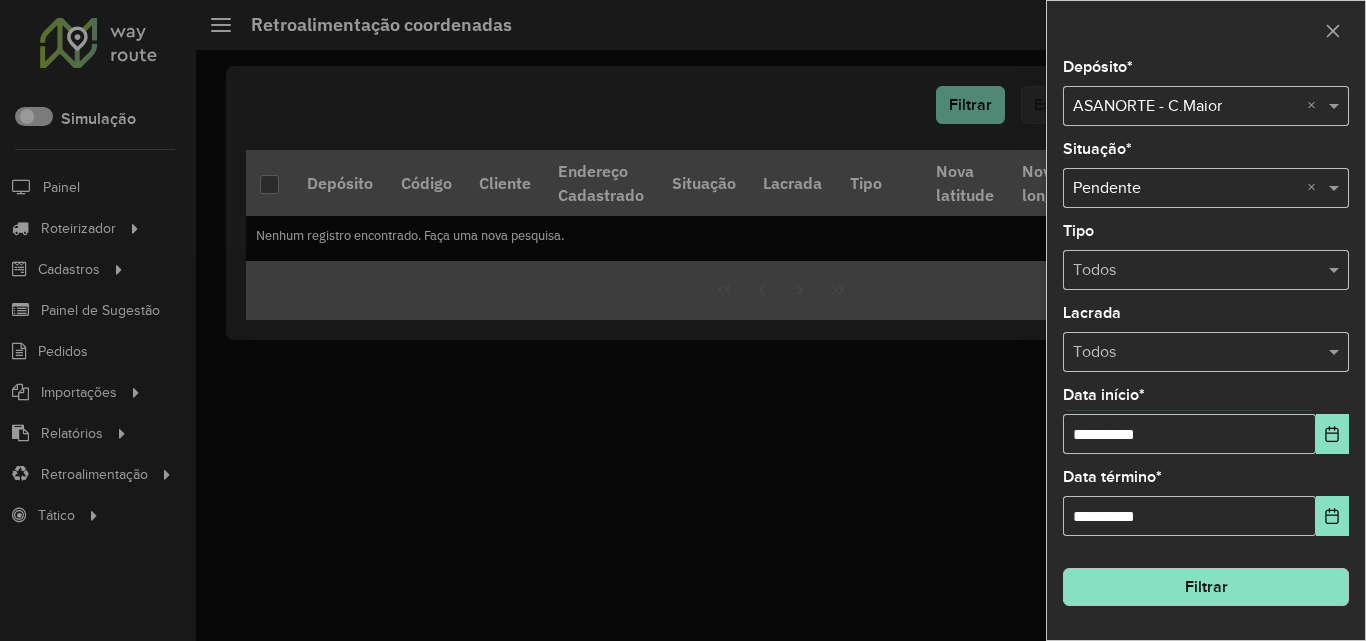 click on "Filtrar" 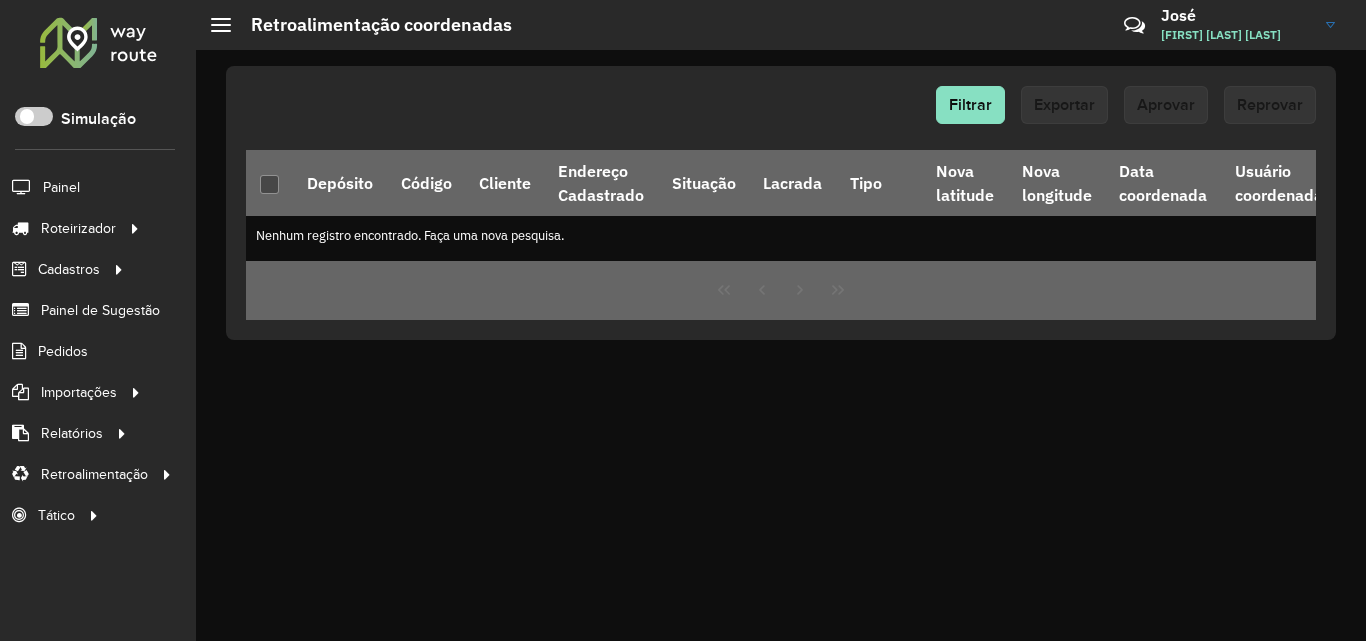 click 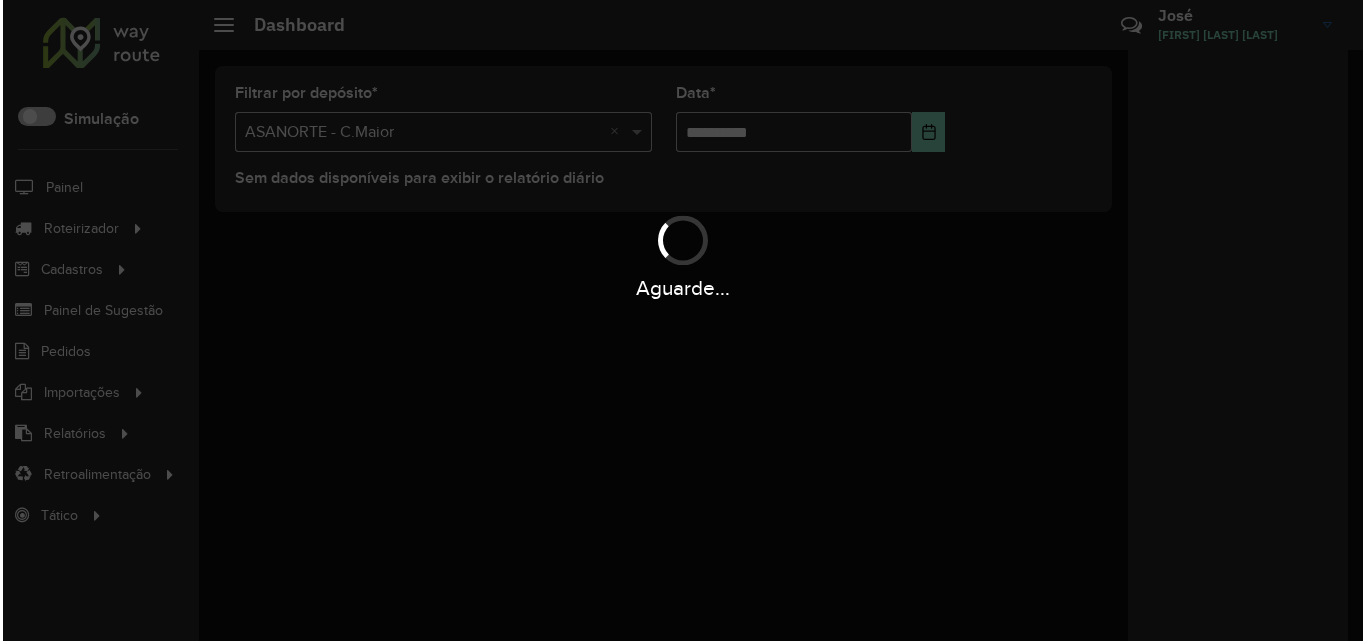 scroll, scrollTop: 0, scrollLeft: 0, axis: both 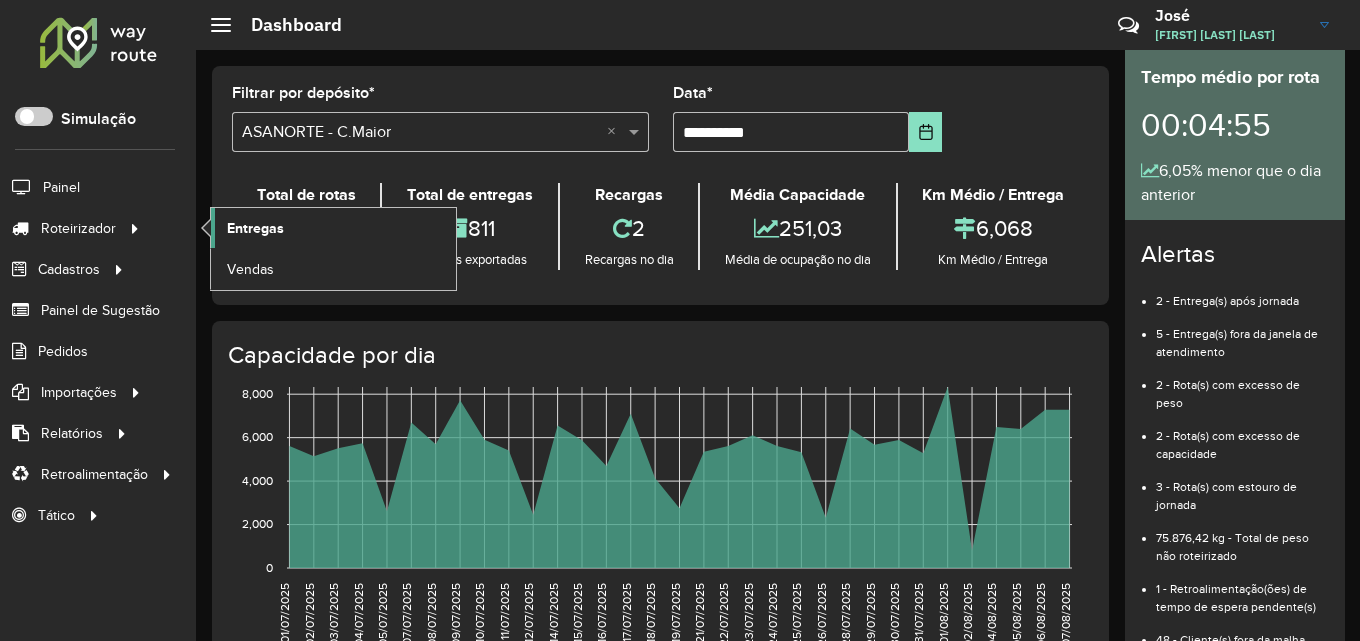 click on "Entregas" 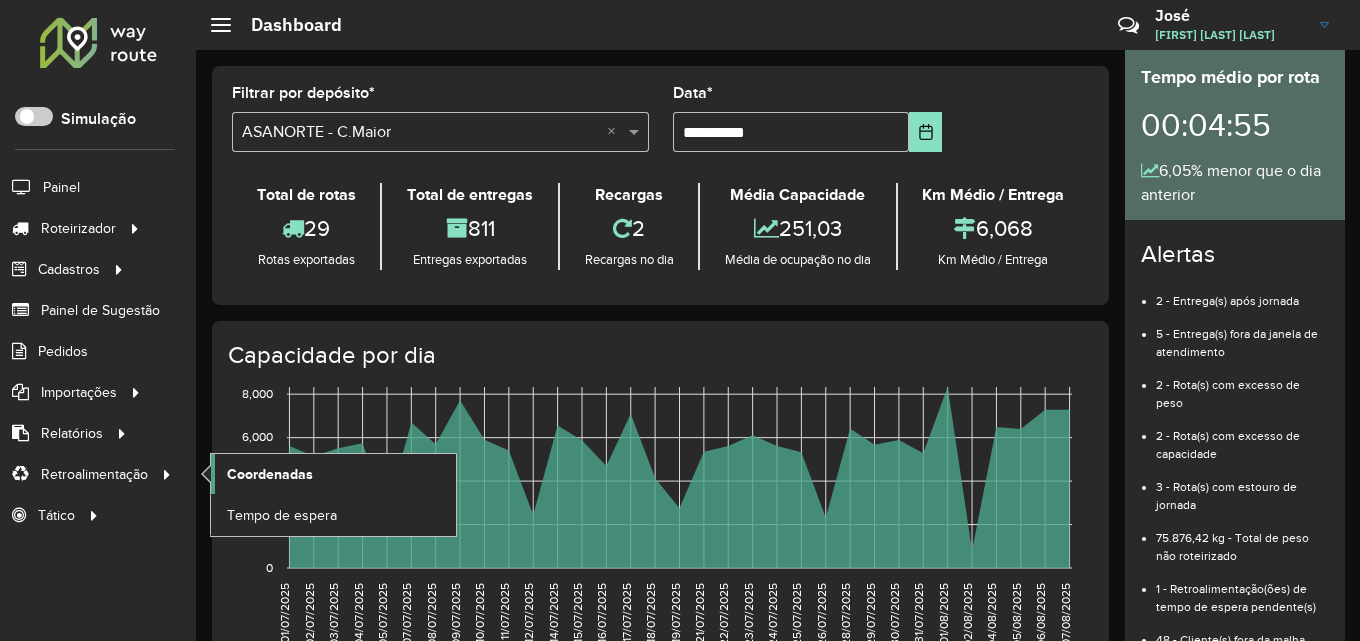 click on "Coordenadas" 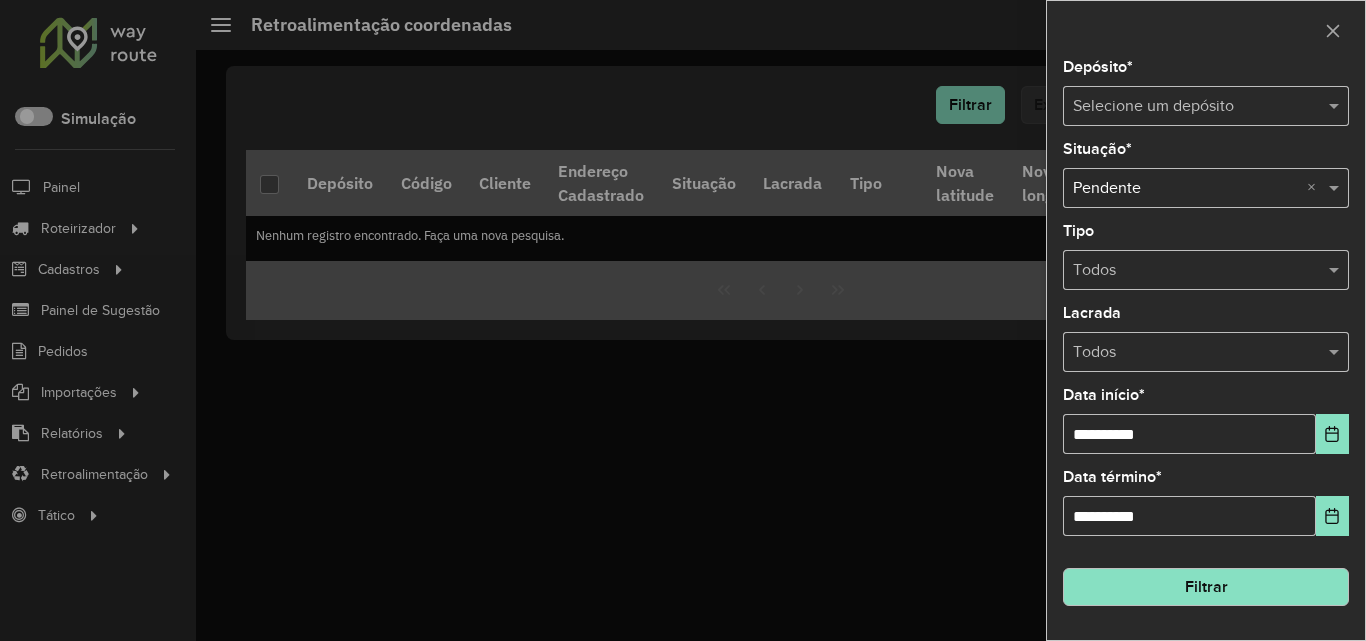 click at bounding box center (1186, 107) 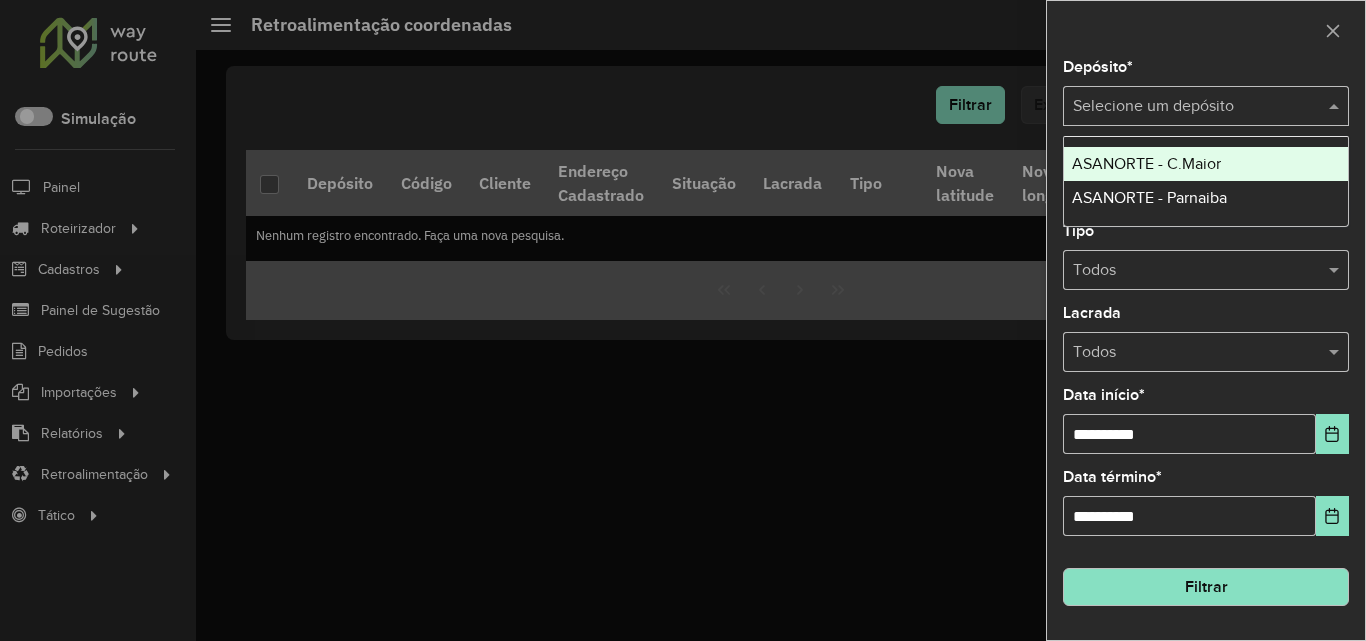 click on "ASANORTE - C.Maior" at bounding box center (1206, 164) 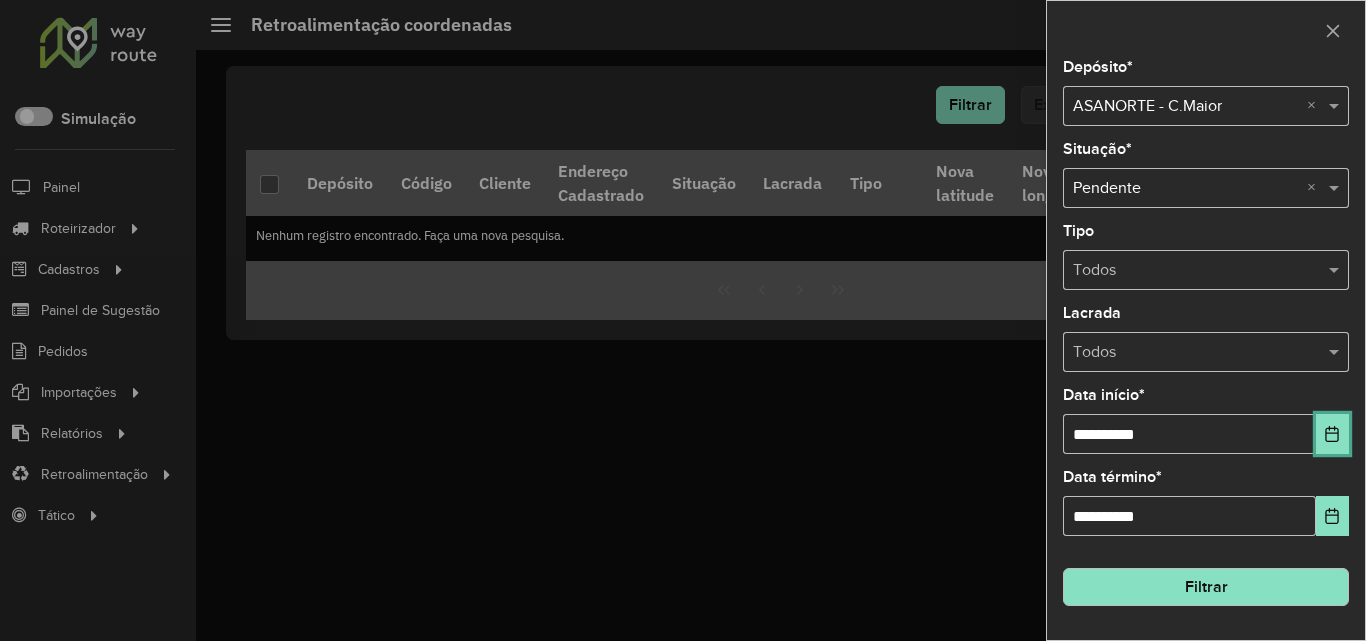 click 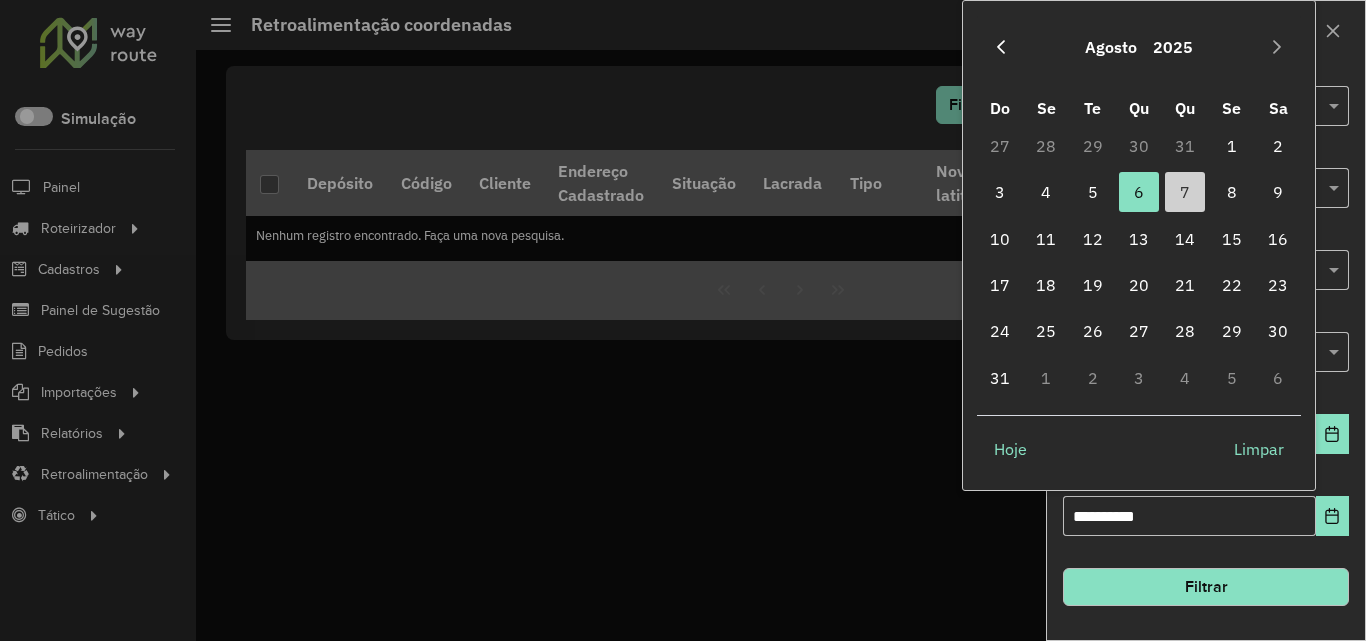 click 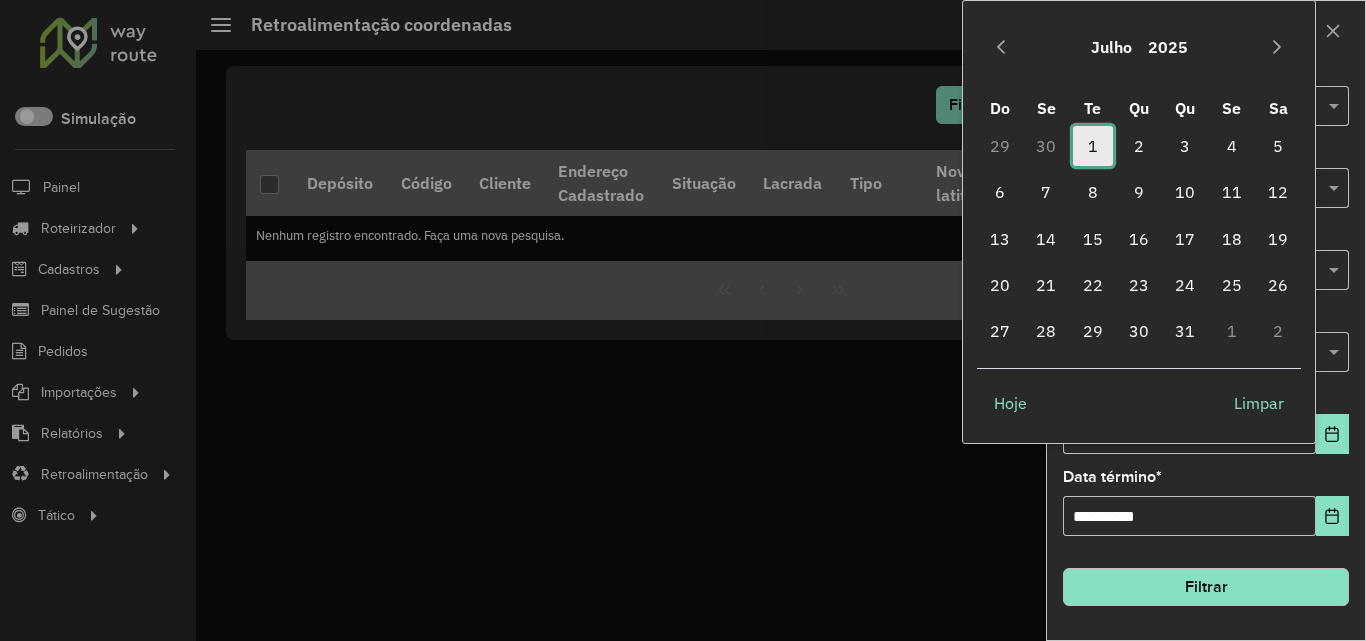 click on "1" at bounding box center [1093, 146] 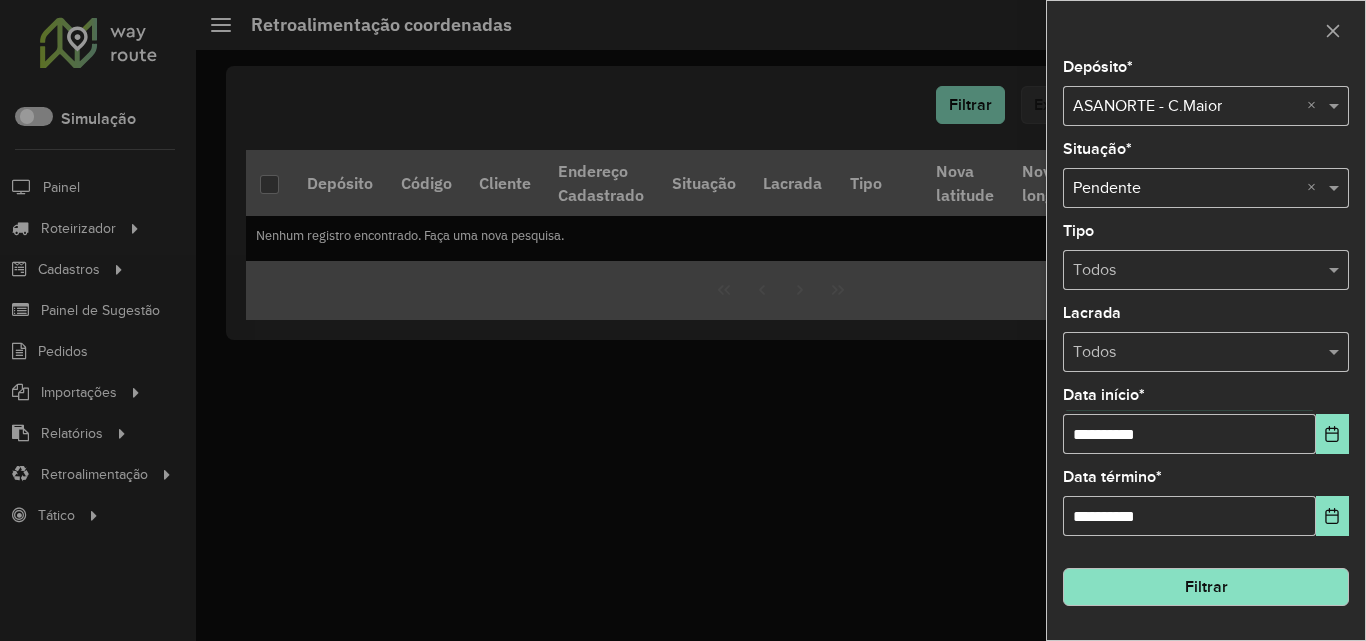 click on "Filtrar" 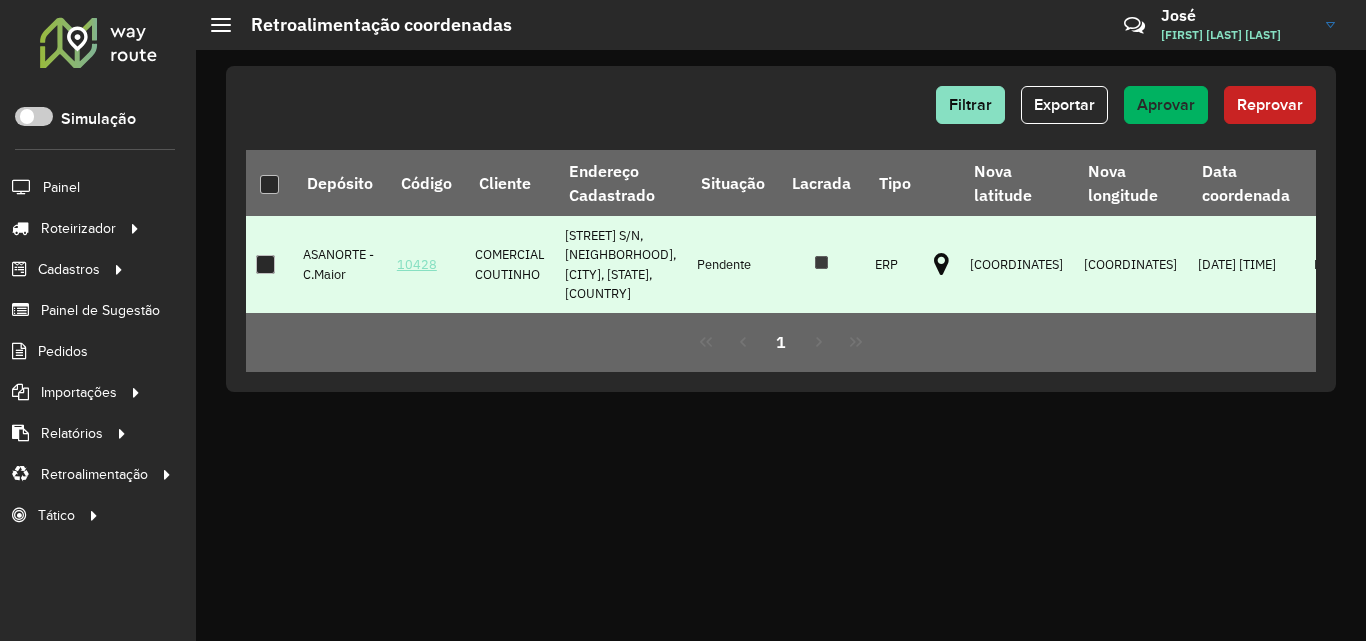 drag, startPoint x: 392, startPoint y: 279, endPoint x: 435, endPoint y: 278, distance: 43.011627 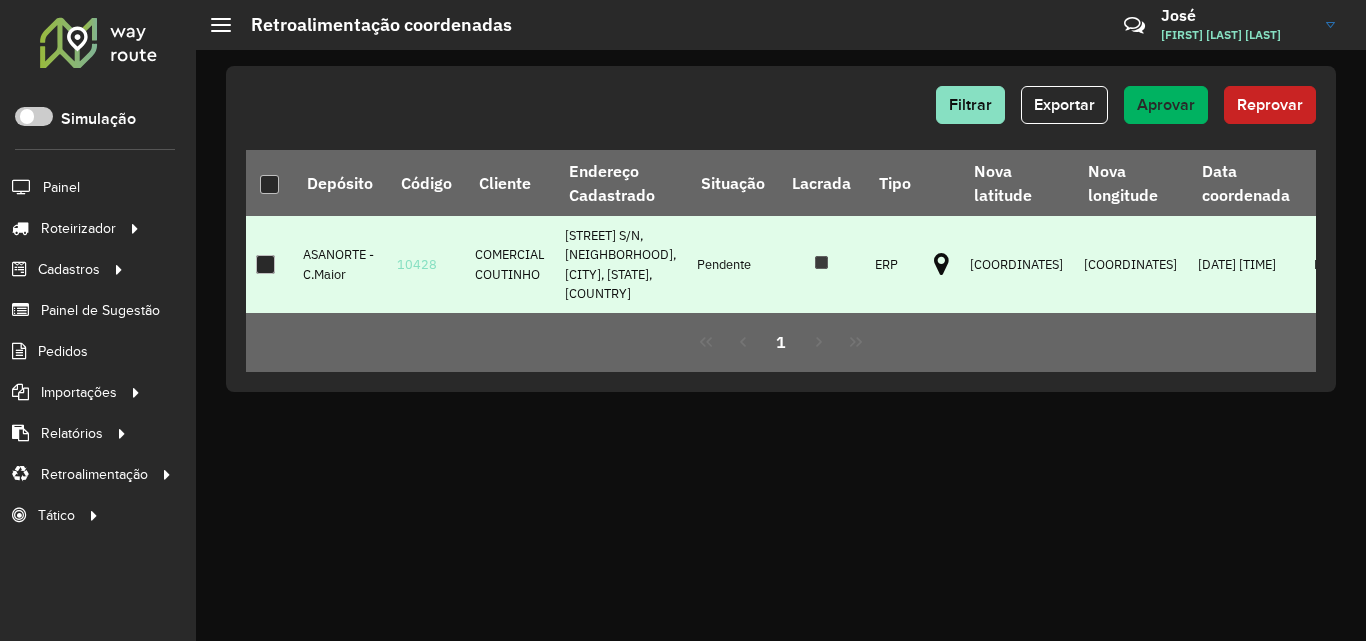 copy on "10428" 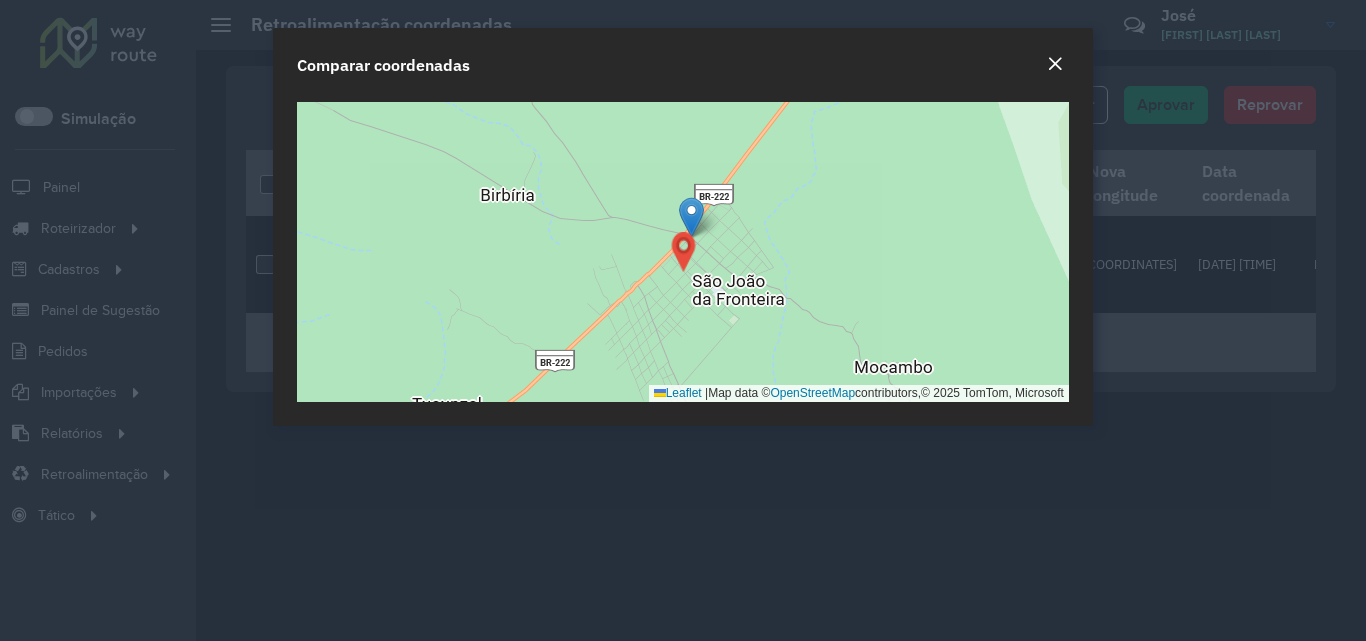 click 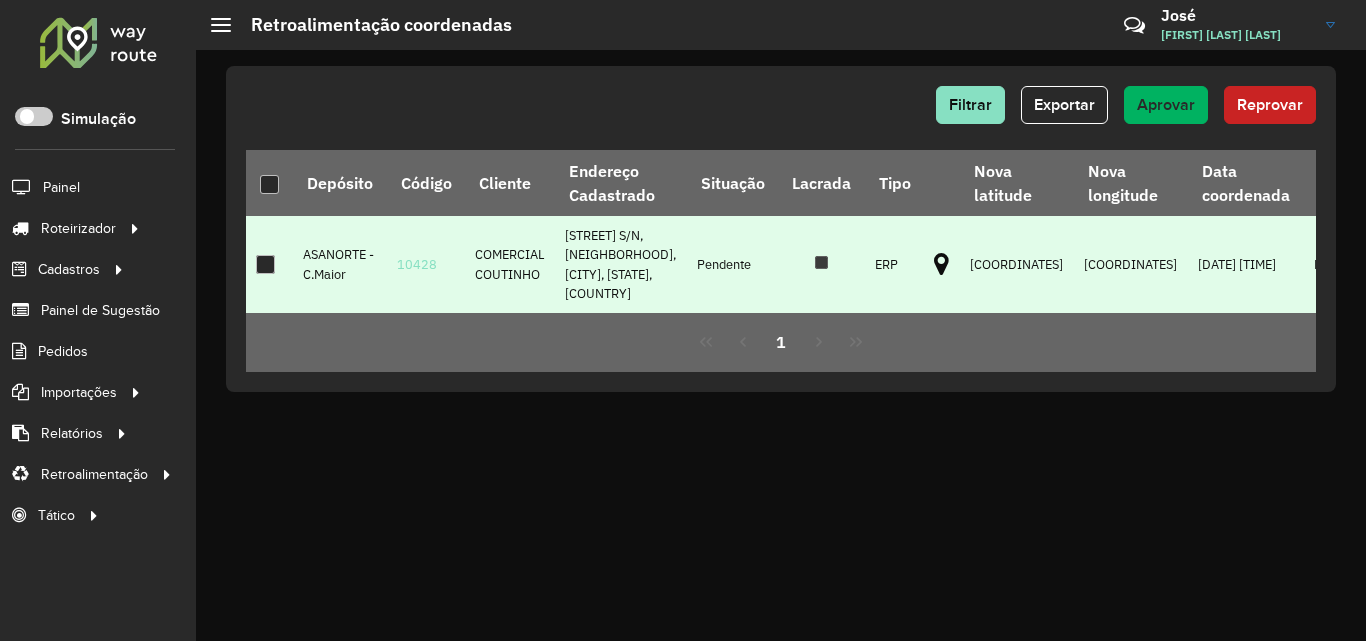 click at bounding box center [265, 264] 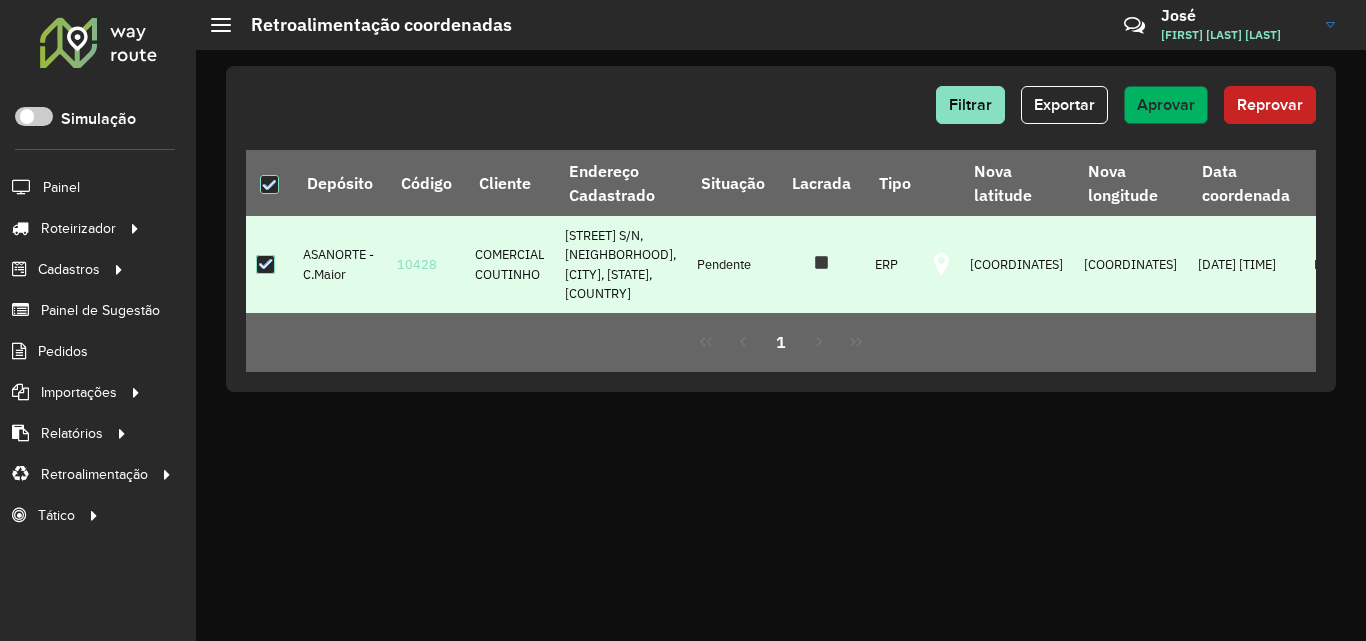 click on "Aprovar" 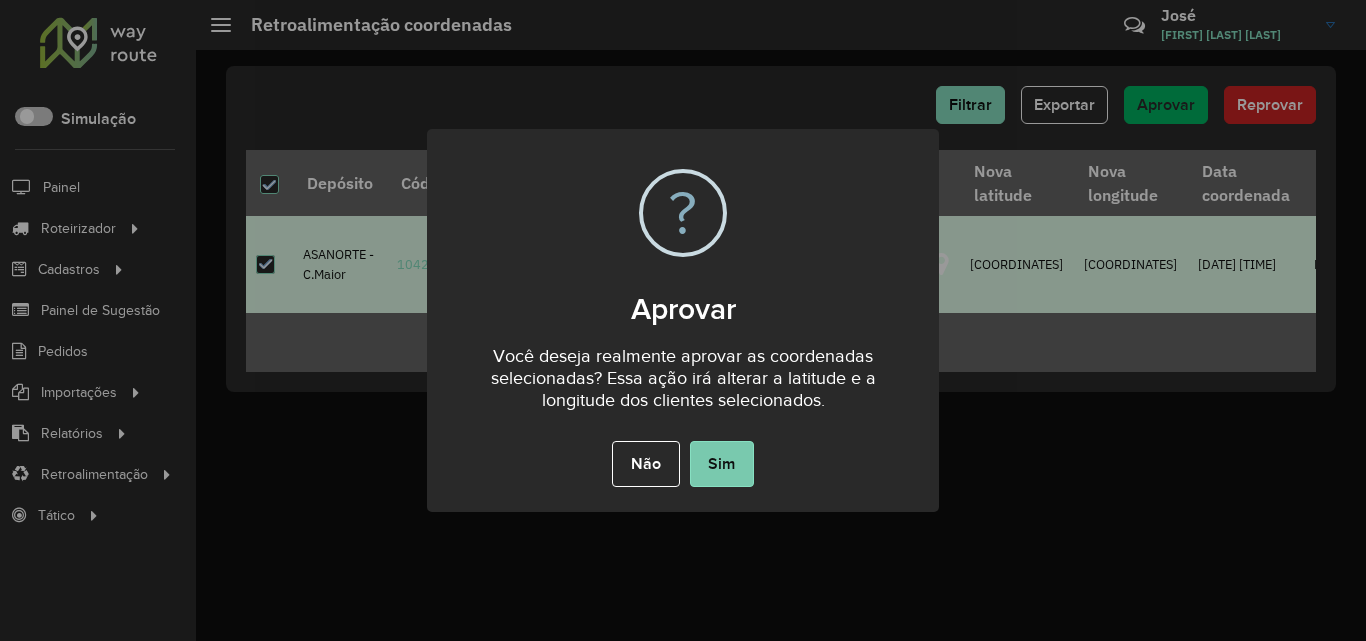 click on "Sim" at bounding box center [722, 464] 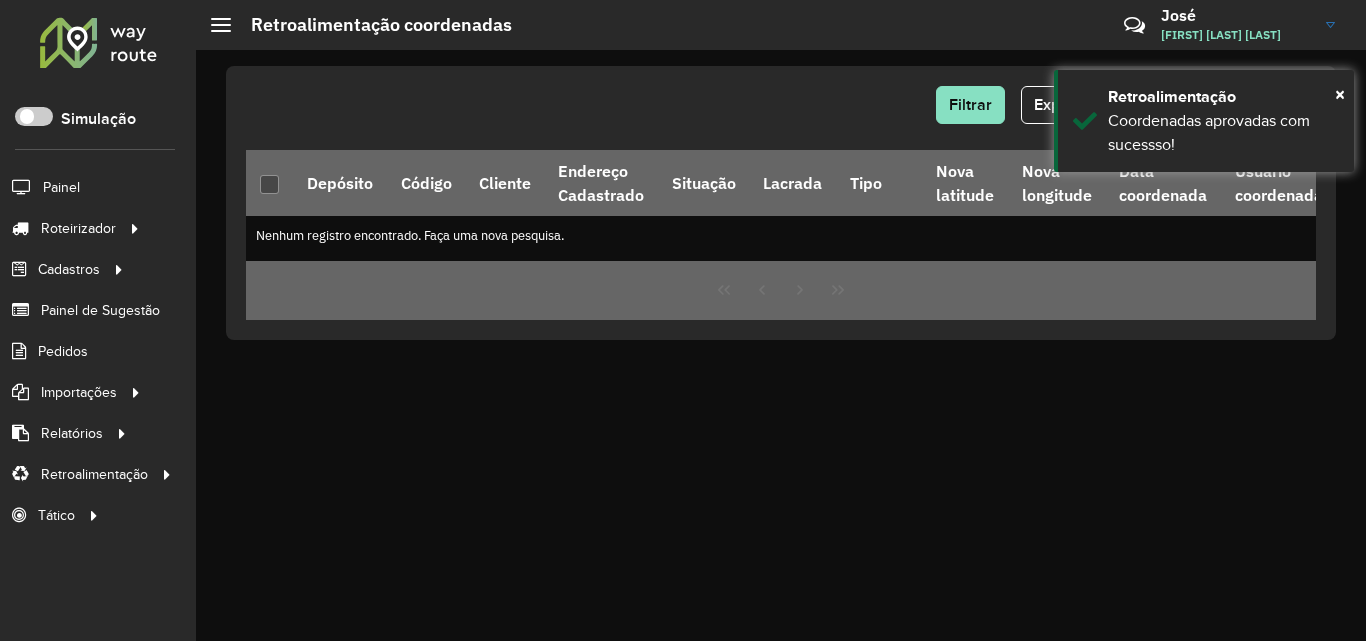 click 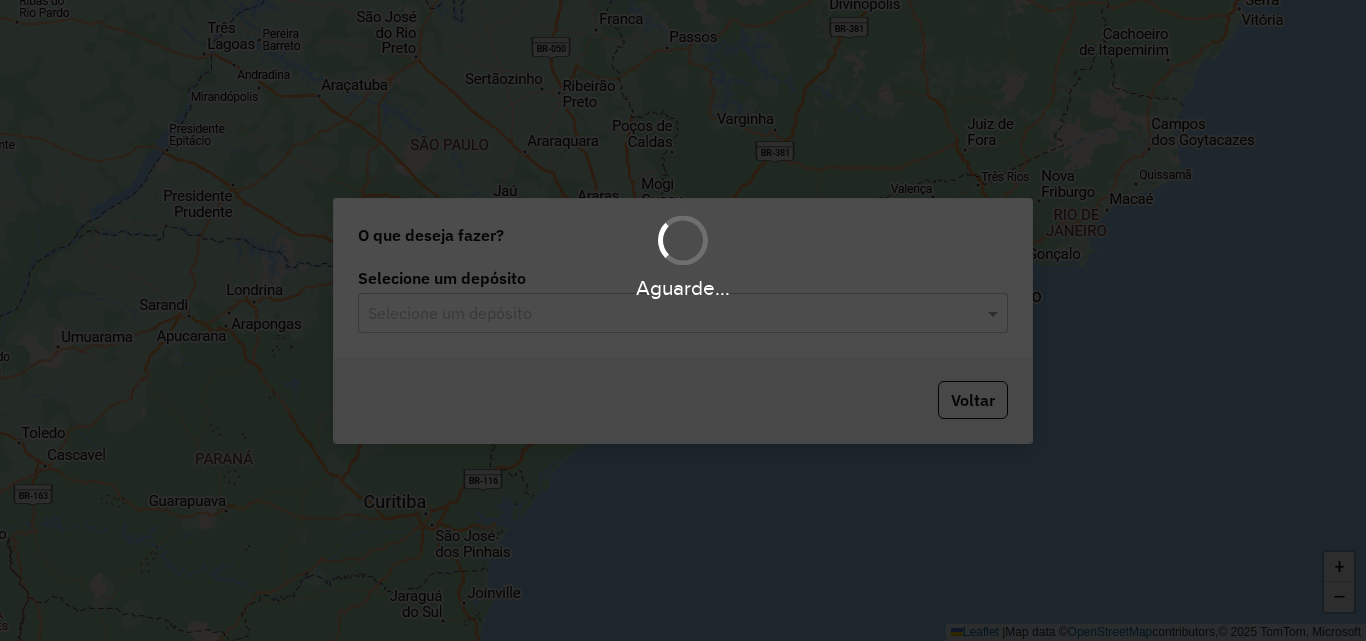 scroll, scrollTop: 0, scrollLeft: 0, axis: both 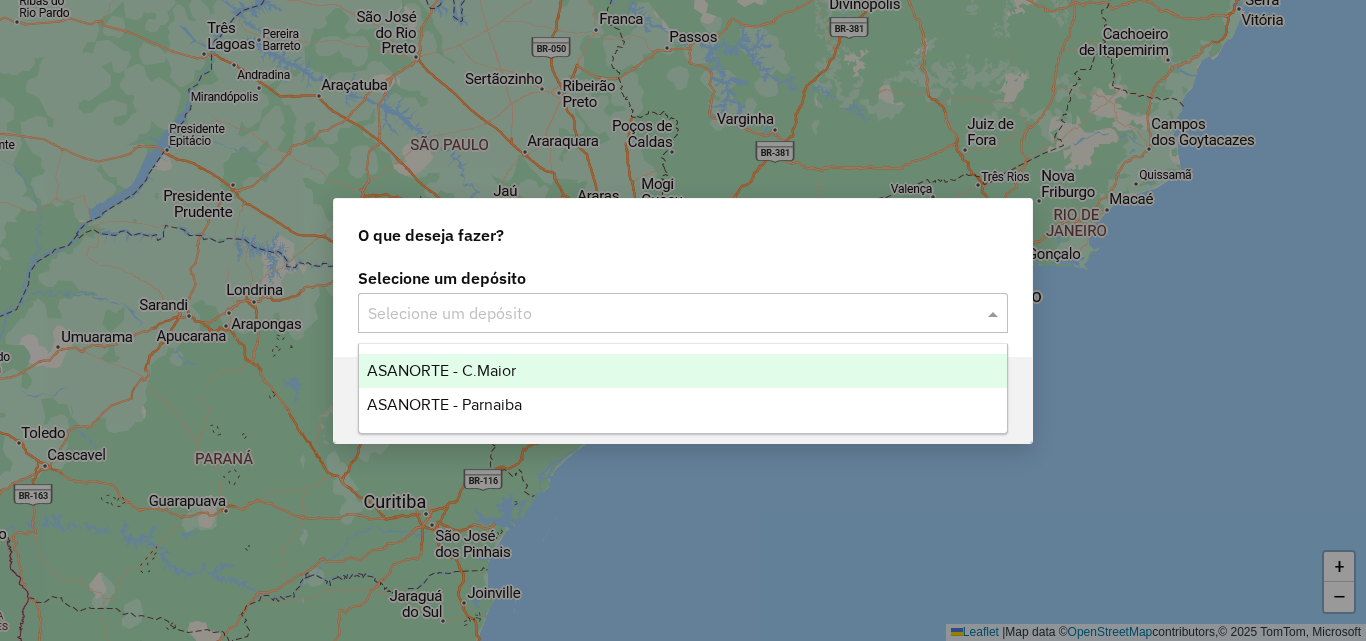 click on "Selecione um depósito" 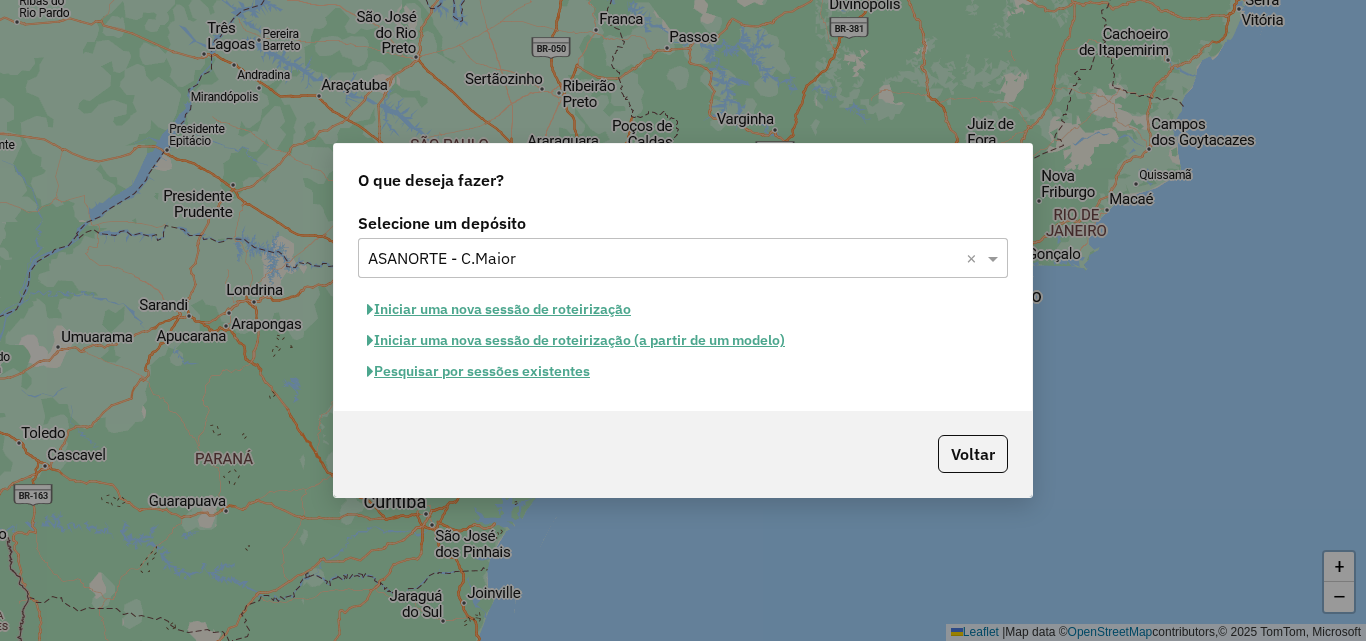 click on "Pesquisar por sessões existentes" 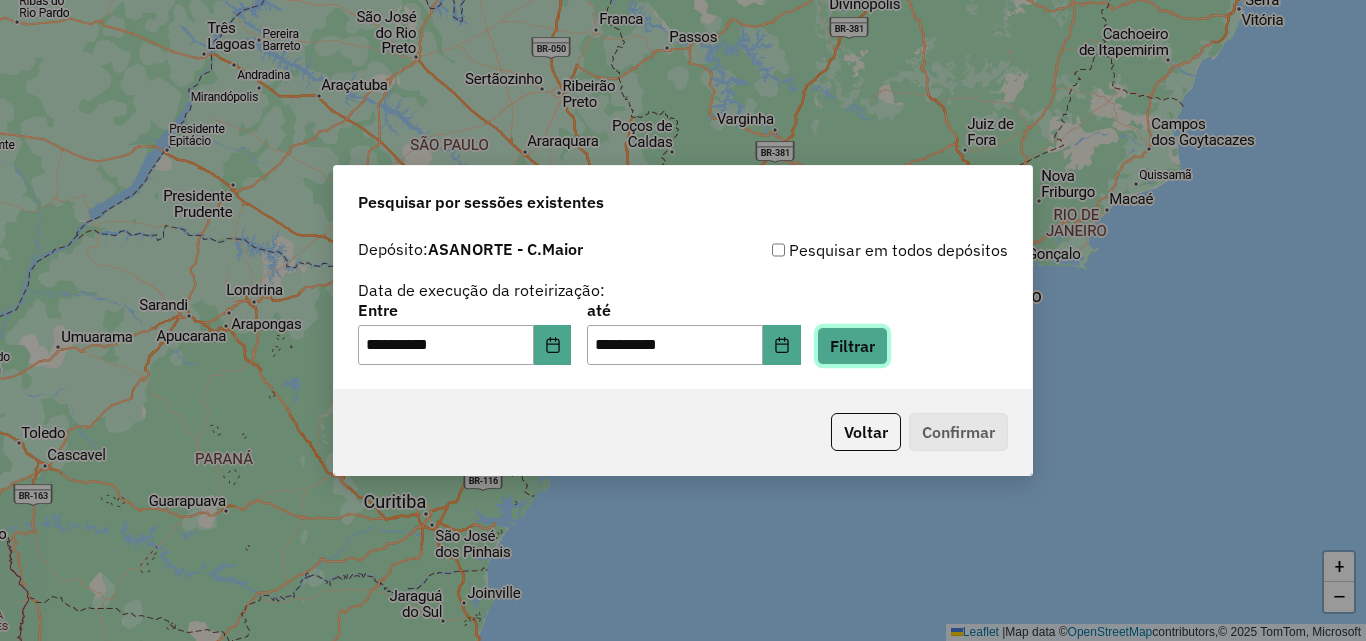 click on "Filtrar" 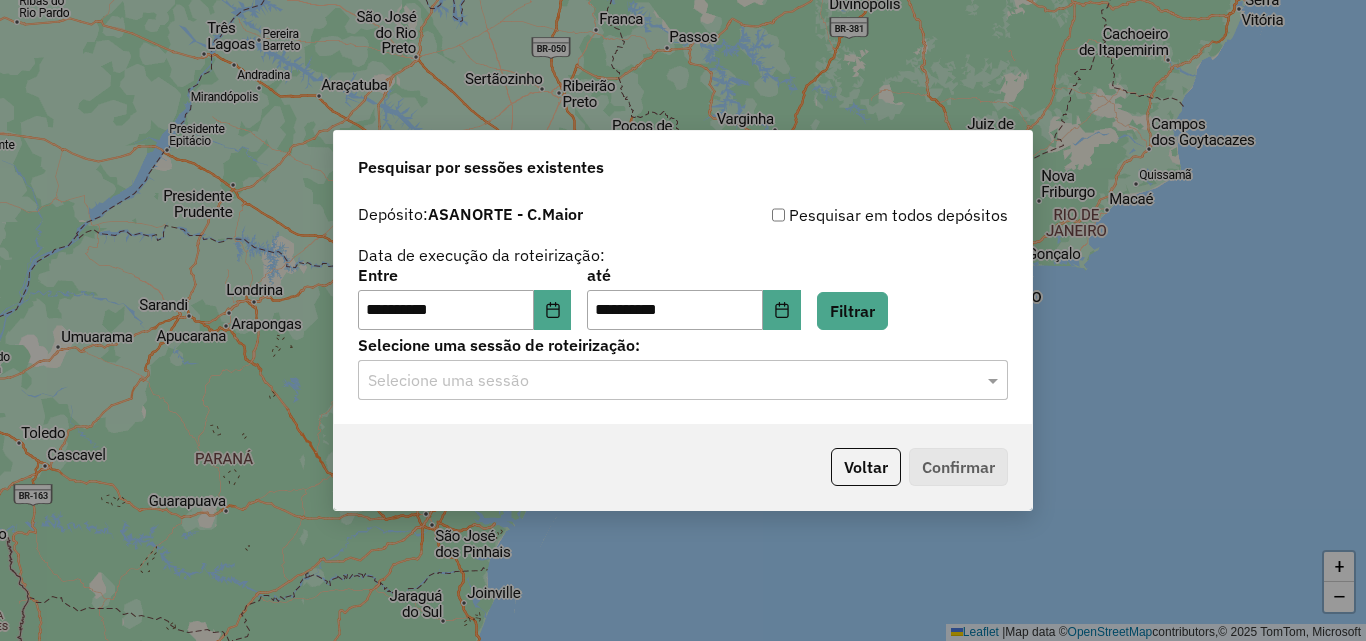 click 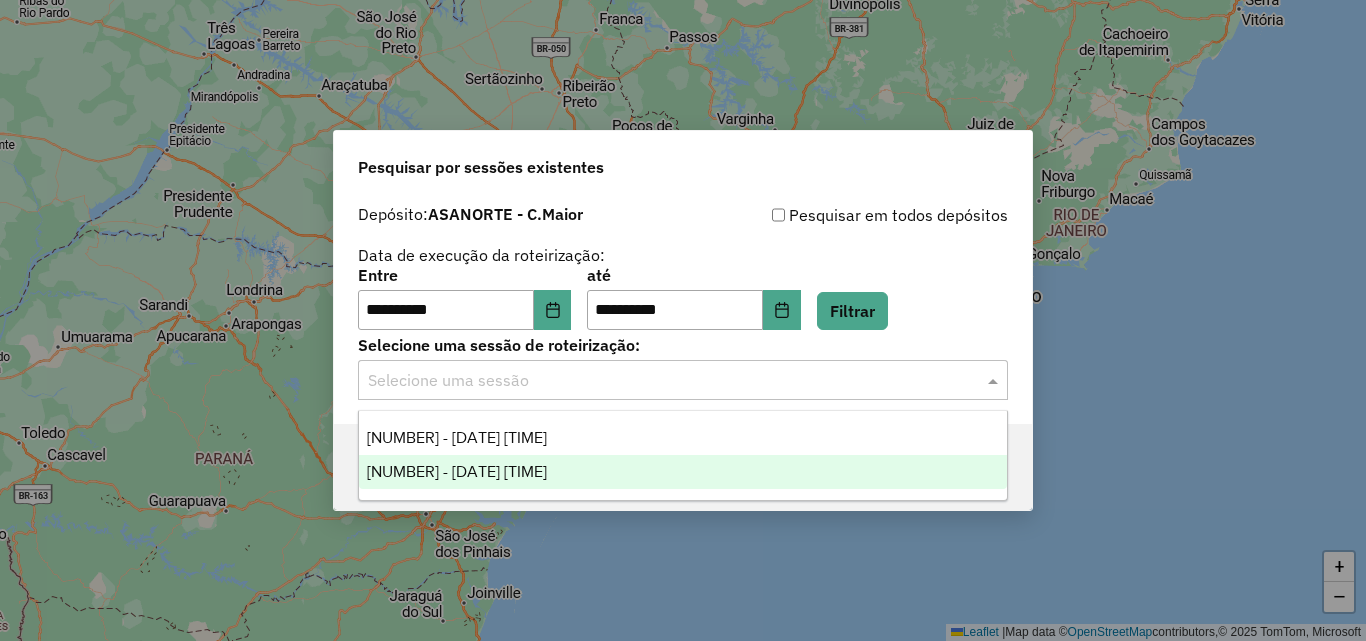 click on "[NUMBER] - [DATE] [TIME]" at bounding box center [683, 472] 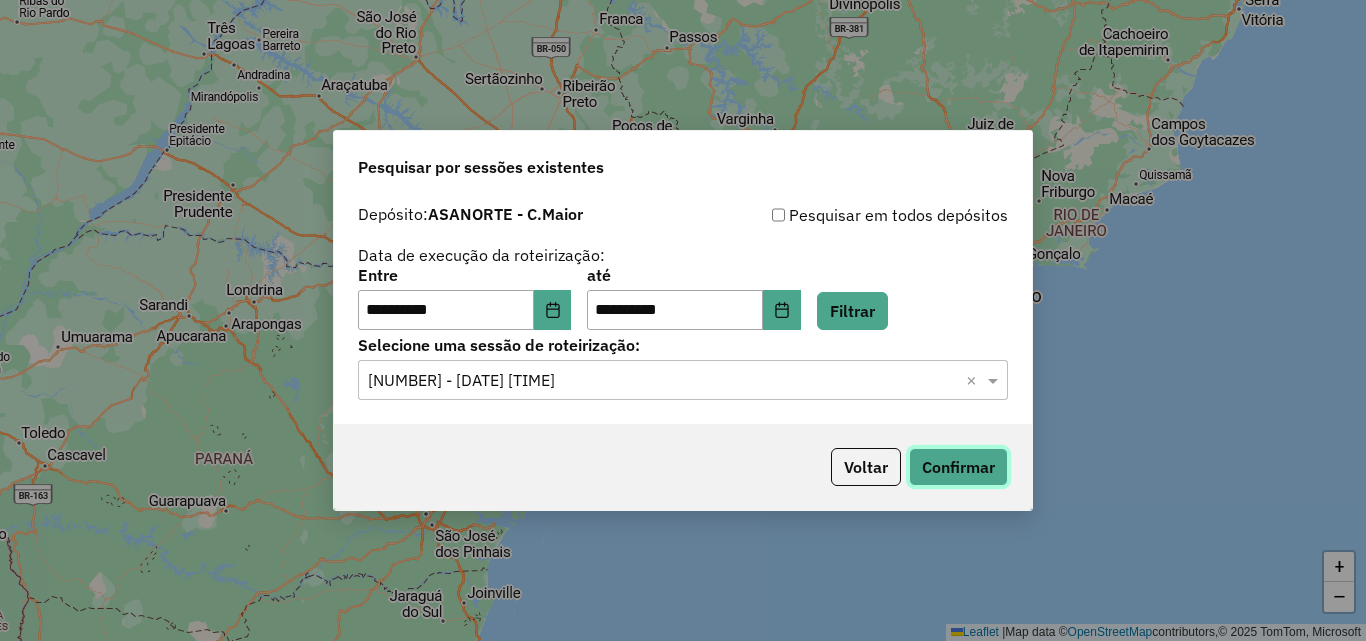 click on "Confirmar" 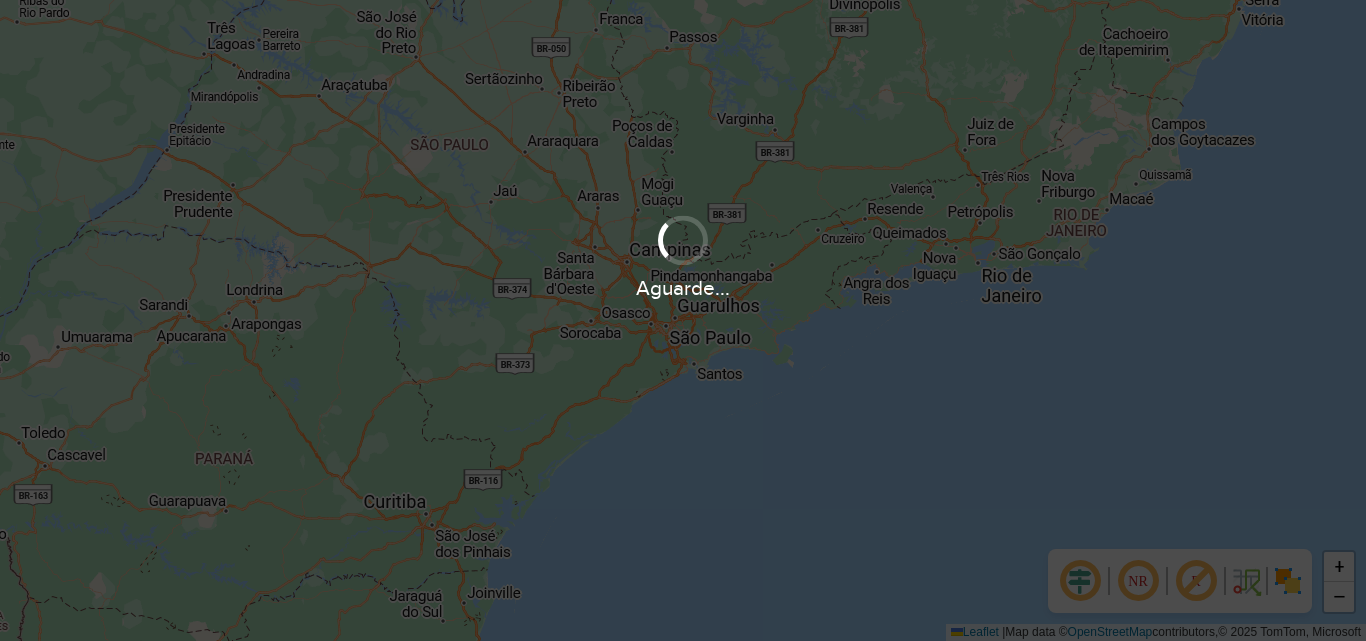 scroll, scrollTop: 0, scrollLeft: 0, axis: both 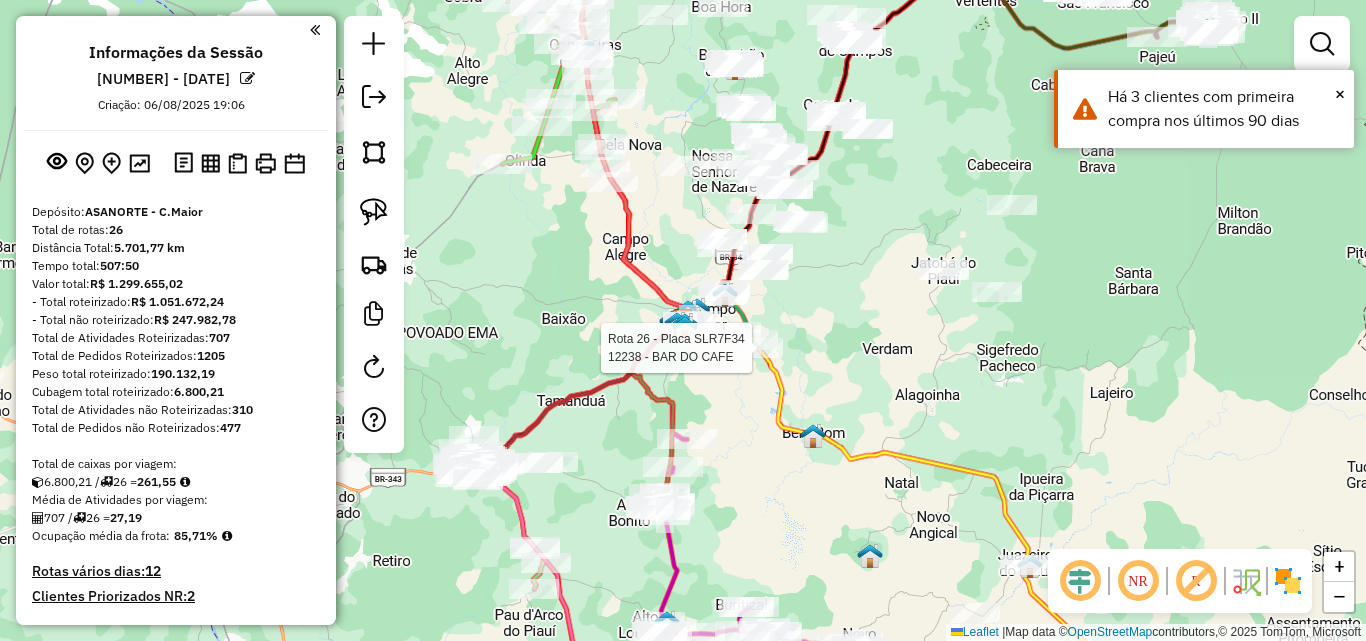 select on "**********" 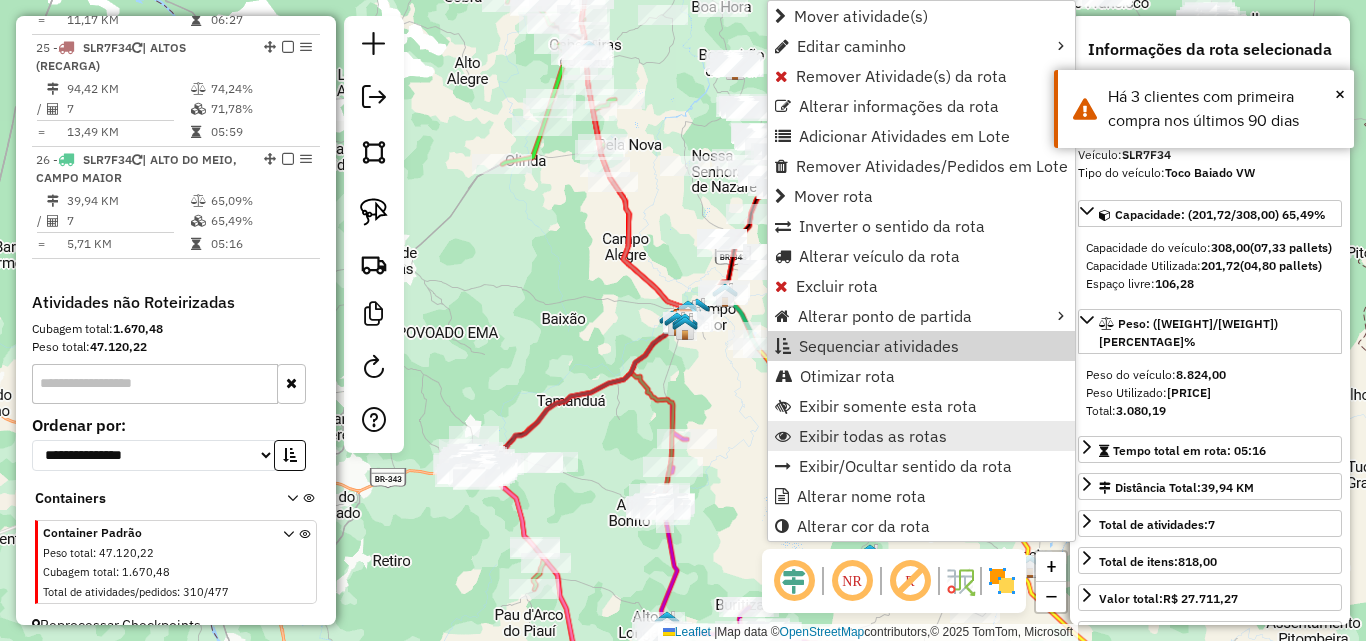 scroll, scrollTop: 3248, scrollLeft: 0, axis: vertical 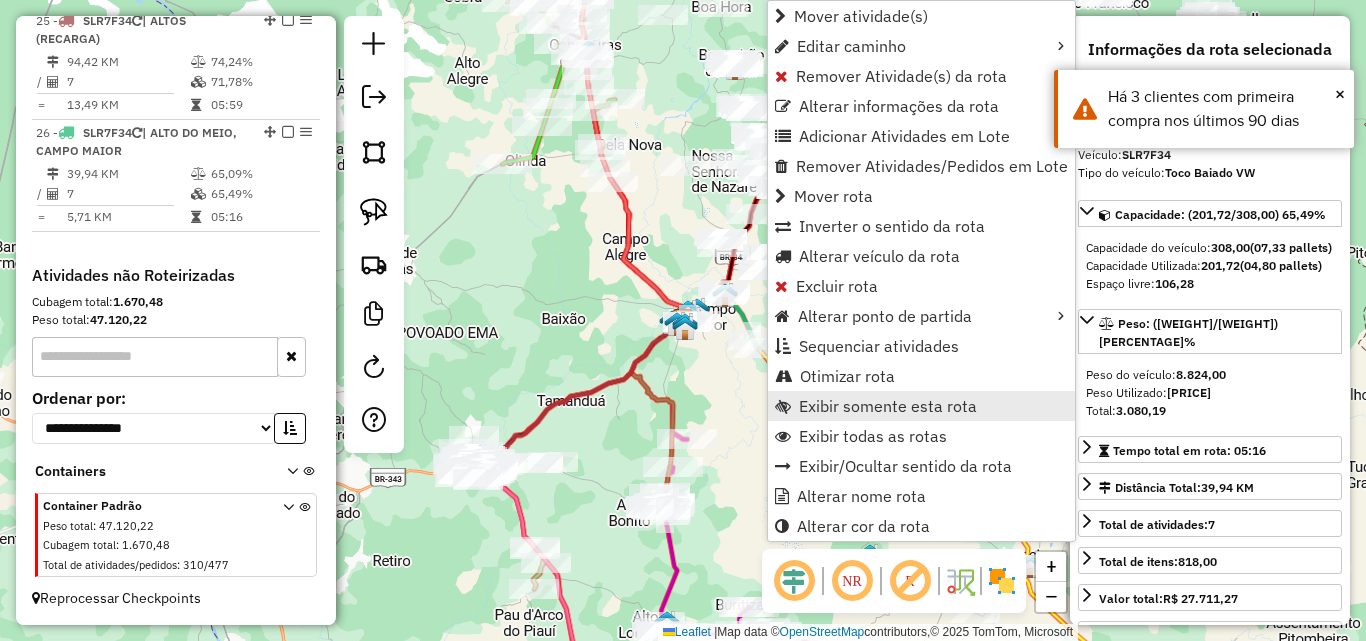 click on "Exibir somente esta rota" at bounding box center (921, 406) 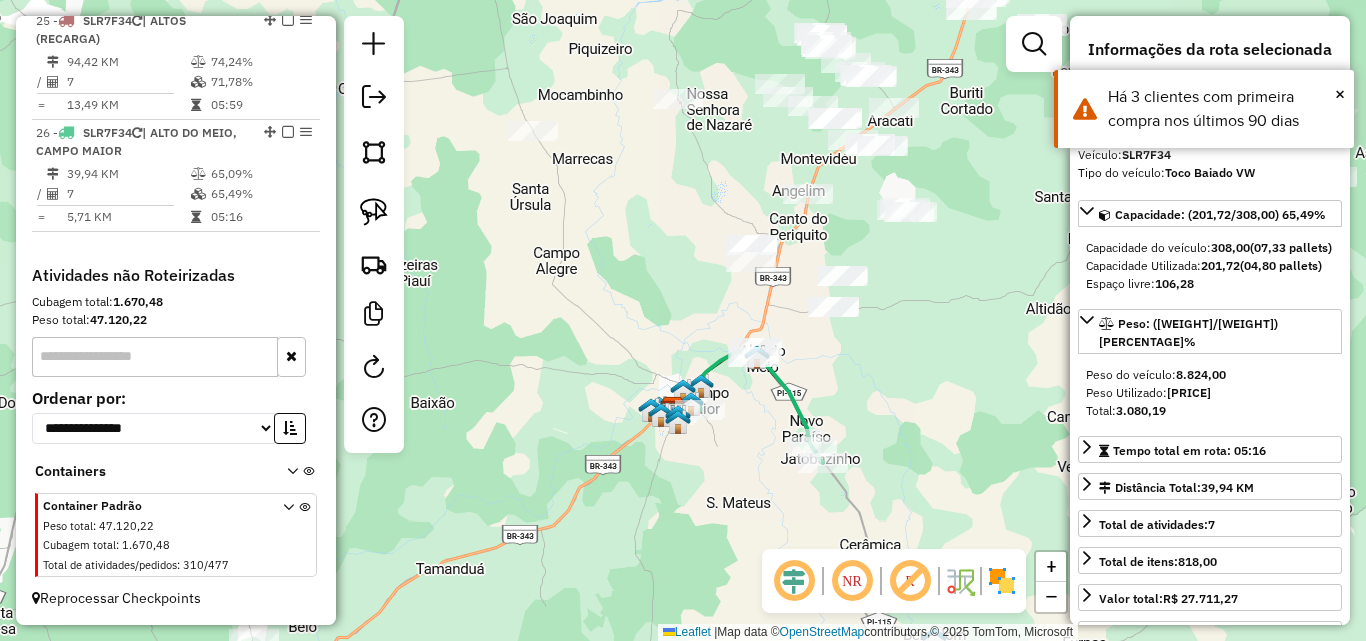 drag, startPoint x: 896, startPoint y: 356, endPoint x: 636, endPoint y: 563, distance: 332.33868 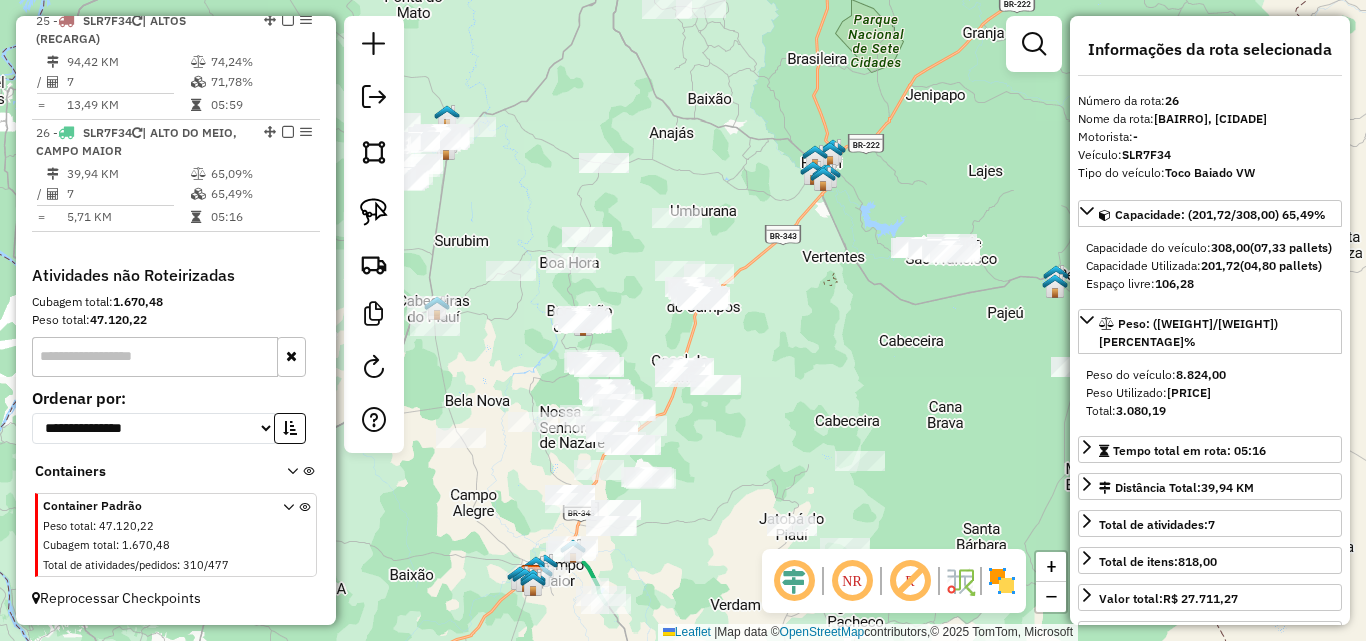 drag, startPoint x: 782, startPoint y: 382, endPoint x: 630, endPoint y: 515, distance: 201.97276 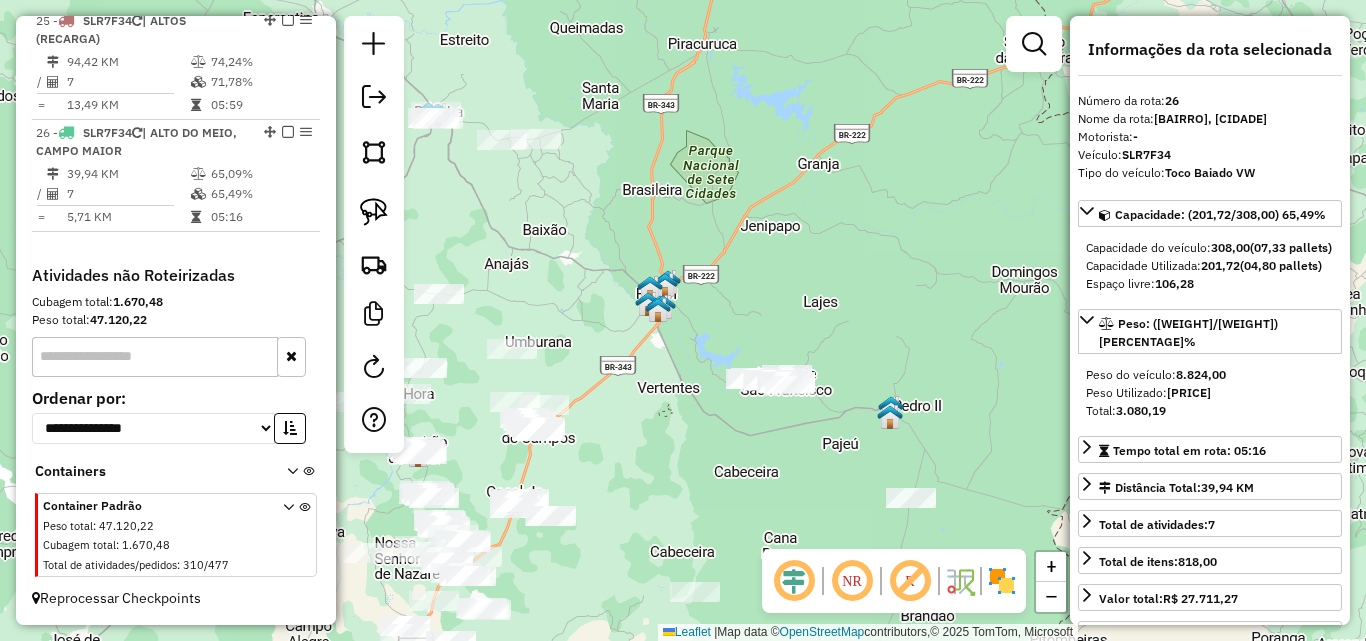 drag, startPoint x: 721, startPoint y: 464, endPoint x: 591, endPoint y: 376, distance: 156.98407 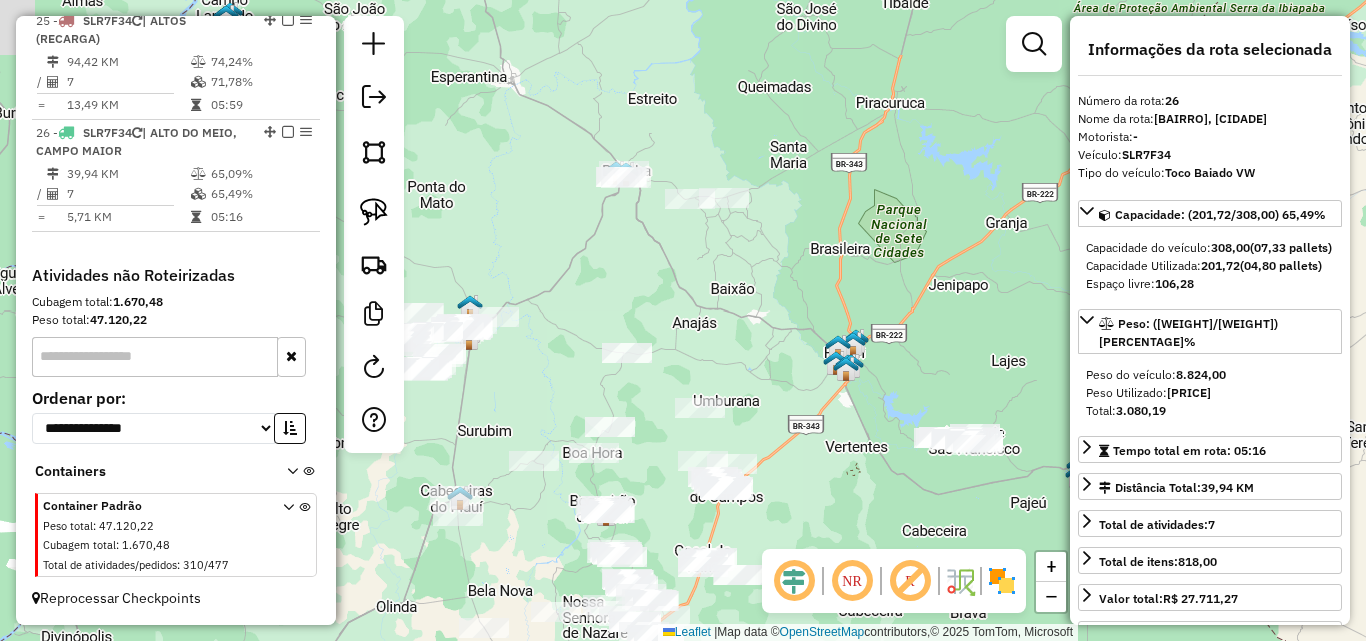 drag, startPoint x: 936, startPoint y: 512, endPoint x: 959, endPoint y: 528, distance: 28.01785 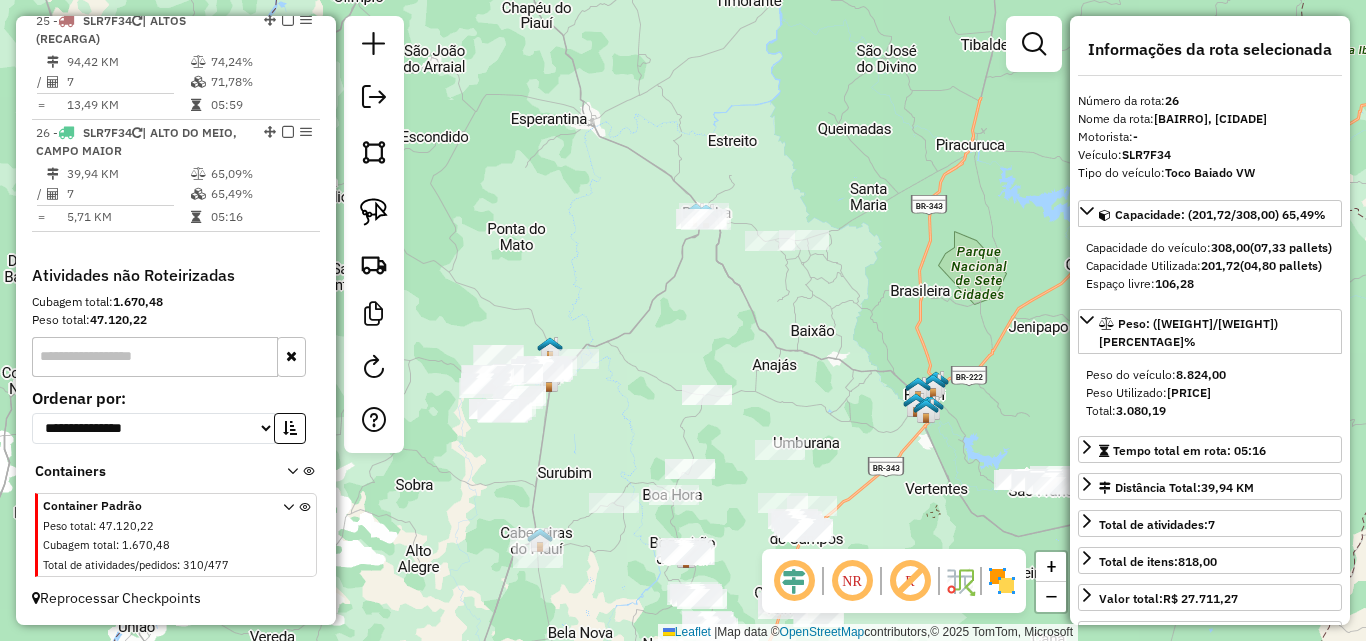 drag, startPoint x: 714, startPoint y: 339, endPoint x: 849, endPoint y: 404, distance: 149.83324 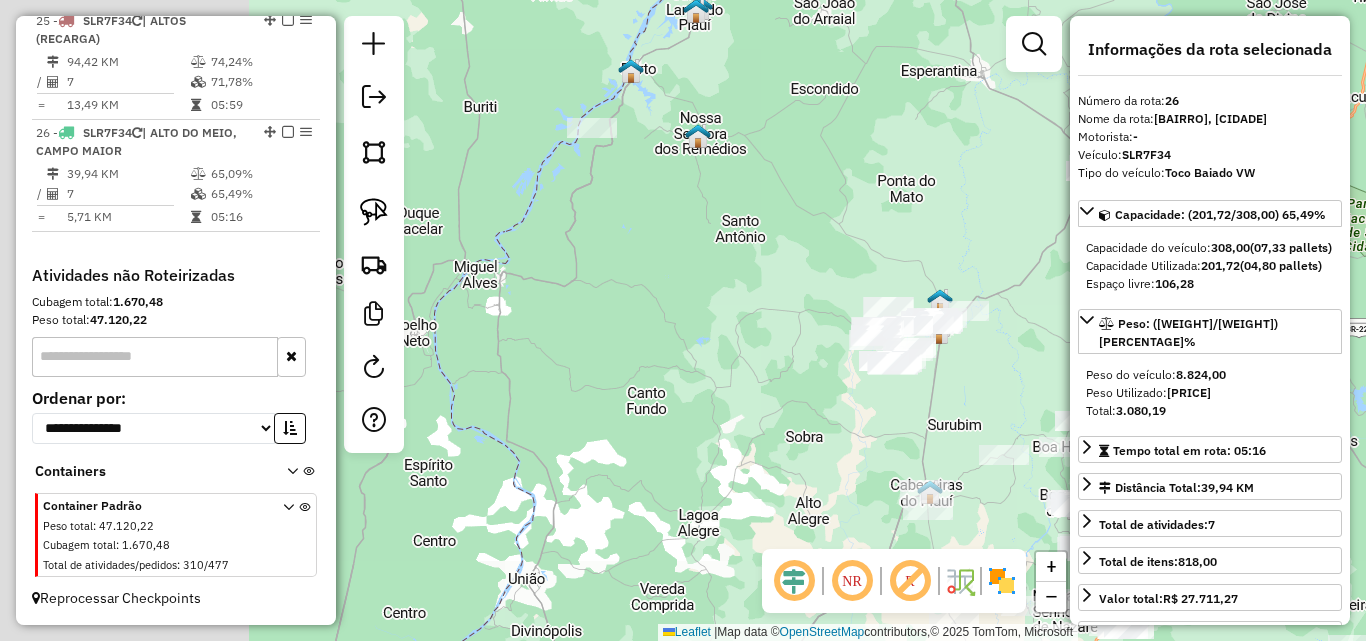 drag, startPoint x: 971, startPoint y: 288, endPoint x: 1005, endPoint y: 298, distance: 35.44009 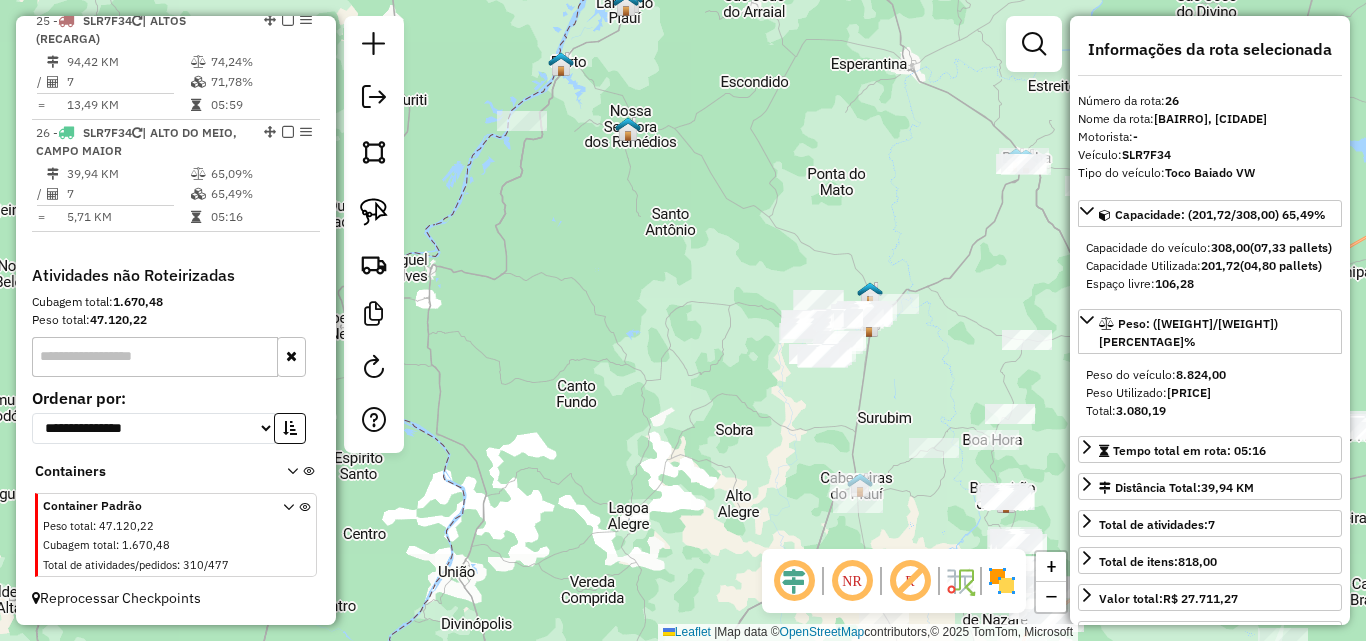 drag, startPoint x: 743, startPoint y: 481, endPoint x: 605, endPoint y: 455, distance: 140.42792 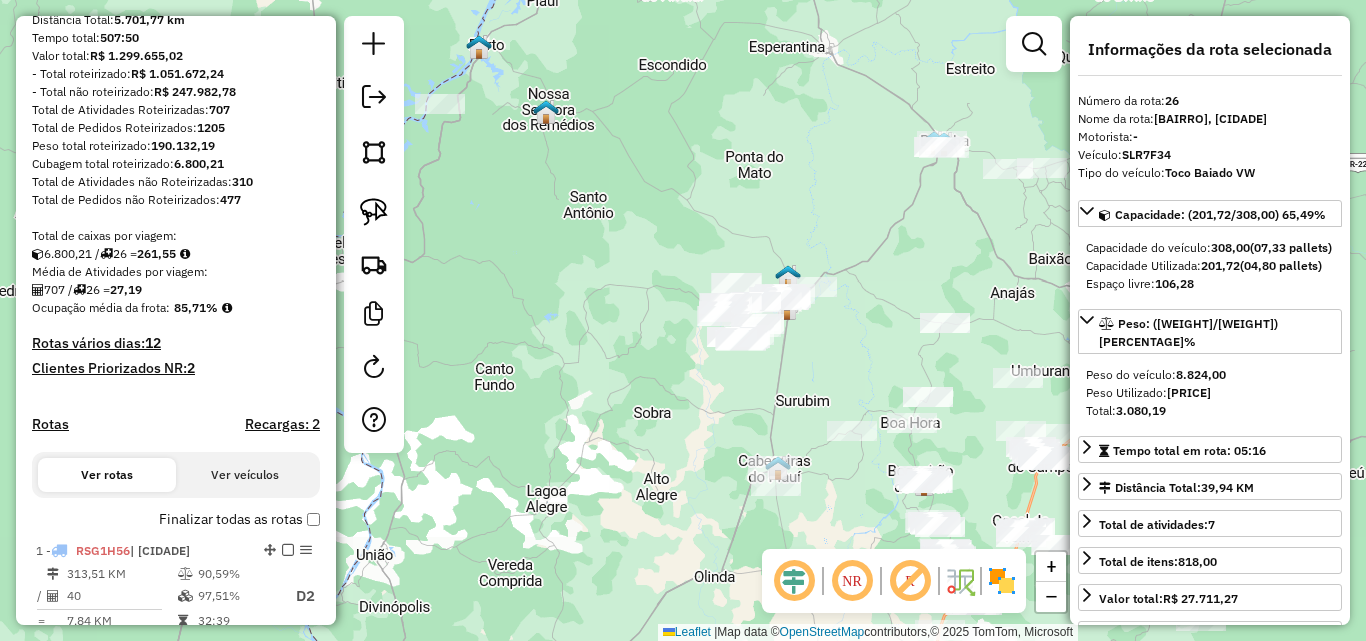scroll, scrollTop: 0, scrollLeft: 0, axis: both 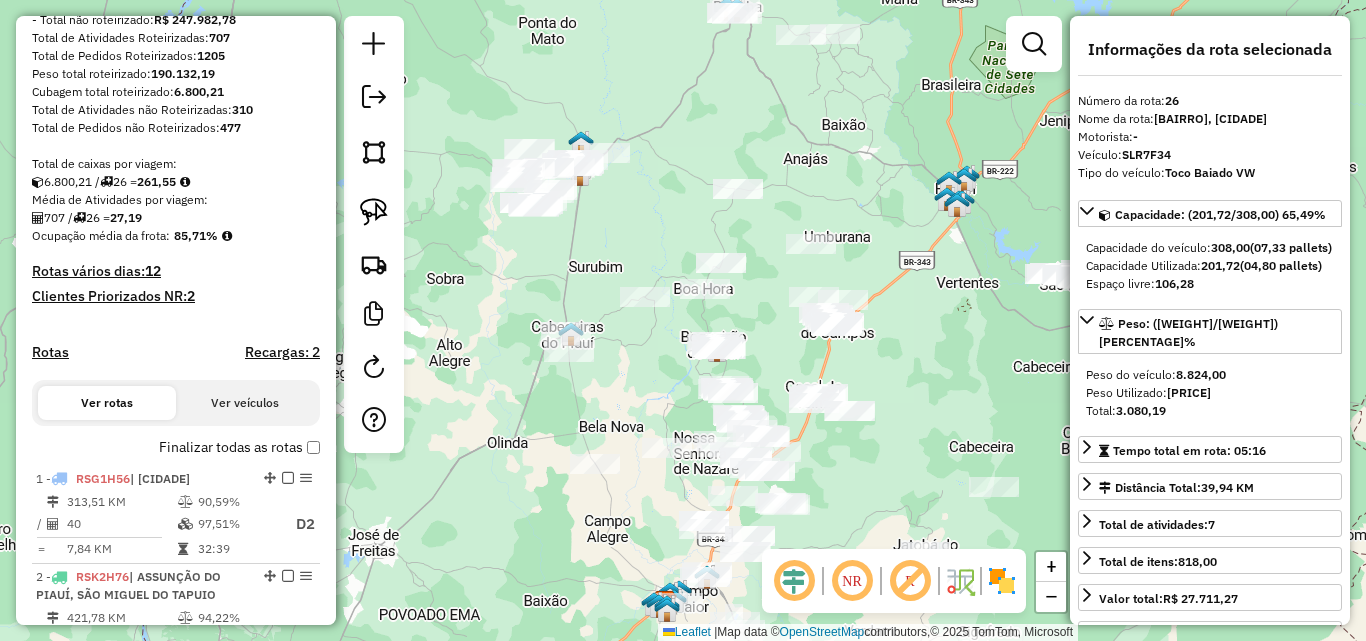 drag, startPoint x: 607, startPoint y: 351, endPoint x: 451, endPoint y: 255, distance: 183.17204 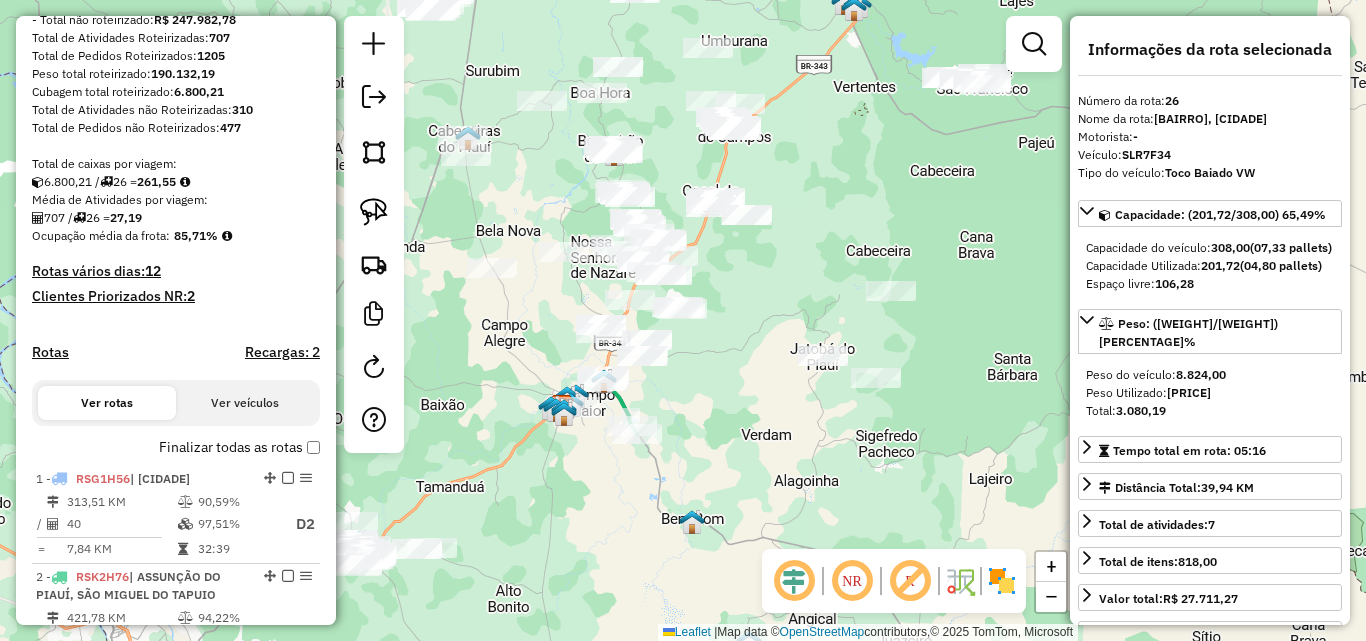drag, startPoint x: 734, startPoint y: 464, endPoint x: 765, endPoint y: 244, distance: 222.17336 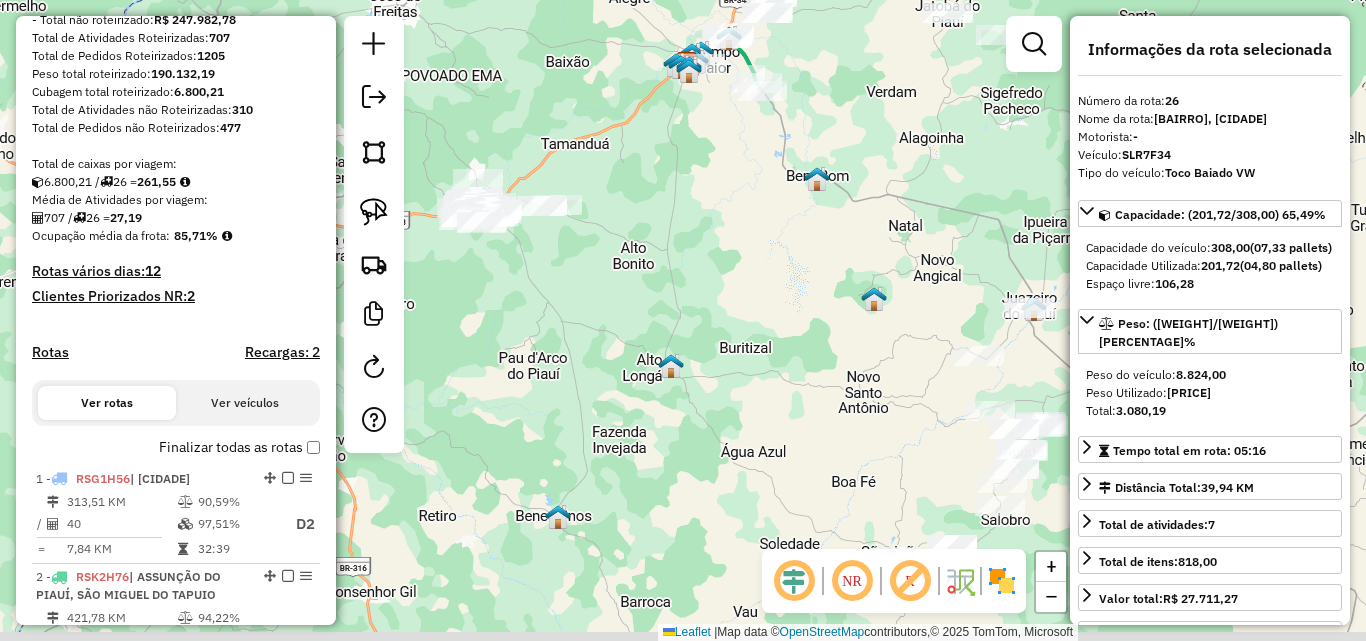 drag, startPoint x: 706, startPoint y: 242, endPoint x: 728, endPoint y: 269, distance: 34.828148 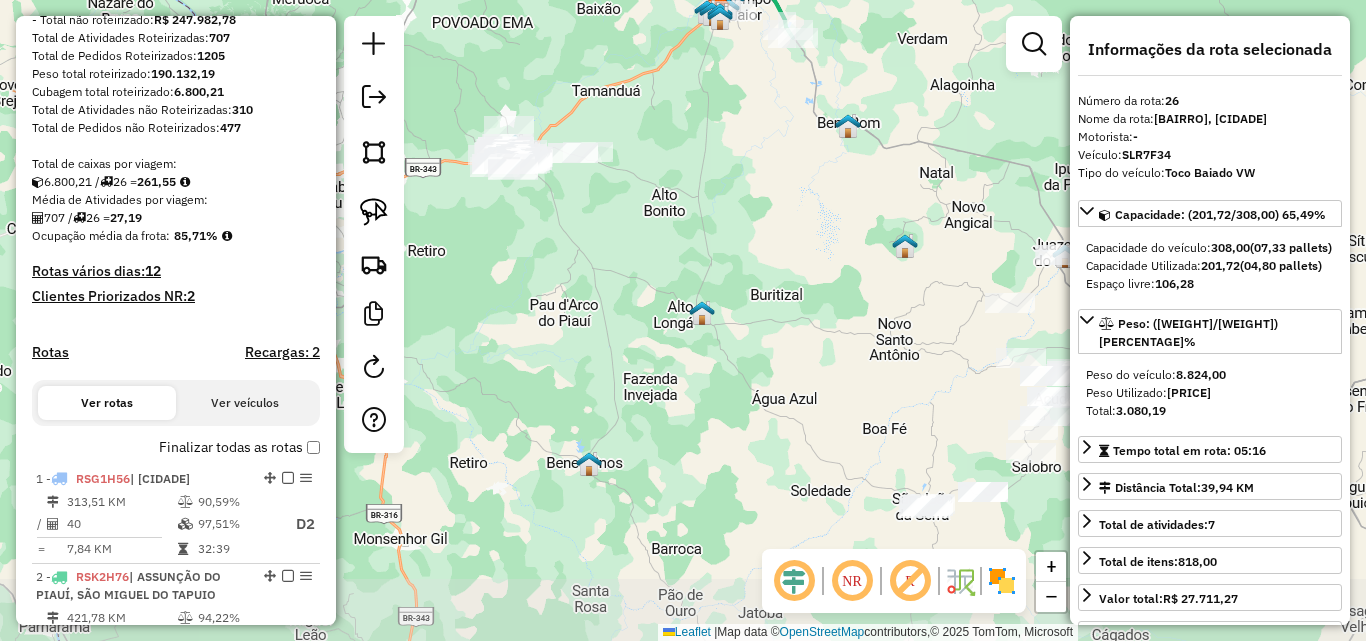 drag, startPoint x: 676, startPoint y: 296, endPoint x: 542, endPoint y: 239, distance: 145.61937 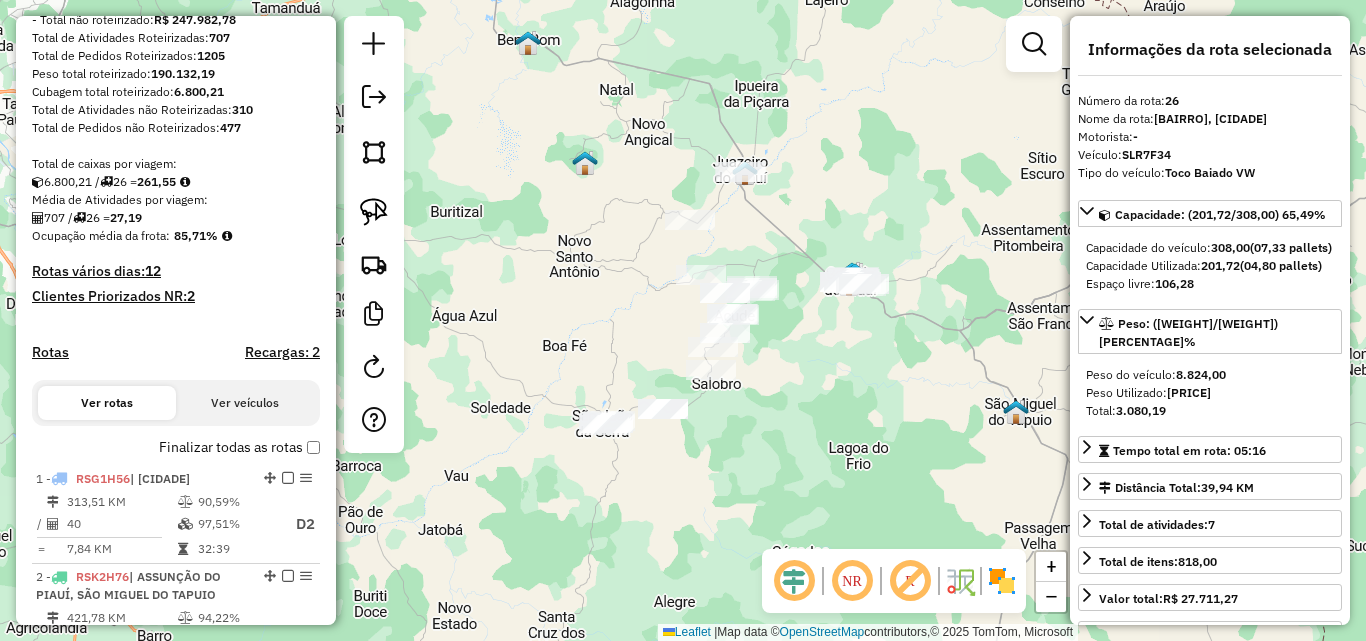 drag, startPoint x: 630, startPoint y: 330, endPoint x: 545, endPoint y: 331, distance: 85.00588 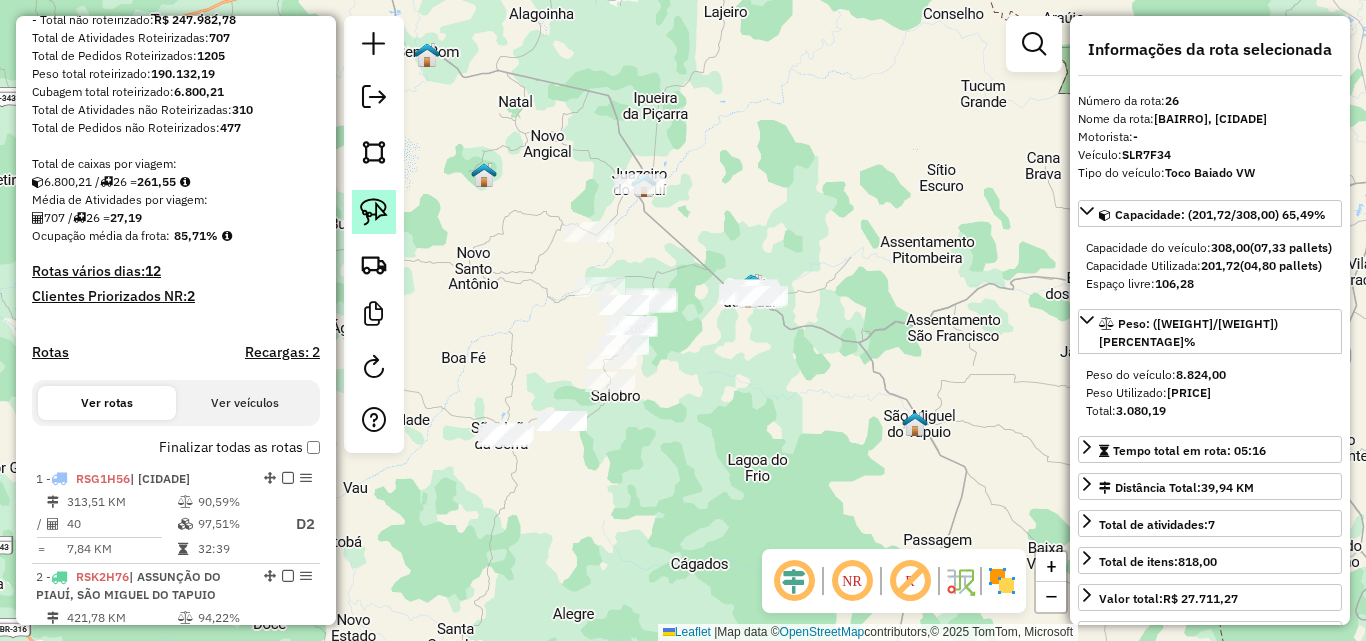 click 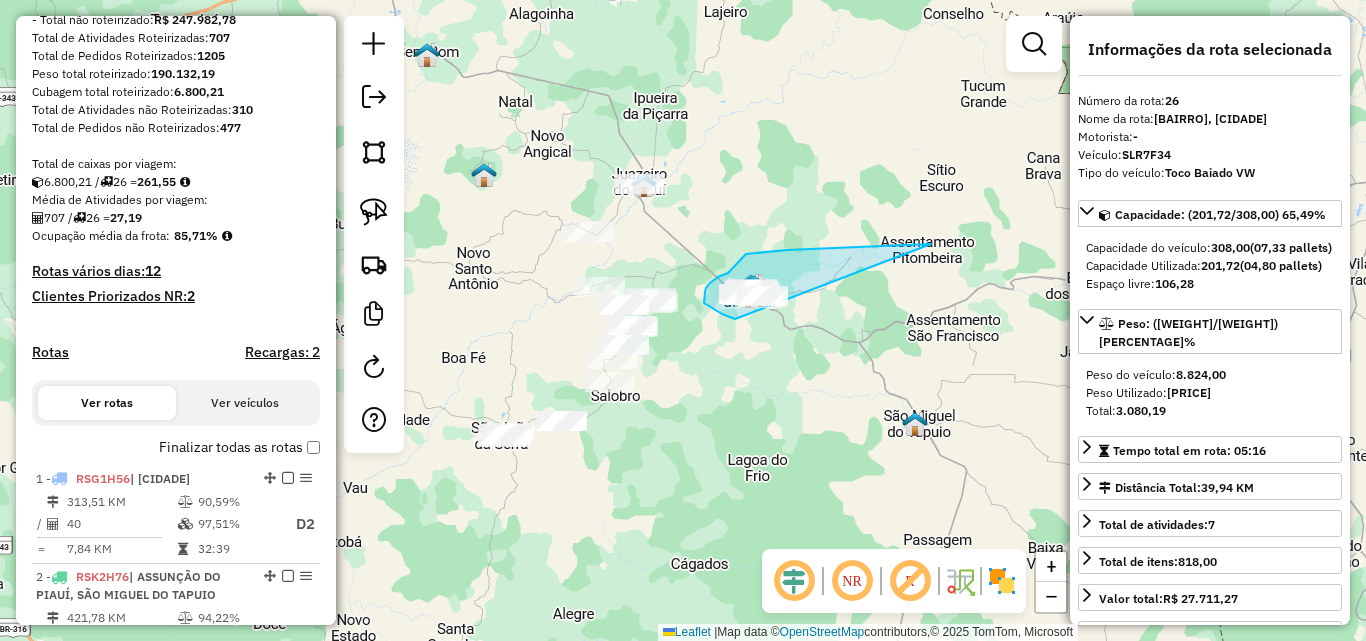drag, startPoint x: 927, startPoint y: 244, endPoint x: 801, endPoint y: 319, distance: 146.63219 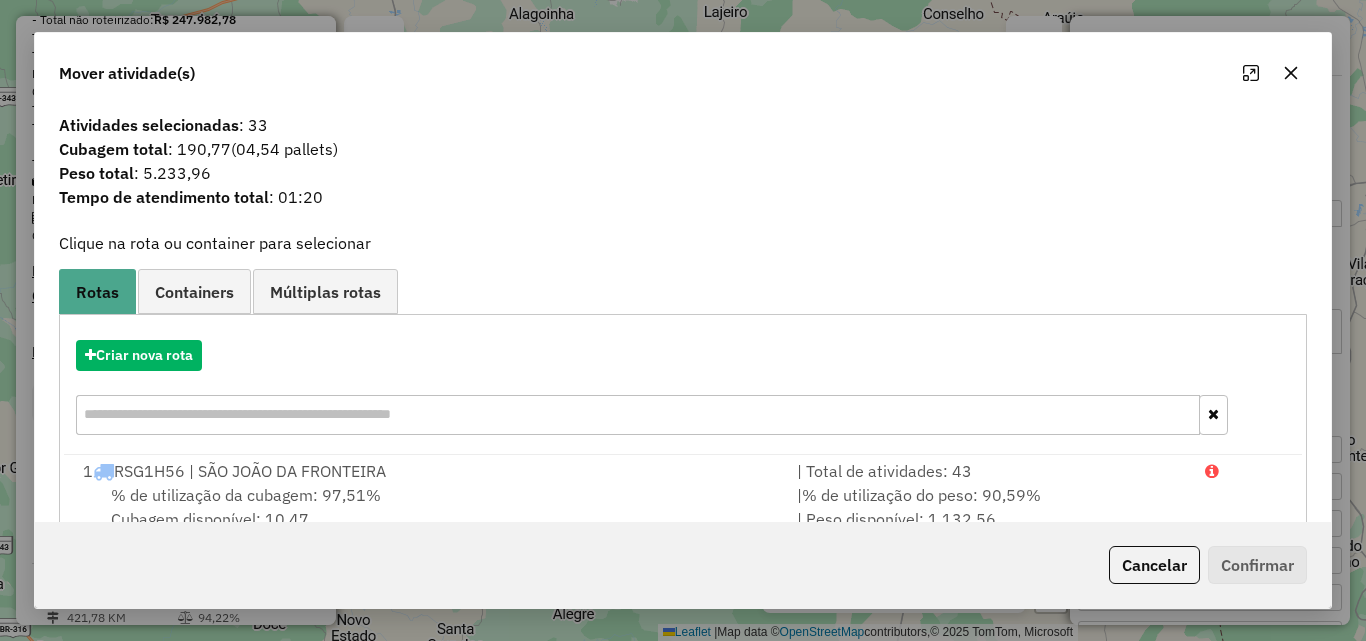 click 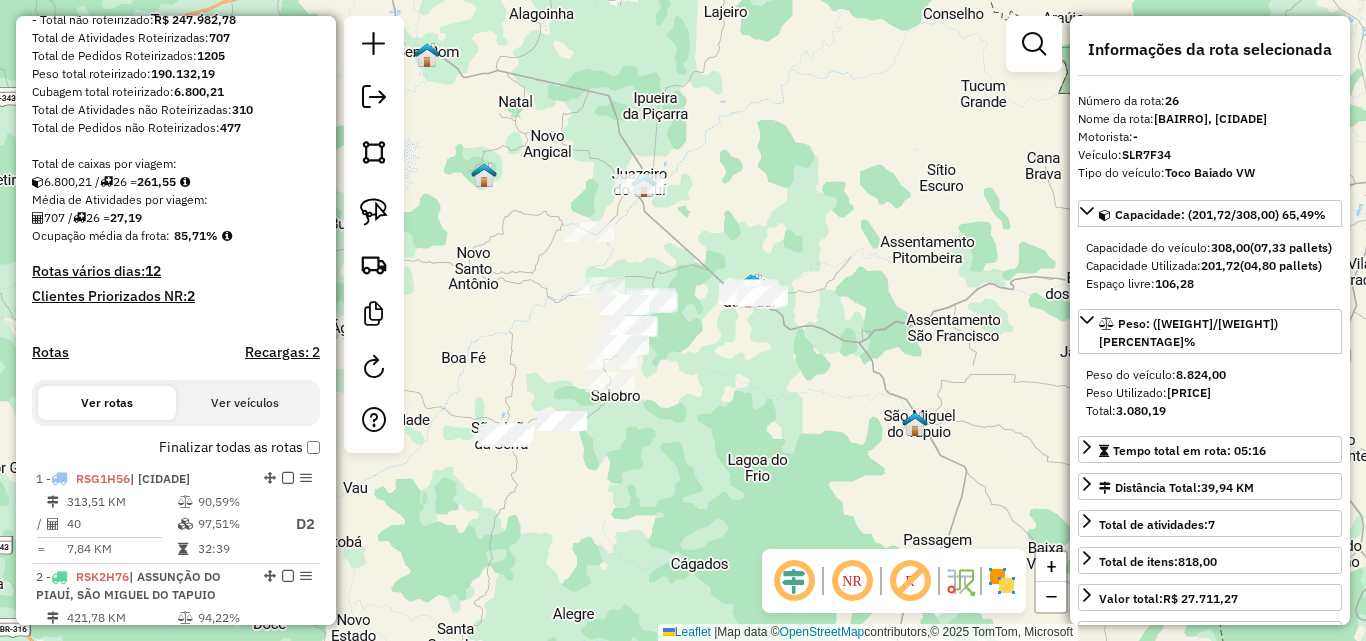 drag, startPoint x: 719, startPoint y: 230, endPoint x: 781, endPoint y: 322, distance: 110.94143 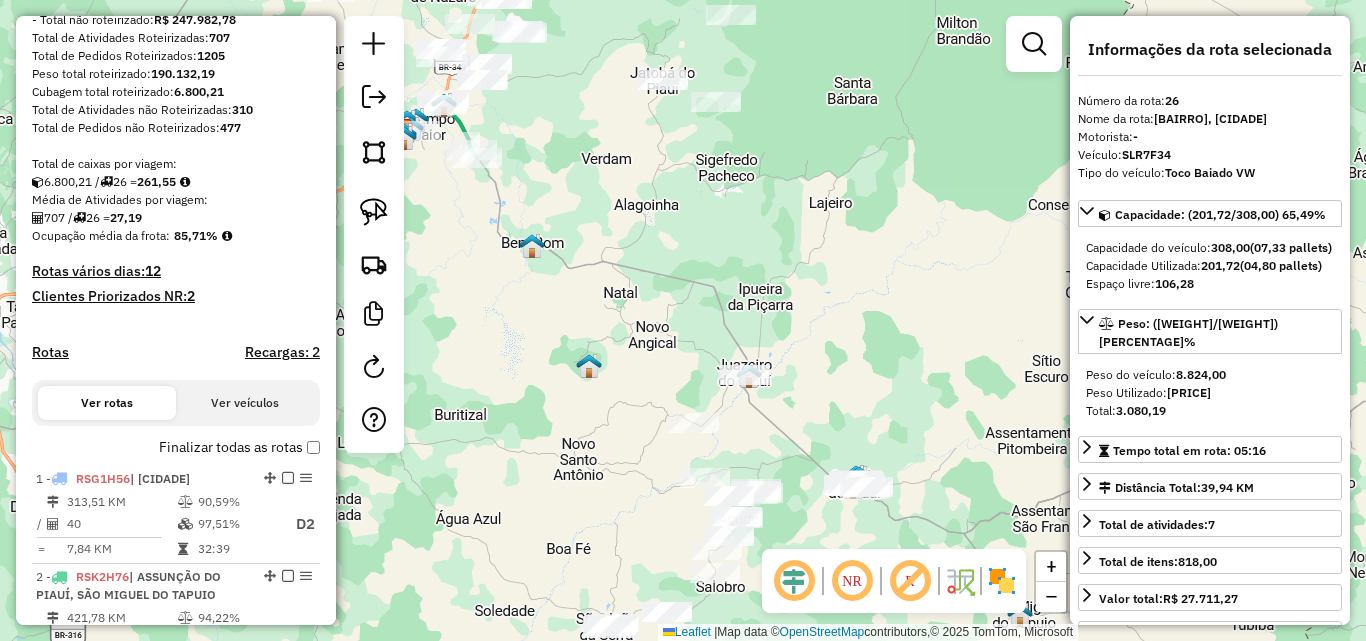 drag, startPoint x: 755, startPoint y: 192, endPoint x: 799, endPoint y: 320, distance: 135.3514 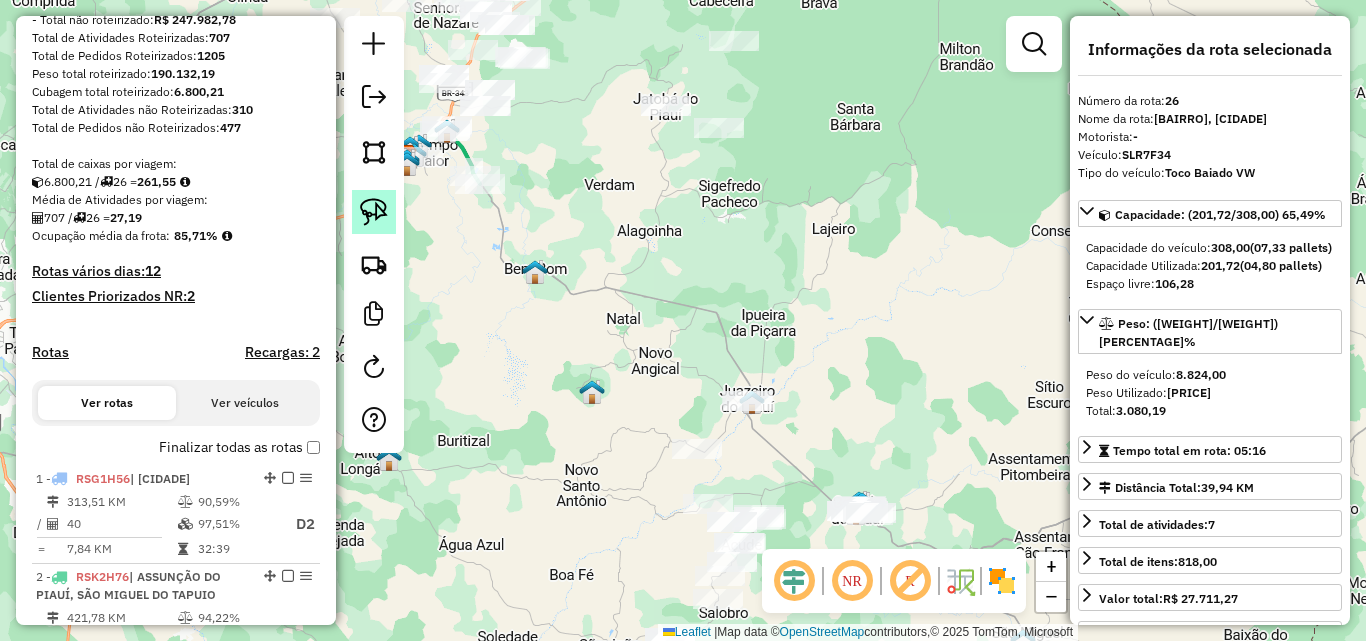 click 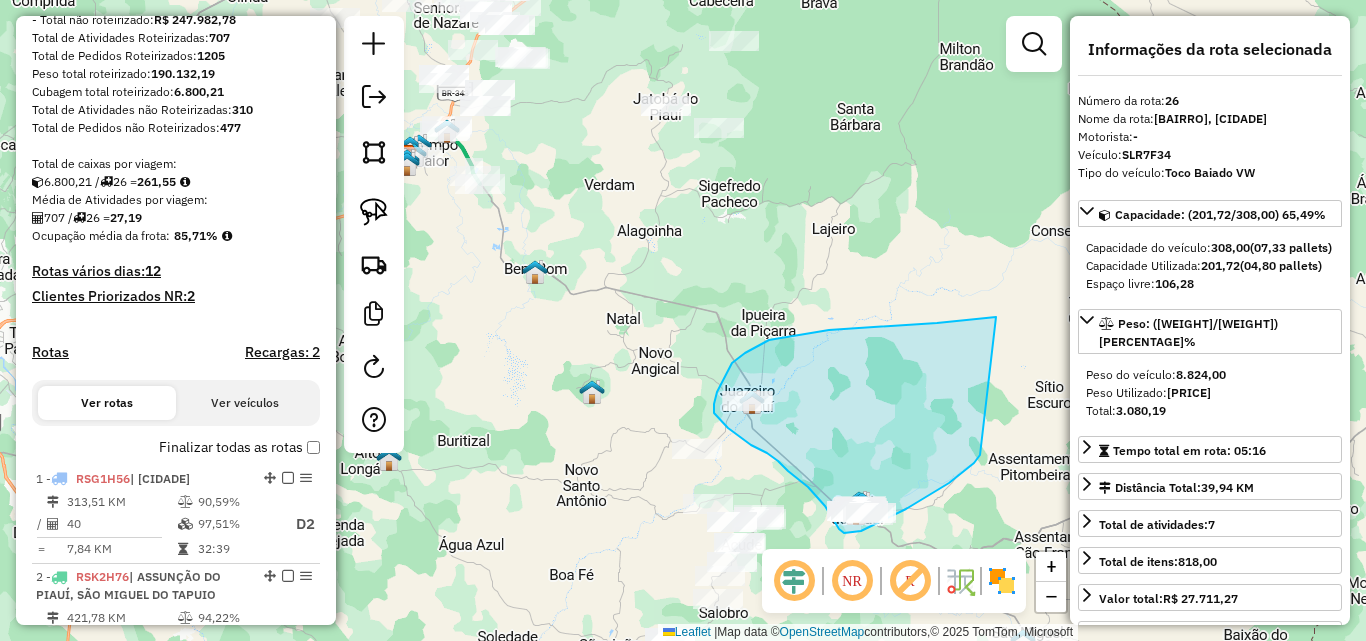 drag, startPoint x: 908, startPoint y: 324, endPoint x: 948, endPoint y: 424, distance: 107.70329 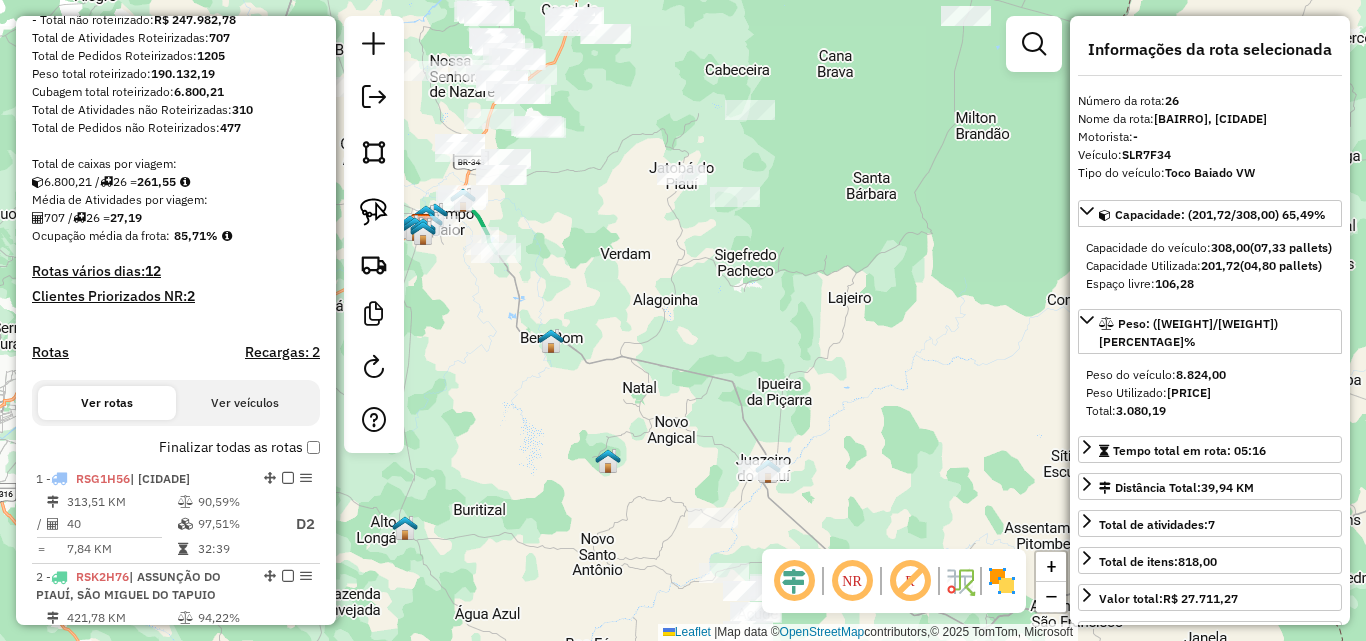 drag, startPoint x: 824, startPoint y: 362, endPoint x: 829, endPoint y: 488, distance: 126.09917 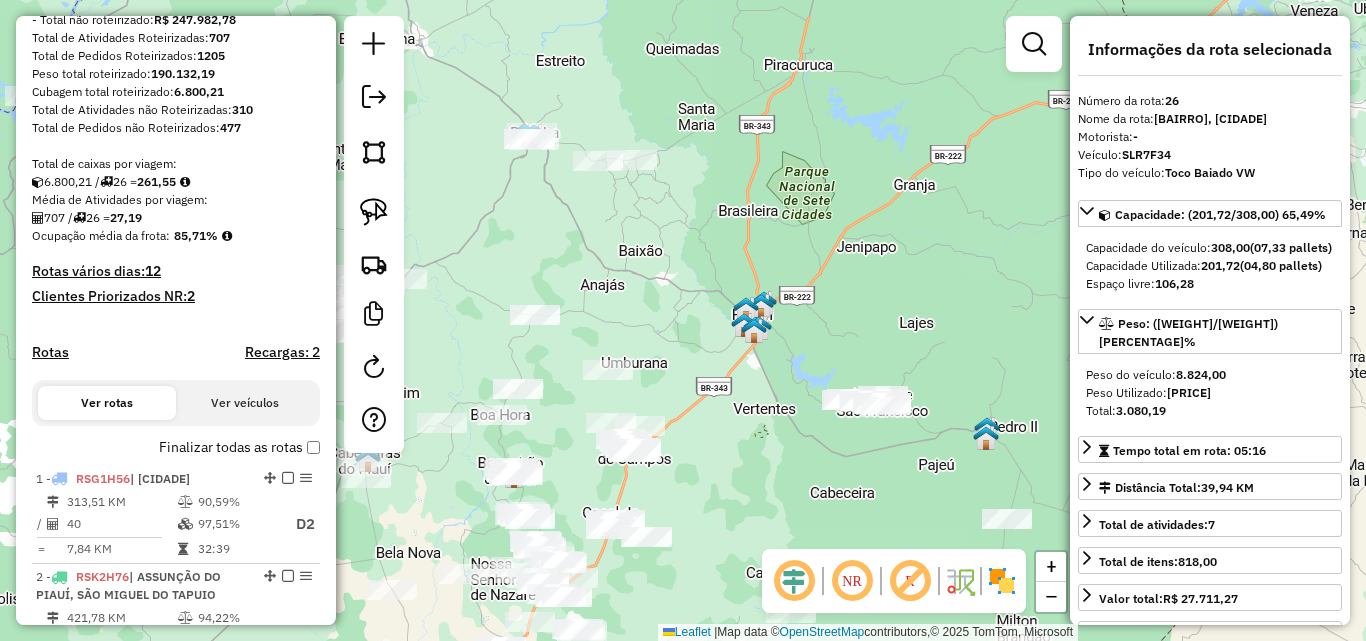 drag, startPoint x: 779, startPoint y: 474, endPoint x: 670, endPoint y: 389, distance: 138.22446 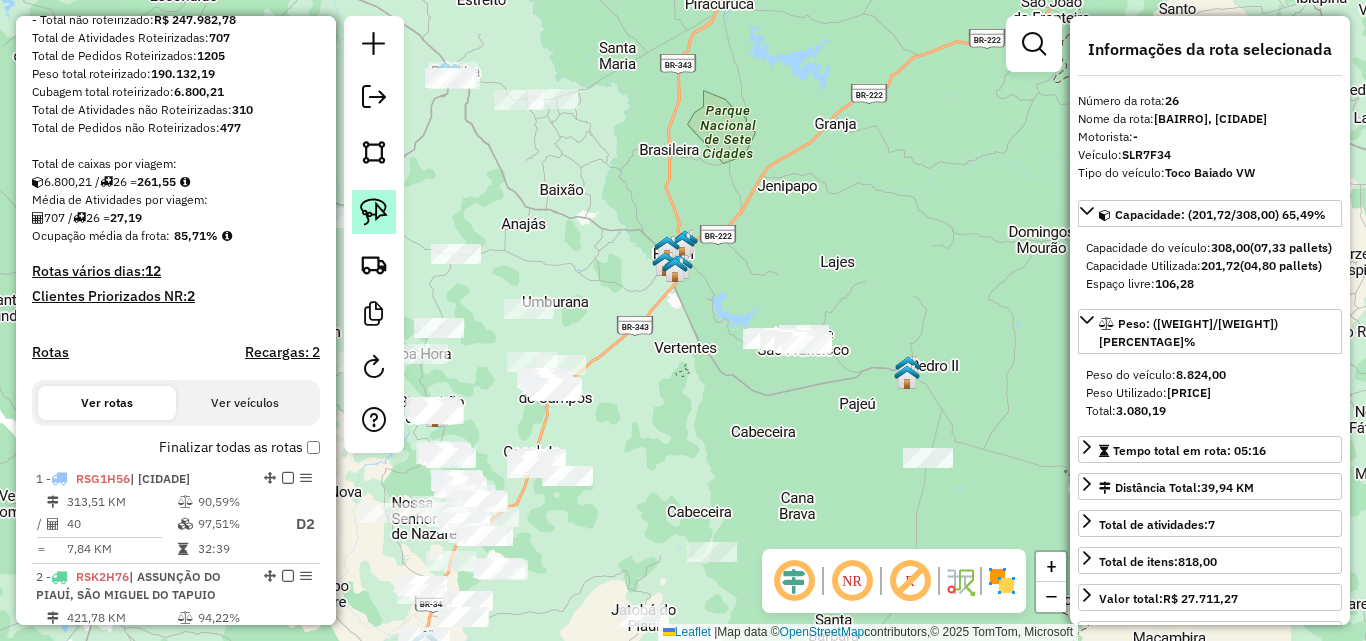 click 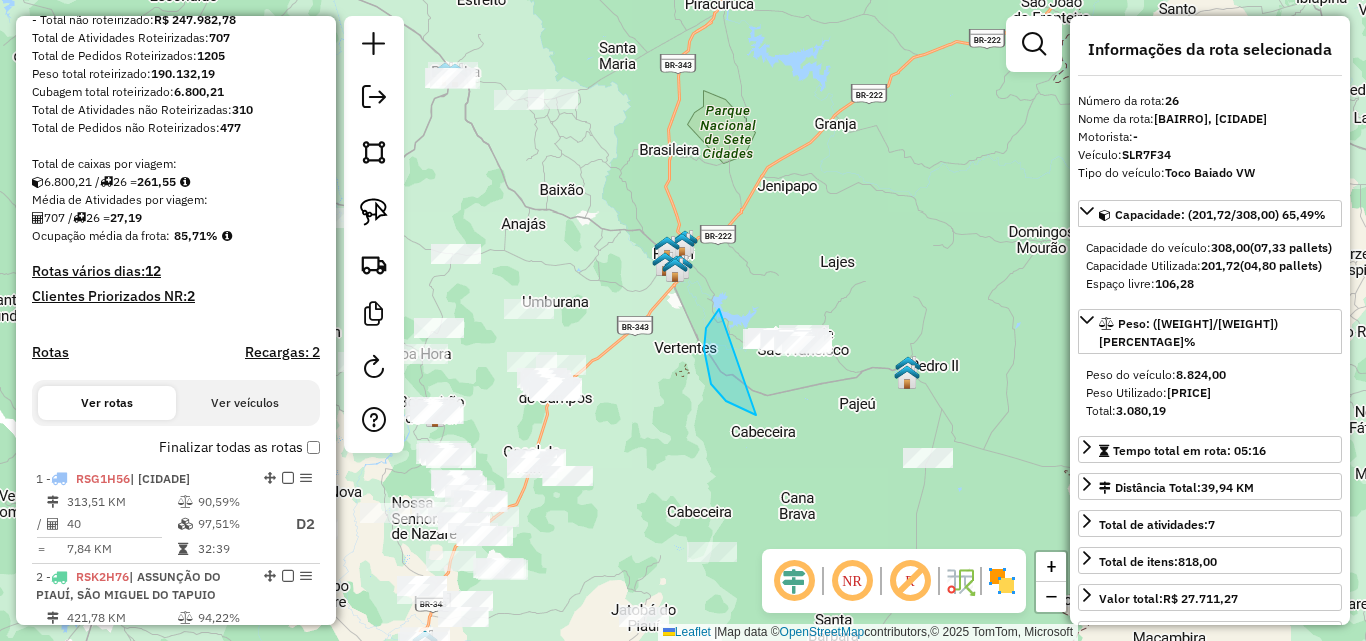 drag, startPoint x: 711, startPoint y: 384, endPoint x: 866, endPoint y: 342, distance: 160.58954 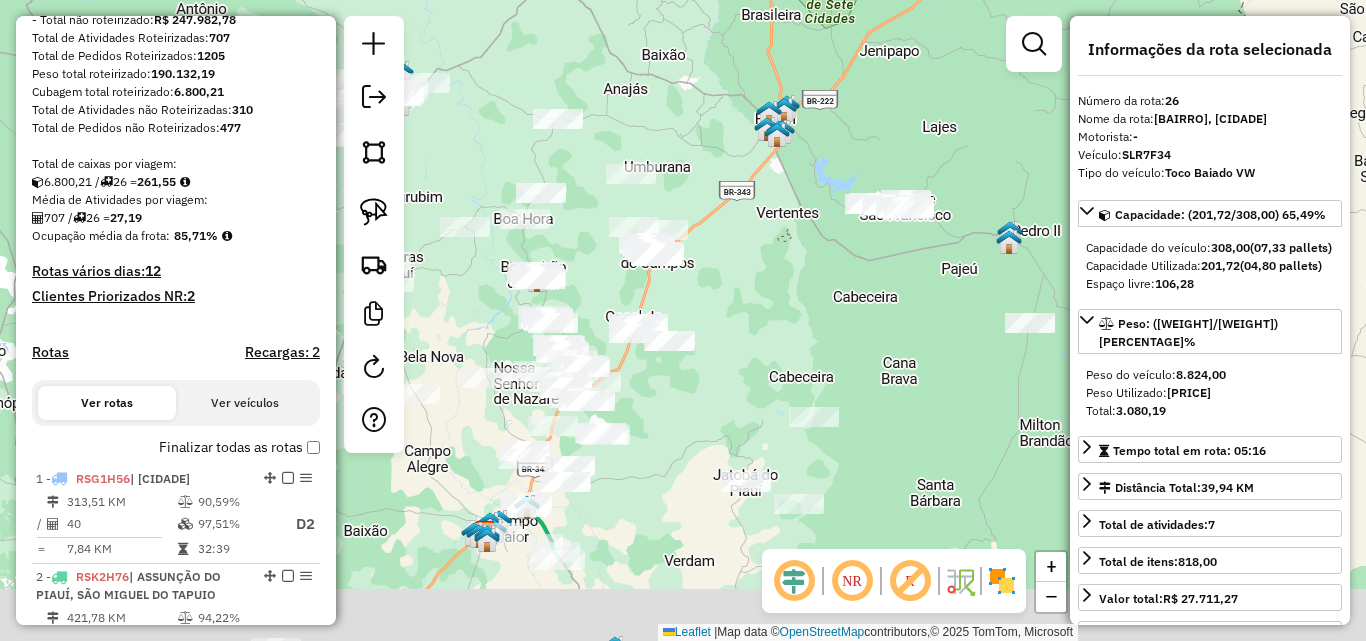 drag, startPoint x: 735, startPoint y: 452, endPoint x: 794, endPoint y: 357, distance: 111.83023 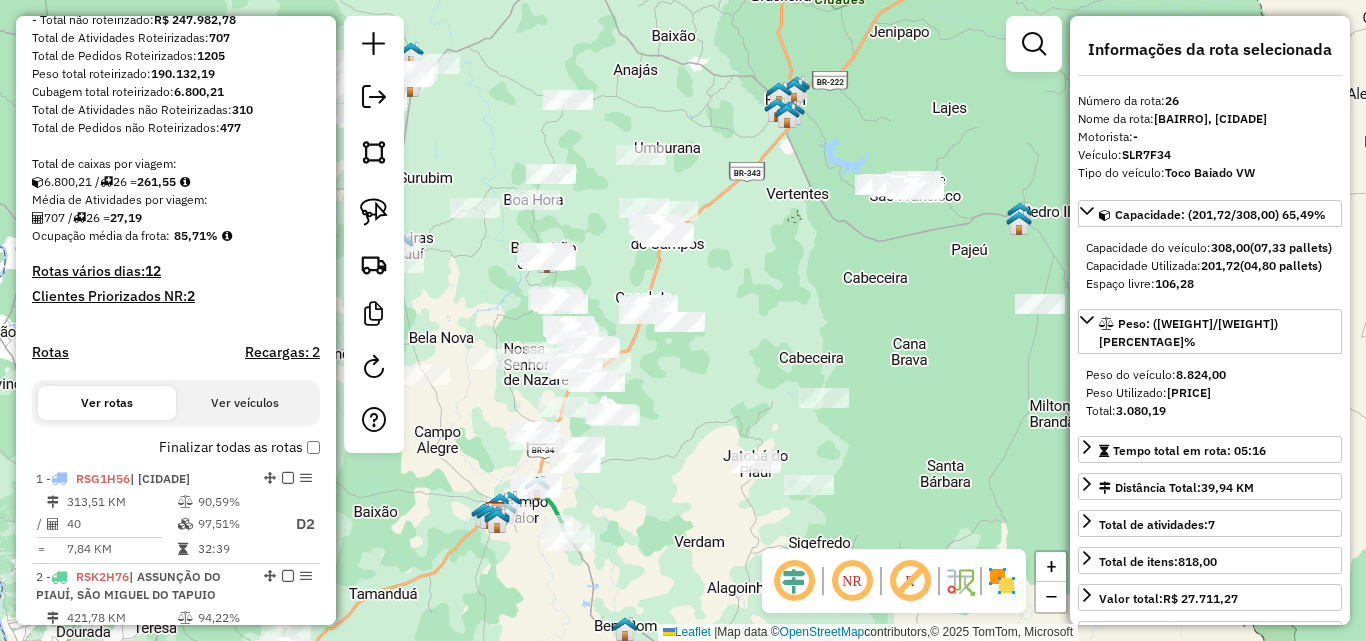 drag, startPoint x: 819, startPoint y: 292, endPoint x: 856, endPoint y: 358, distance: 75.66373 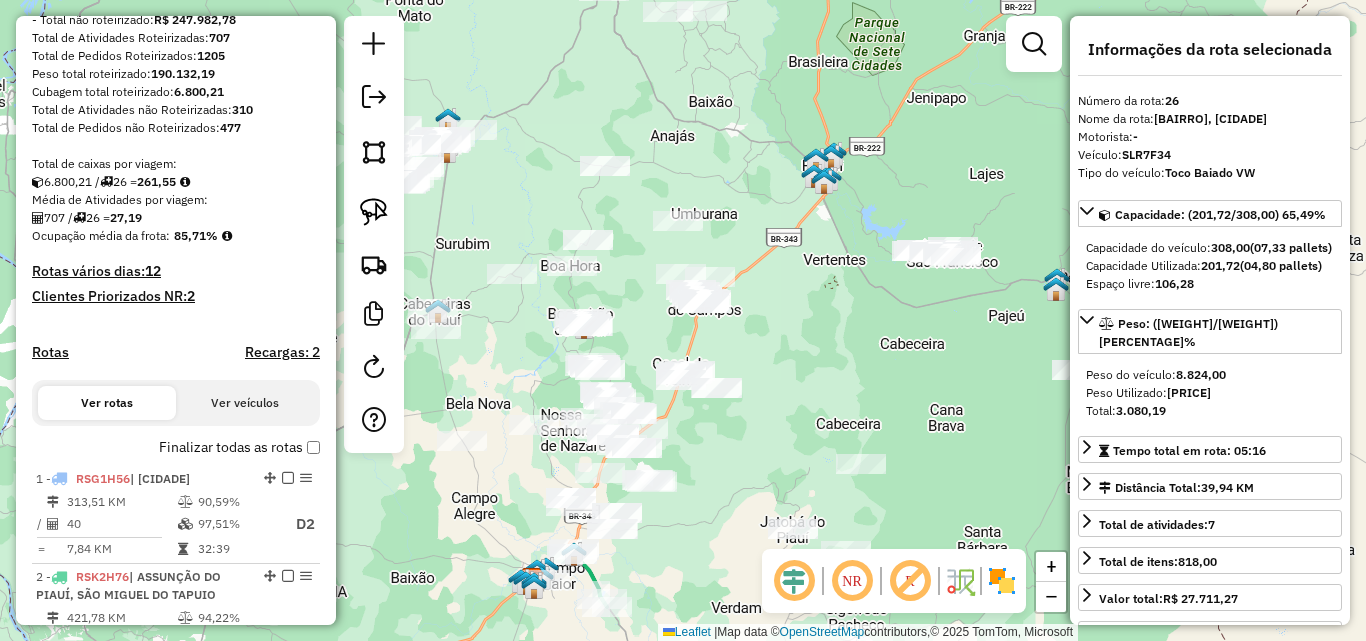 drag, startPoint x: 672, startPoint y: 143, endPoint x: 749, endPoint y: 298, distance: 173.07224 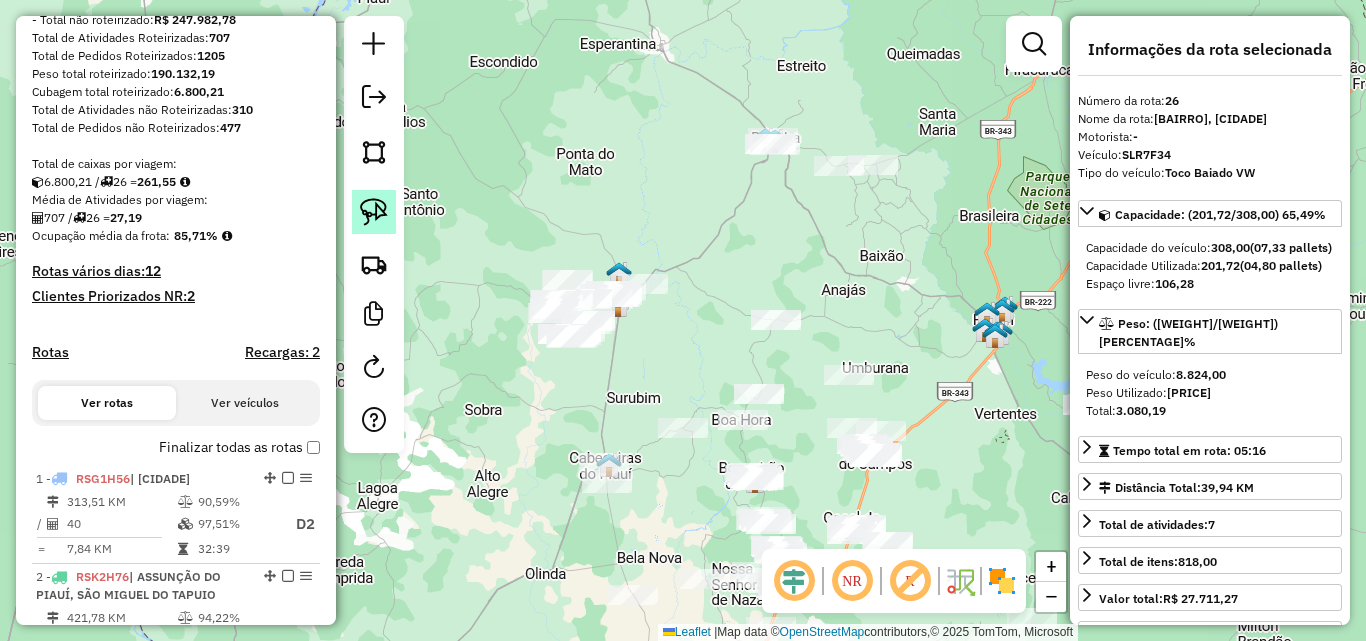 click 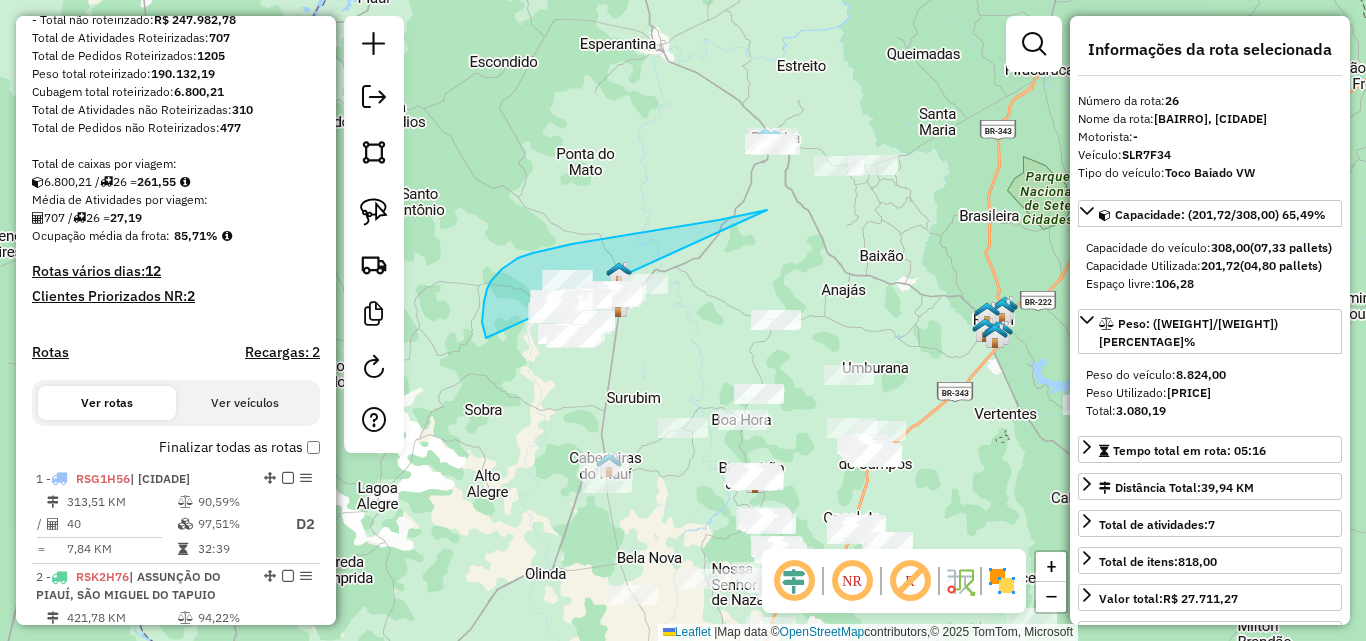 drag, startPoint x: 645, startPoint y: 232, endPoint x: 661, endPoint y: 317, distance: 86.492775 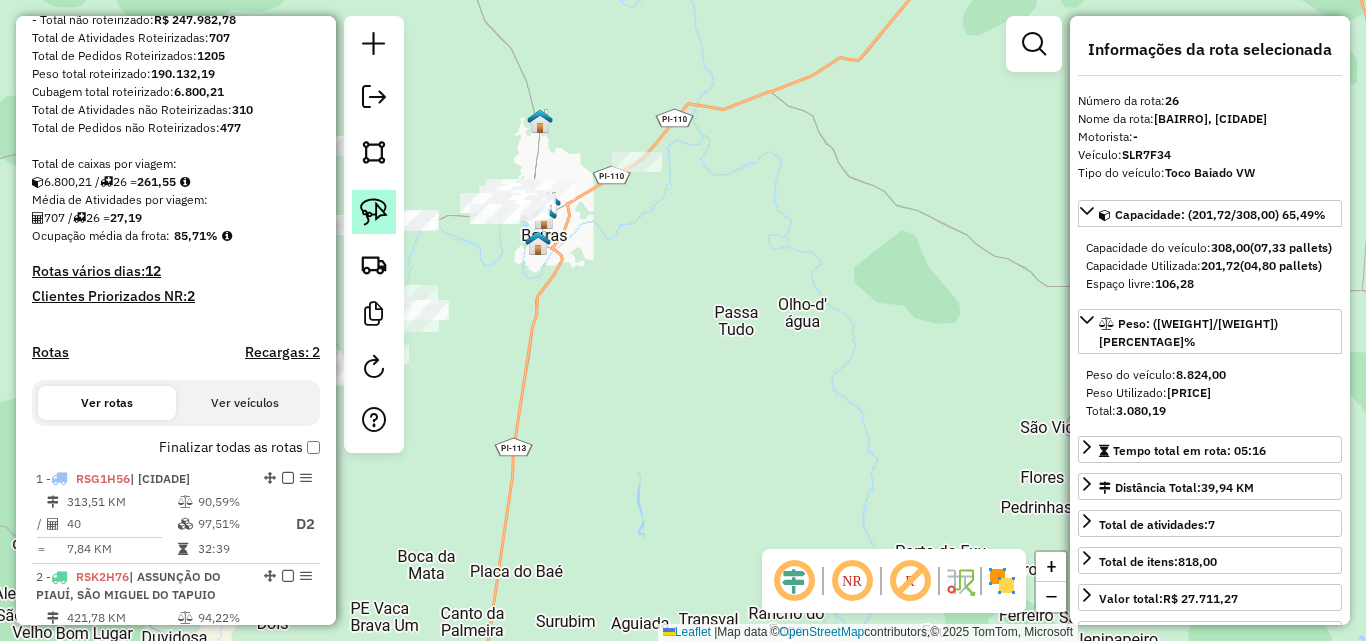 click 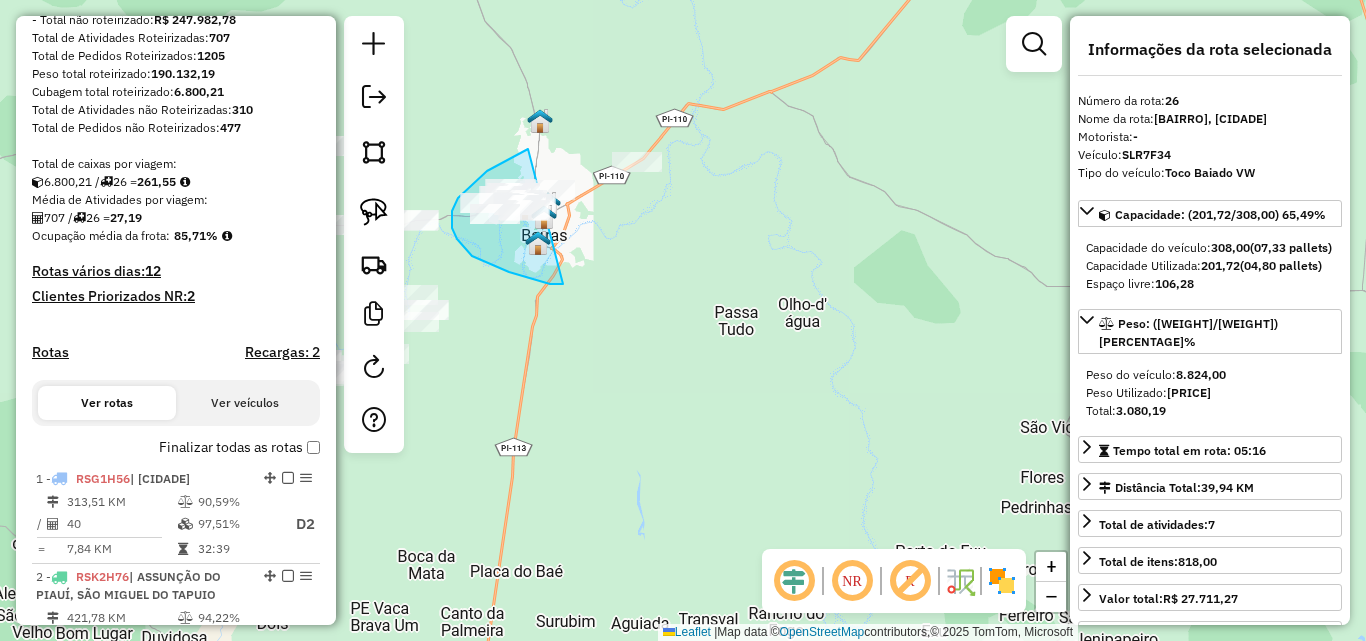 drag, startPoint x: 563, startPoint y: 284, endPoint x: 611, endPoint y: 169, distance: 124.61541 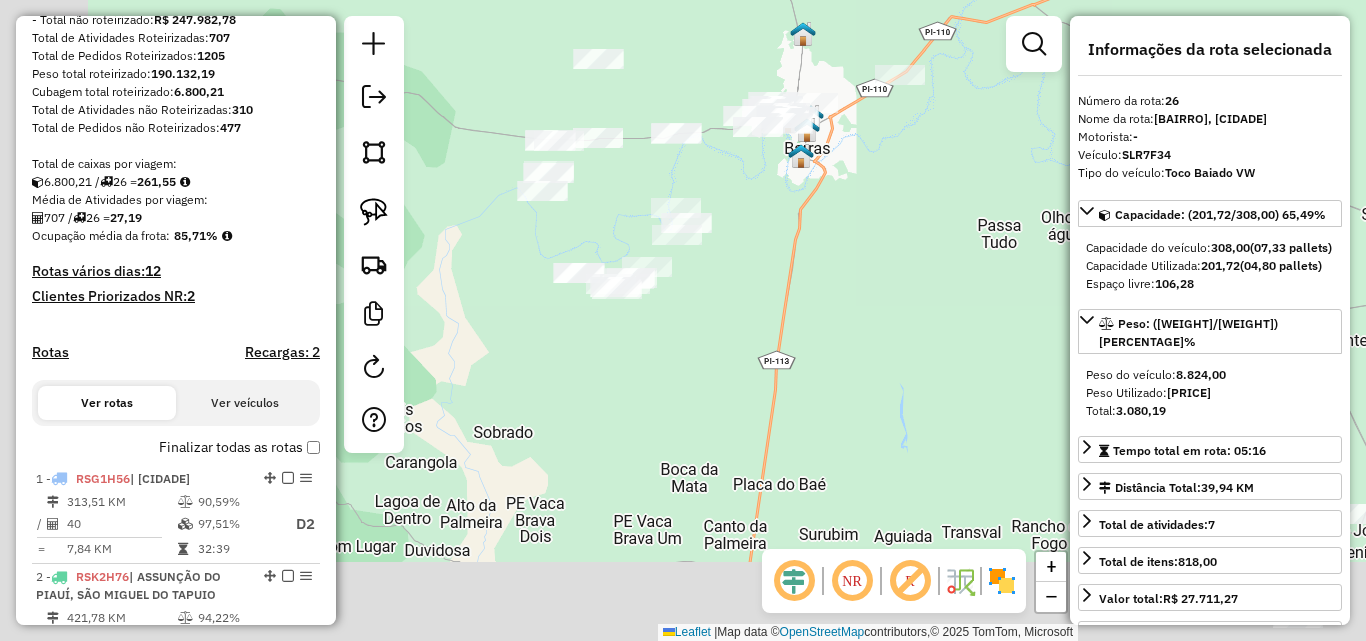 drag, startPoint x: 598, startPoint y: 406, endPoint x: 910, endPoint y: 258, distance: 345.32303 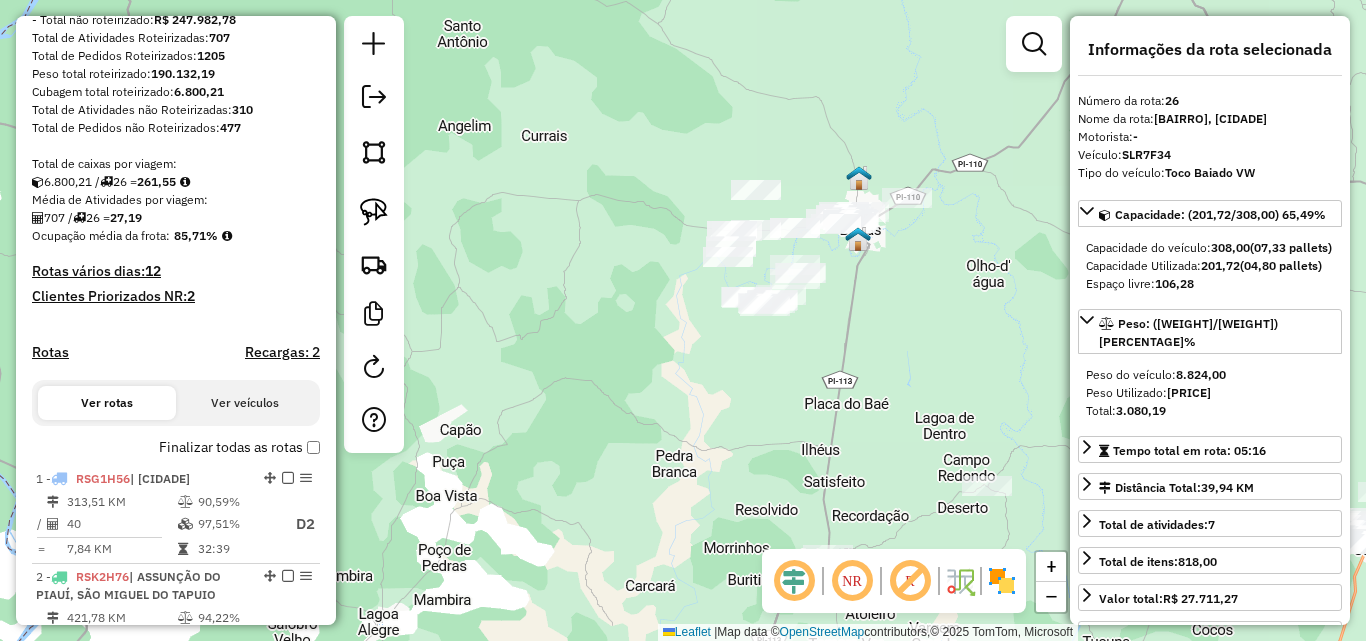 drag, startPoint x: 550, startPoint y: 393, endPoint x: 425, endPoint y: 342, distance: 135.00371 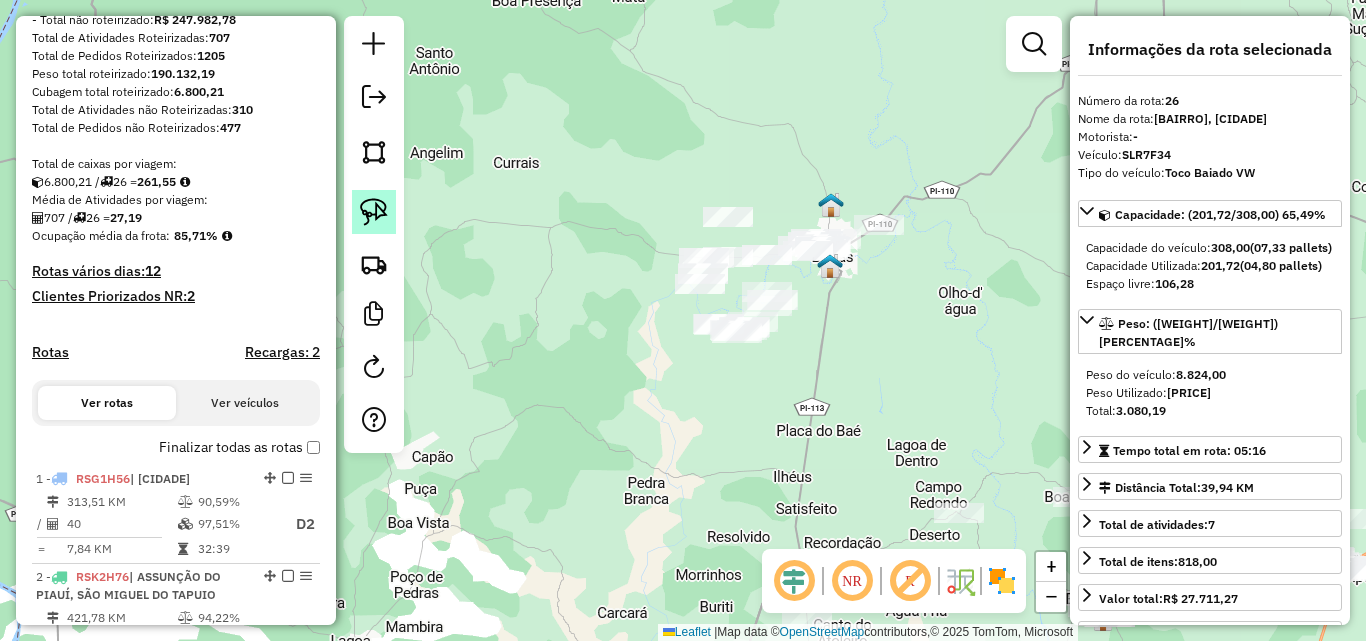 click 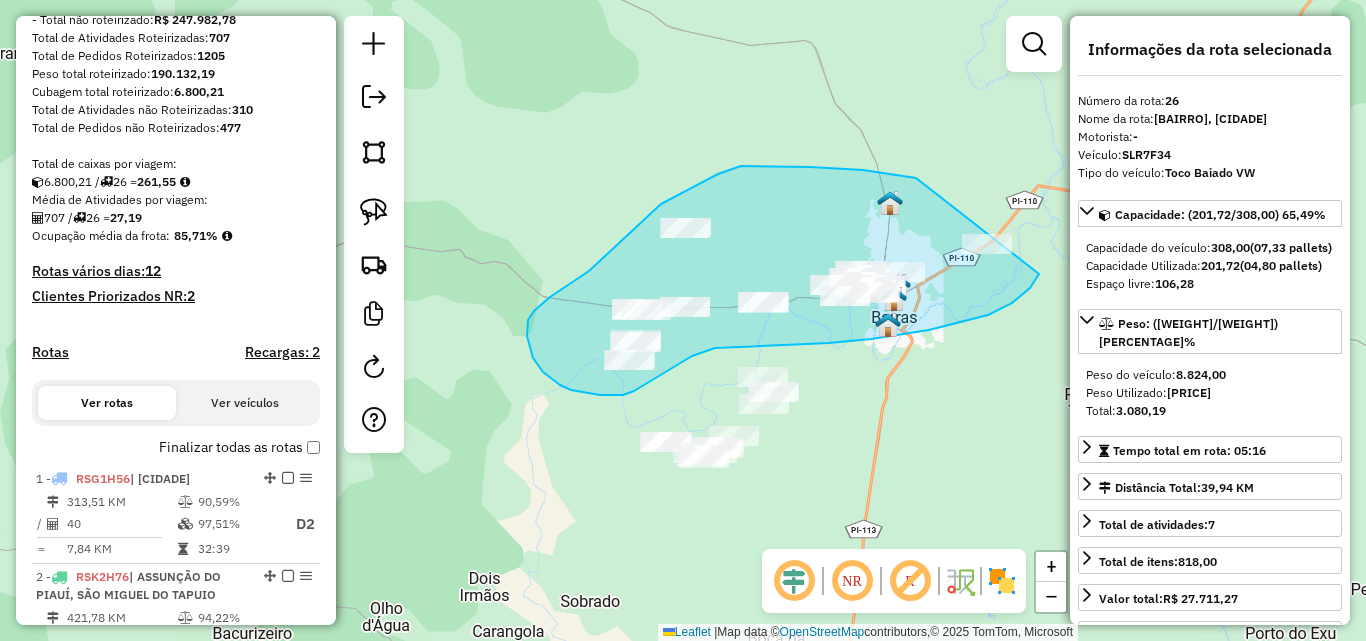 drag, startPoint x: 810, startPoint y: 167, endPoint x: 1045, endPoint y: 215, distance: 239.85204 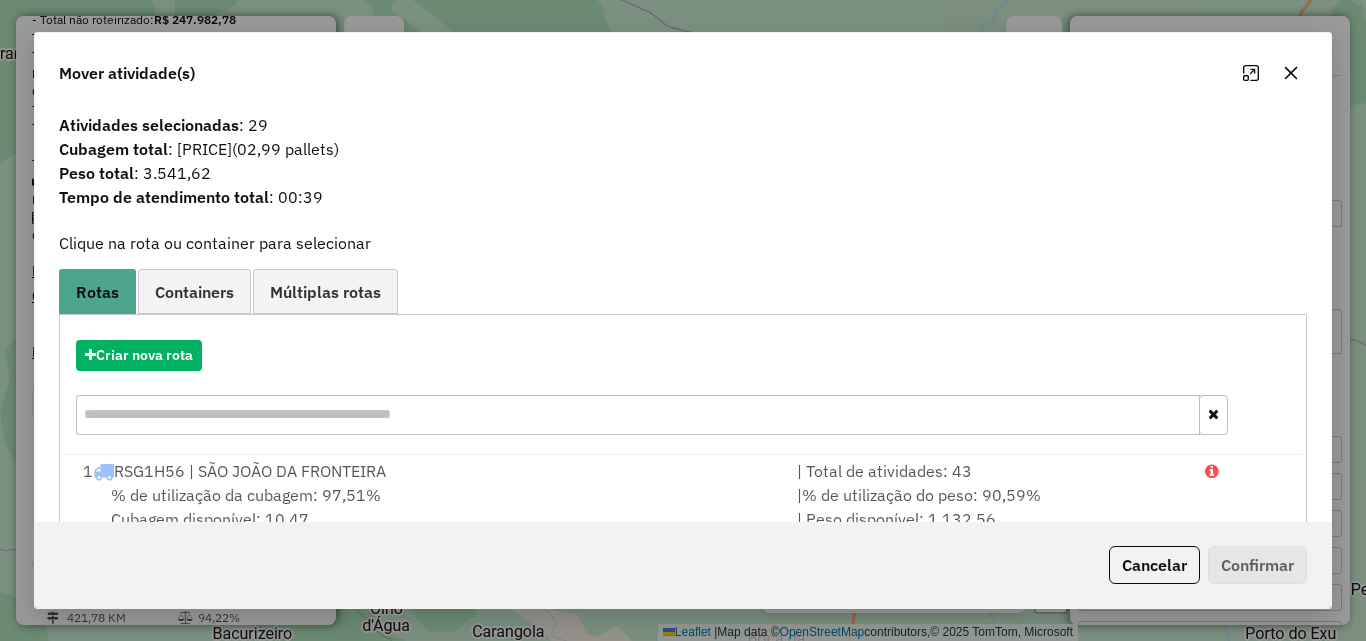 click 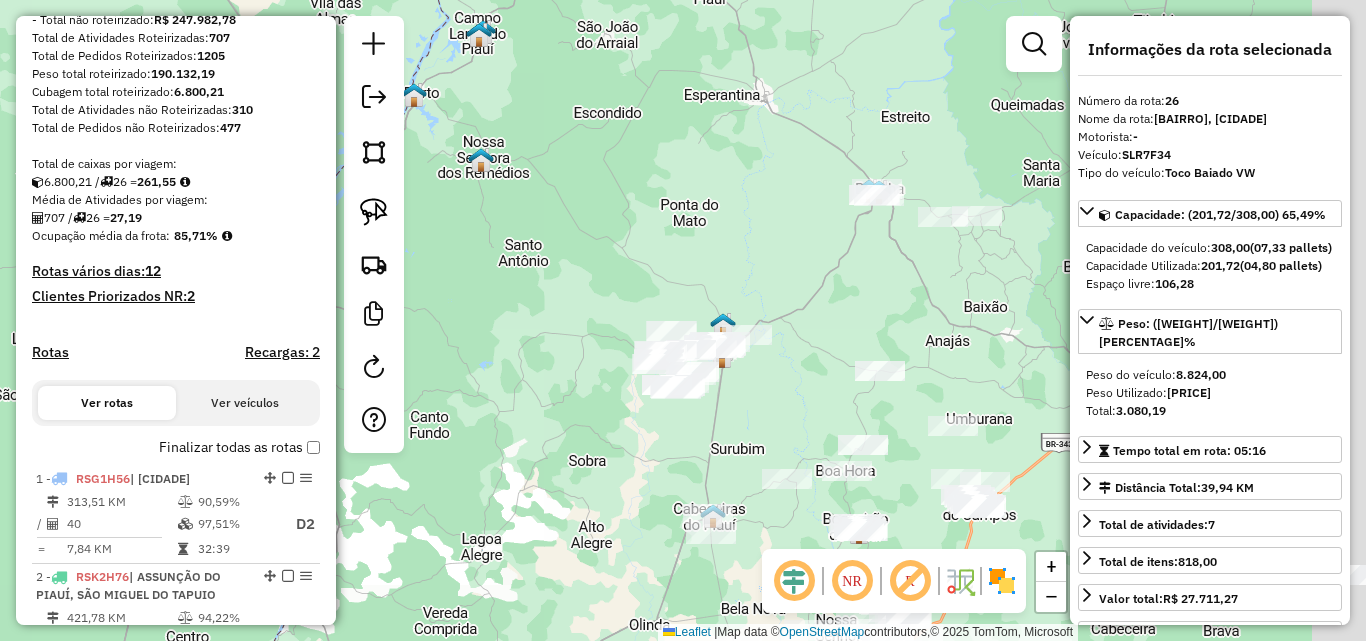 drag, startPoint x: 834, startPoint y: 376, endPoint x: 751, endPoint y: 388, distance: 83.86298 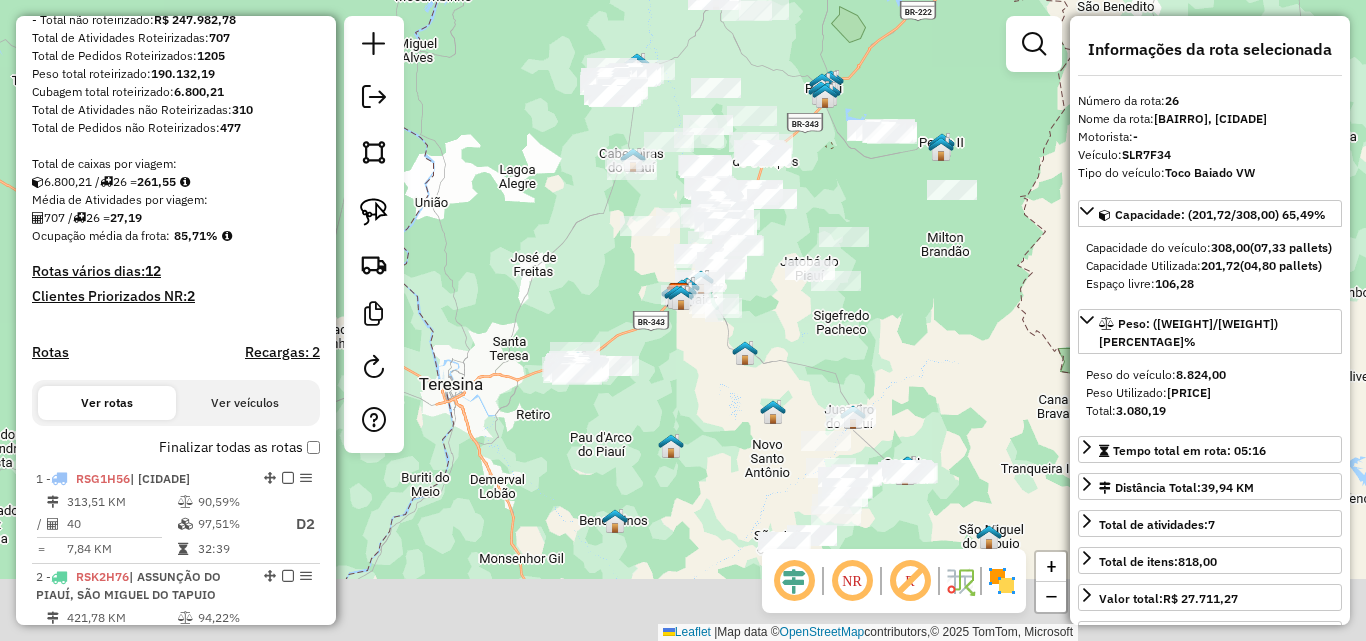 drag, startPoint x: 600, startPoint y: 22, endPoint x: 598, endPoint y: 0, distance: 22.090721 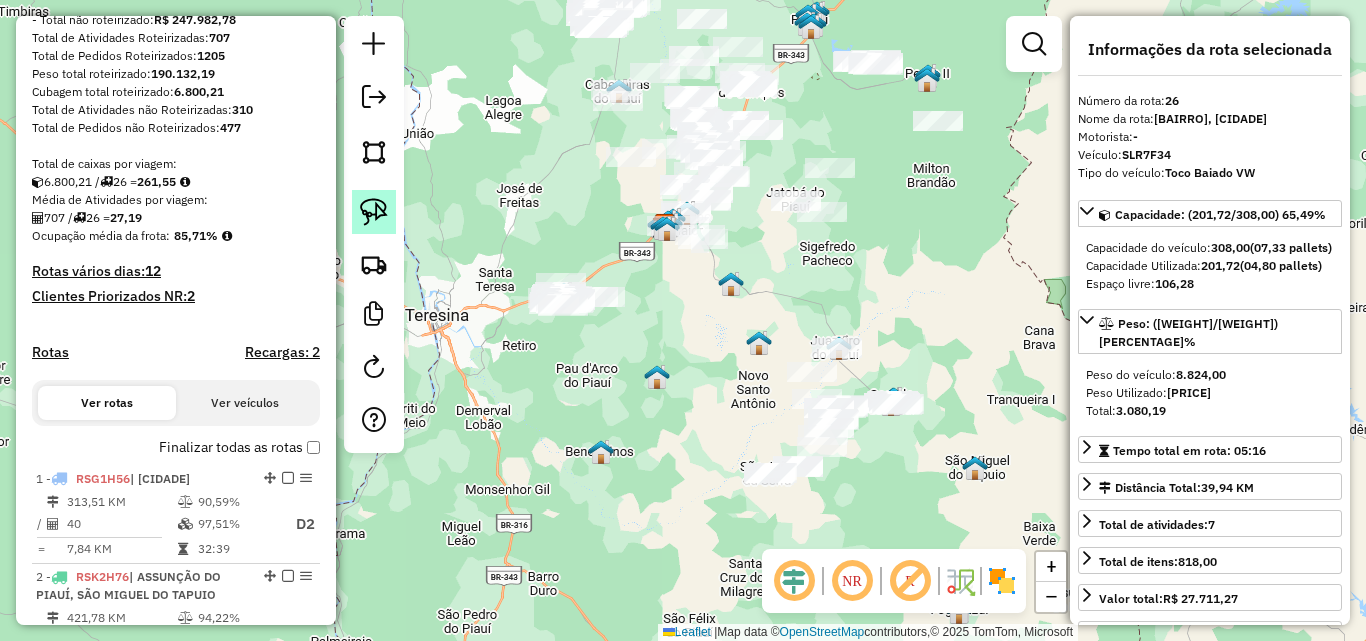 click 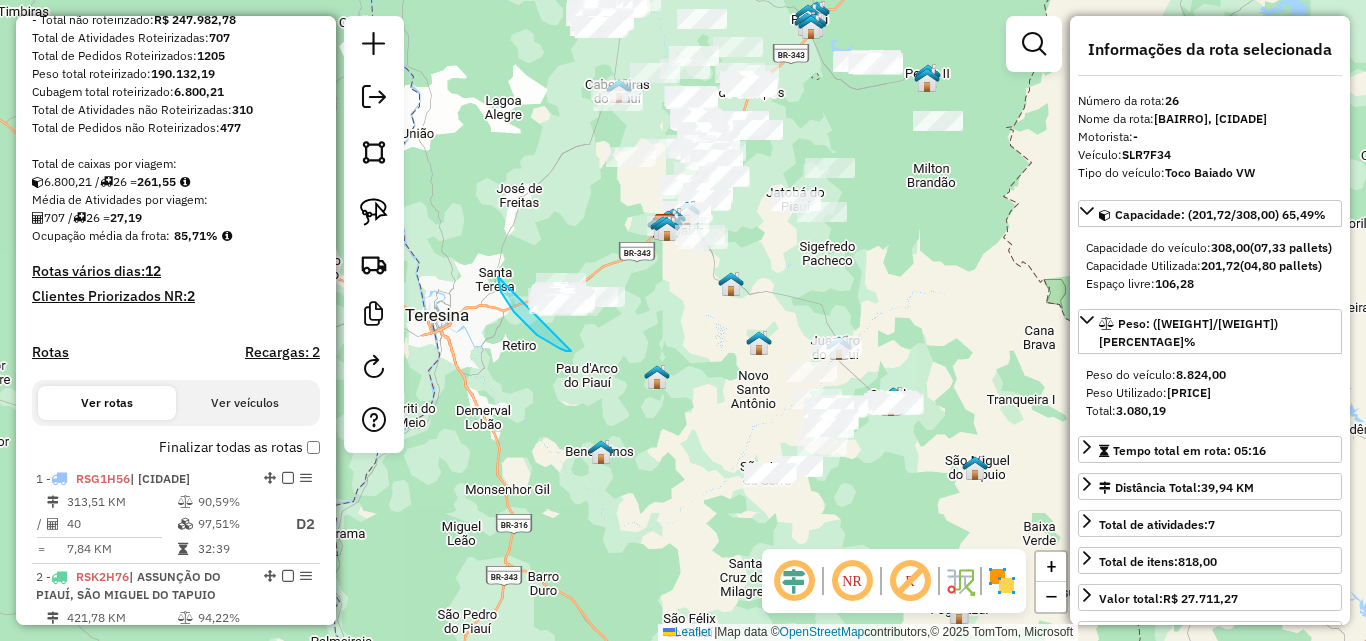 drag, startPoint x: 501, startPoint y: 292, endPoint x: 655, endPoint y: 329, distance: 158.38245 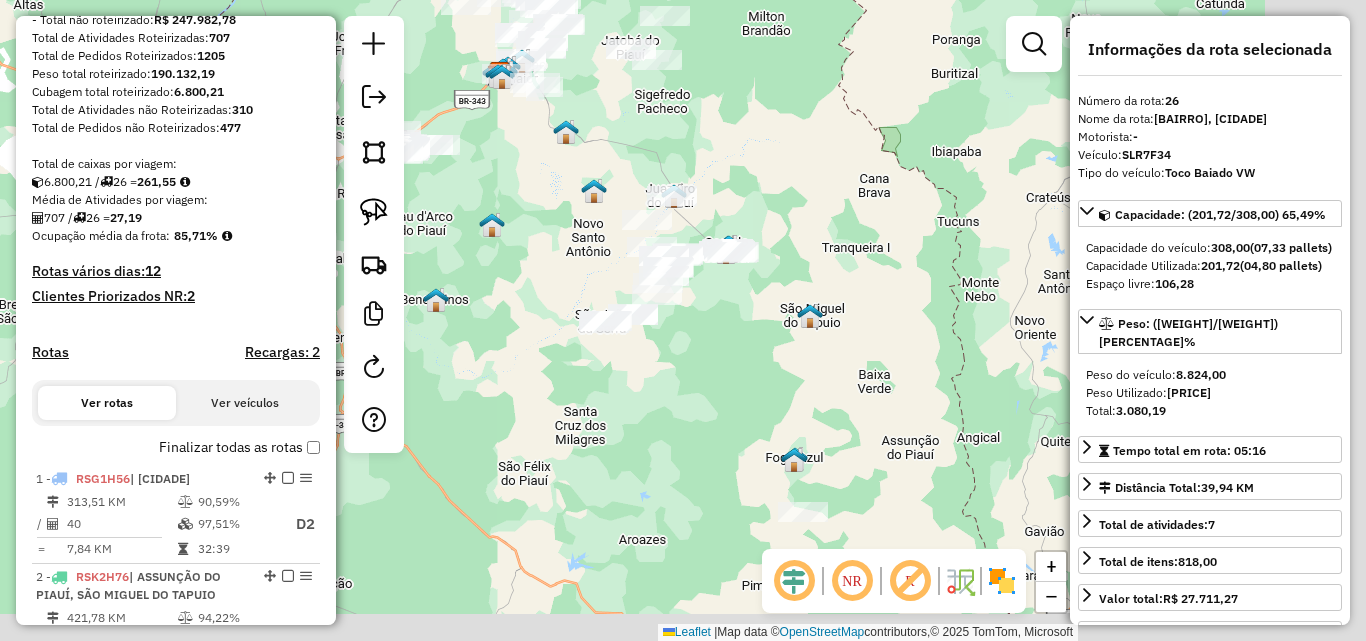 drag 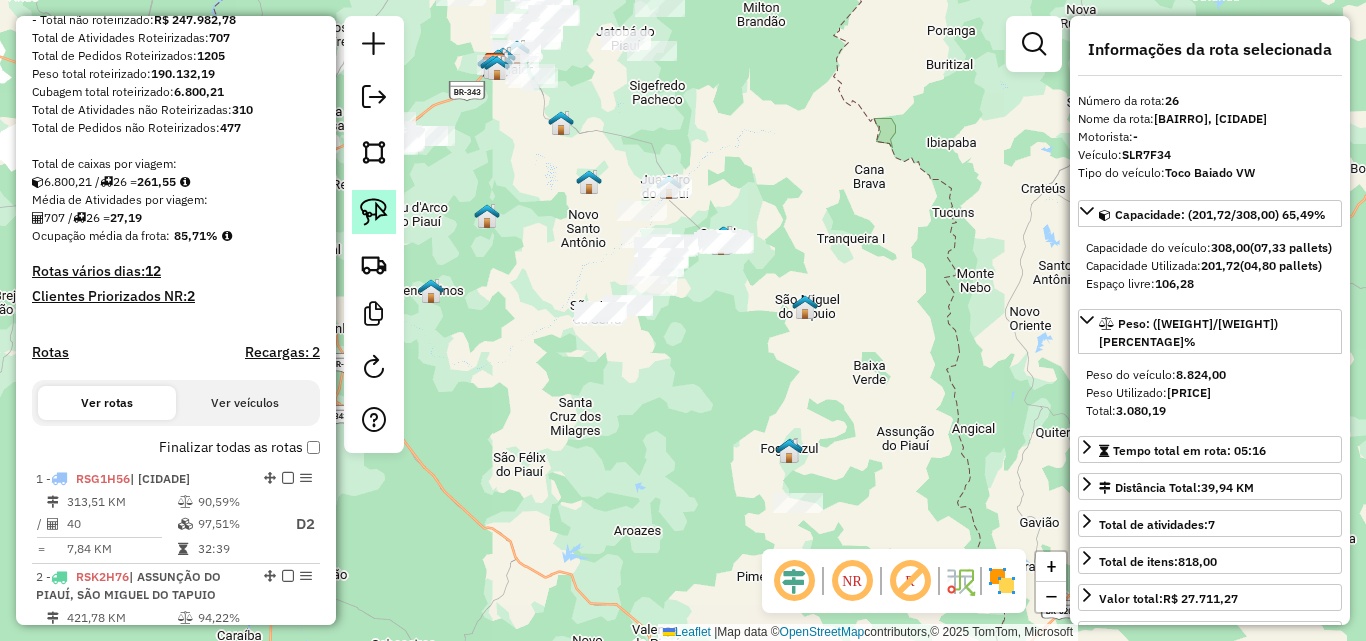 click 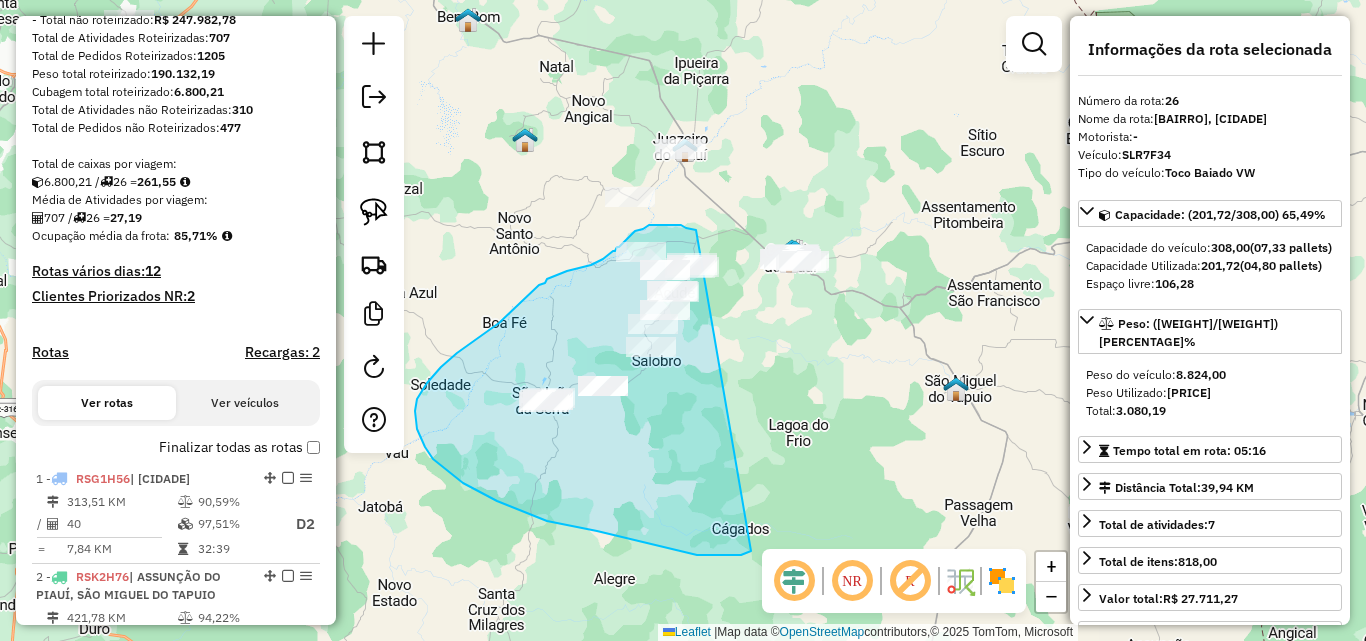 drag, startPoint x: 675, startPoint y: 390, endPoint x: 742, endPoint y: 281, distance: 127.9453 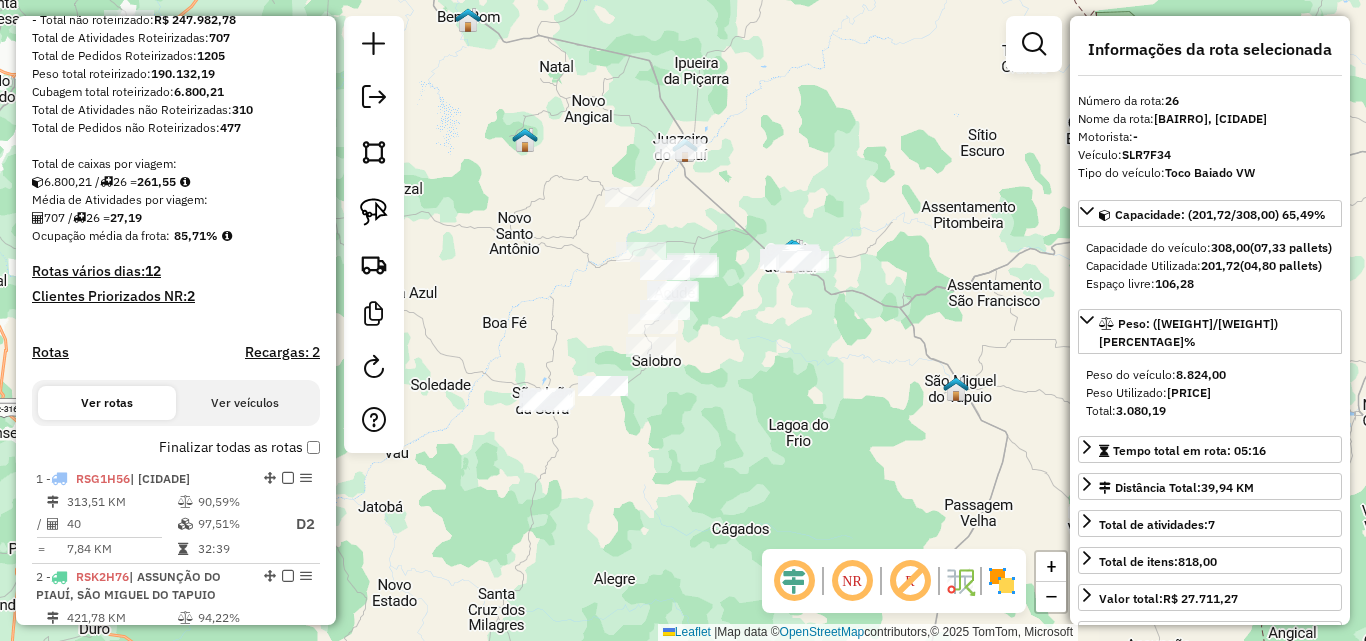 drag, startPoint x: 803, startPoint y: 274, endPoint x: 779, endPoint y: 294, distance: 31.241 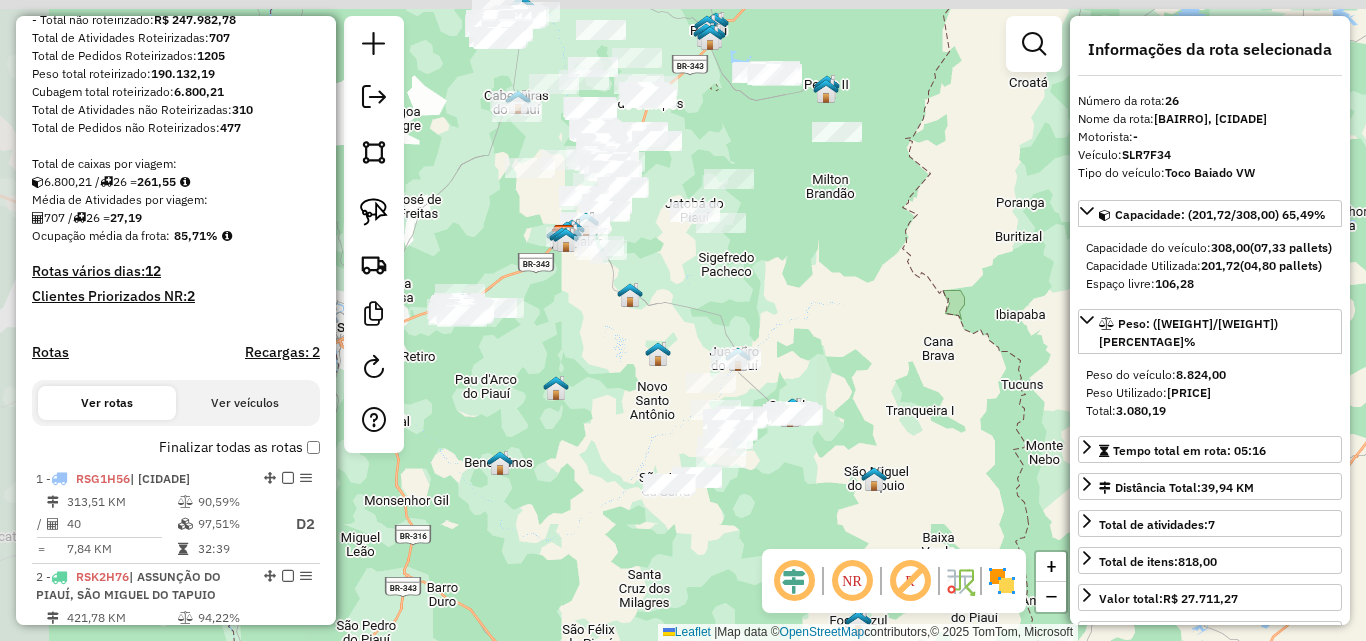 drag, startPoint x: 825, startPoint y: 316, endPoint x: 893, endPoint y: 456, distance: 155.64061 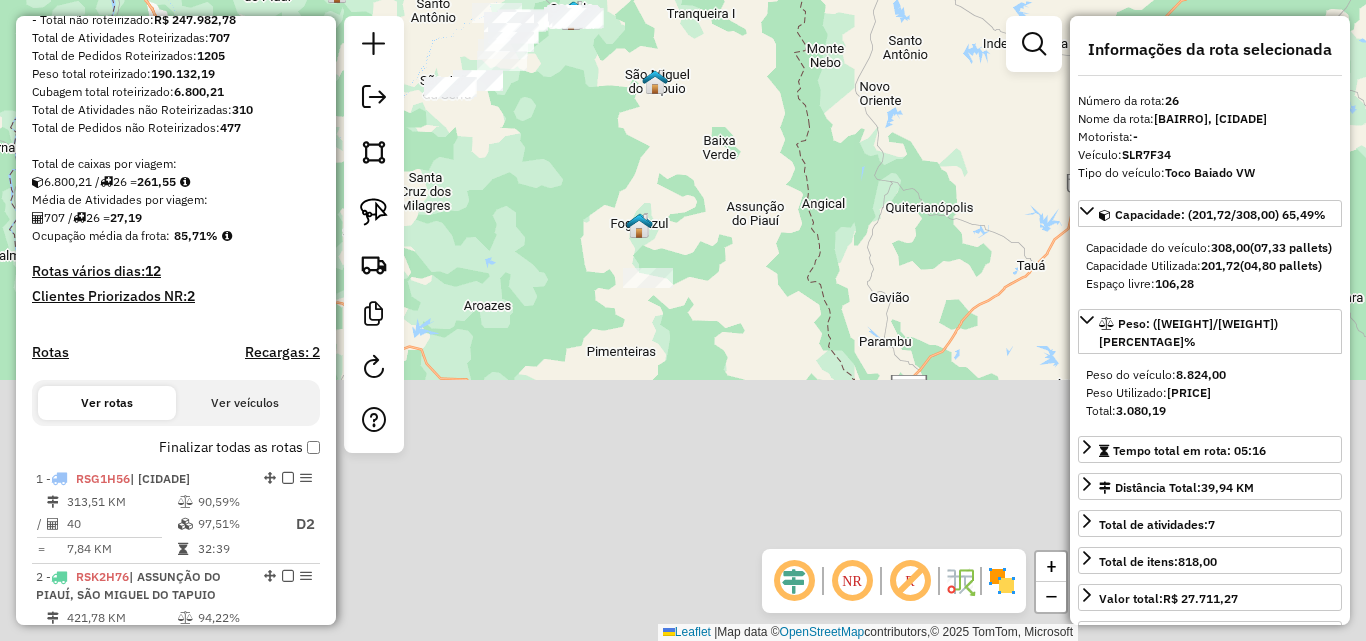 drag, startPoint x: 910, startPoint y: 373, endPoint x: 680, endPoint y: -38, distance: 470.97876 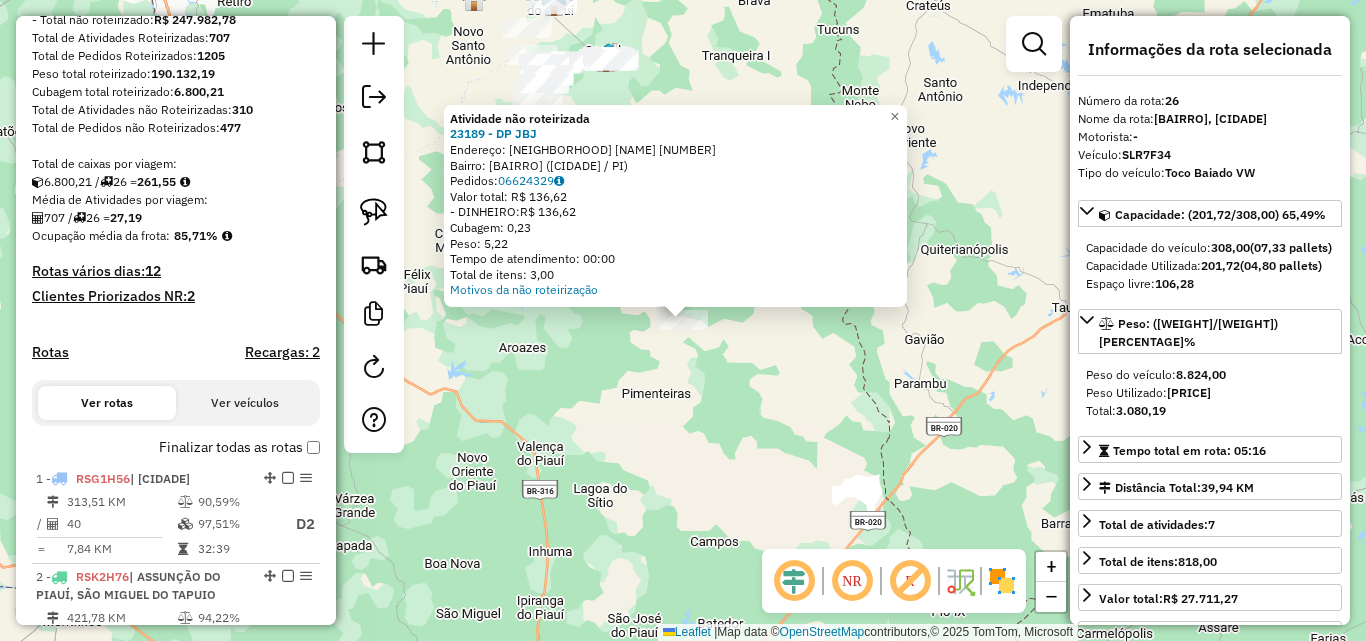 click on "Endereço:  [NEIGHBORHOOD] [NAME] [NUMBER]   Bairro: [NEIGHBORHOOD] ([CITY] / PI)   Pedidos:  [ORDER_ID]   Valor total: R$ [PRICE],00   - DINHEIRO:  R$ [PRICE],00   Cubagem: [CUBAGE]   Peso: [WEIGHT]   Tempo de atendimento: 00:00   Total de itens: [ITEMS],00  Motivos da não roteirização × Janela de atendimento Grade de atendimento Capacidade Transportadoras Veículos Cliente Pedidos  Rotas Selecione os dias de semana para filtrar as janelas de atendimento  Seg   Ter   Qua   Qui   Sex   Sáb   Dom  Informe o período da janela de atendimento: De: Até:  Filtrar exatamente a janela do cliente  Considerar janela de atendimento padrão  Selecione os dias de semana para filtrar as grades de atendimento  Seg   Ter   Qua   Qui   Sex   Sáb   Dom   Considerar clientes sem dia de atendimento cadastrado  Clientes fora do dia de atendimento selecionado Filtrar as atividades entre os valores definidos abaixo:  Peso mínimo:   Peso máximo:   Cubagem mínima:   Cubagem máxima:   De:   Até:   De:  +" 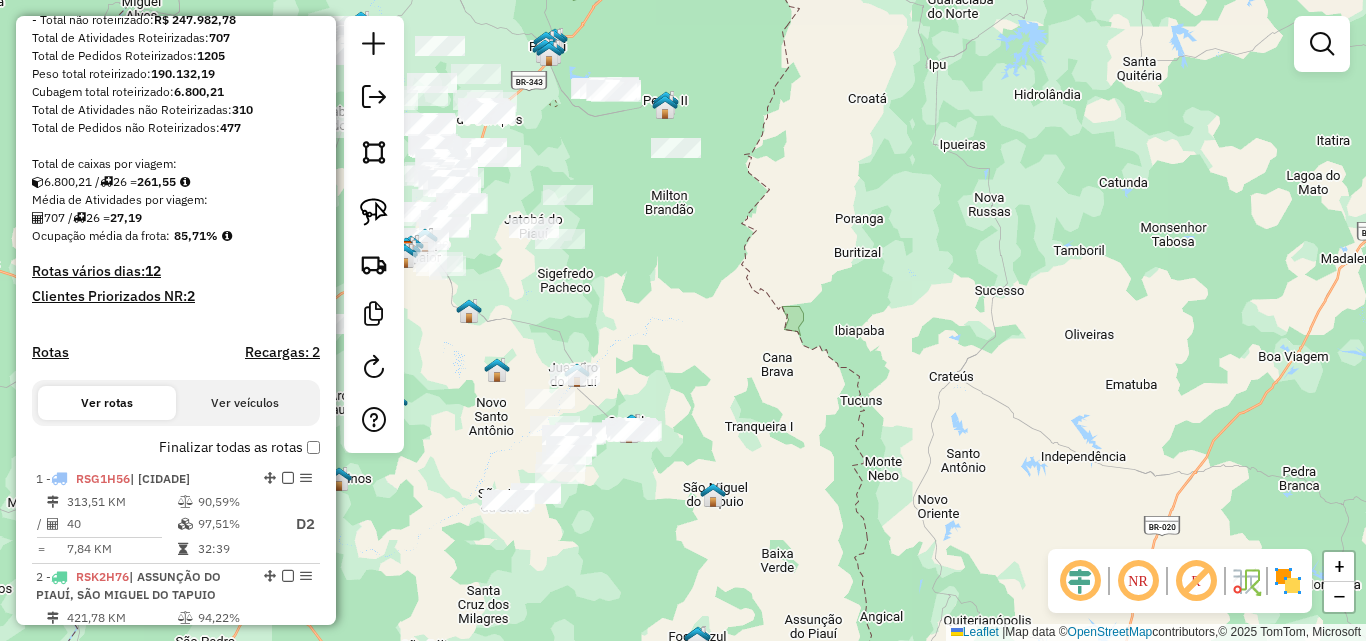 drag, startPoint x: 949, startPoint y: 526, endPoint x: 874, endPoint y: 476, distance: 90.13878 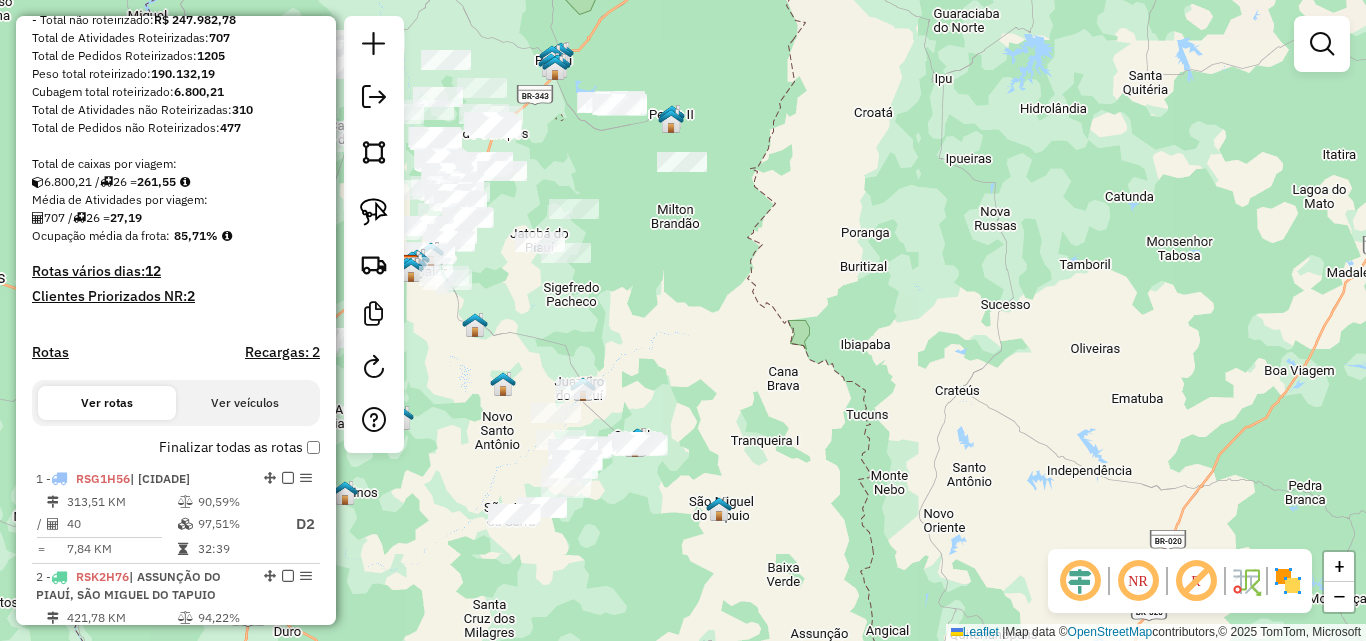 drag, startPoint x: 791, startPoint y: 353, endPoint x: 956, endPoint y: 498, distance: 219.65883 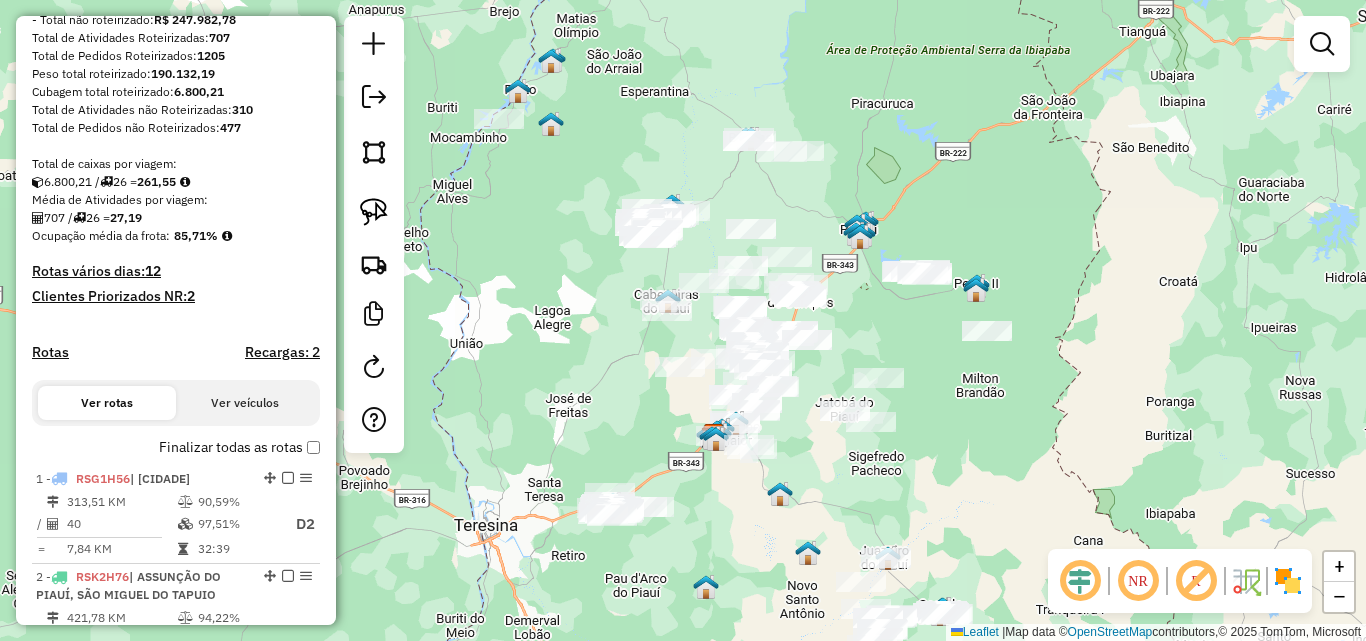 click on "Janela de atendimento Grade de atendimento Capacidade Transportadoras Veículos Cliente Pedidos  Rotas Selecione os dias de semana para filtrar as janelas de atendimento  Seg   Ter   Qua   Qui   Sex   Sáb   Dom  Informe o período da janela de atendimento: De: Até:  Filtrar exatamente a janela do cliente  Considerar janela de atendimento padrão  Selecione os dias de semana para filtrar as grades de atendimento  Seg   Ter   Qua   Qui   Sex   Sáb   Dom   Considerar clientes sem dia de atendimento cadastrado  Clientes fora do dia de atendimento selecionado Filtrar as atividades entre os valores definidos abaixo:  Peso mínimo:   Peso máximo:   Cubagem mínima:   Cubagem máxima:   De:   Até:  Filtrar as atividades entre o tempo de atendimento definido abaixo:  De:   Até:   Considerar capacidade total dos clientes não roteirizados Transportadora: Selecione um ou mais itens Tipo de veículo: Selecione um ou mais itens Veículo: Selecione um ou mais itens Motorista: Selecione um ou mais itens Nome: Rótulo:" 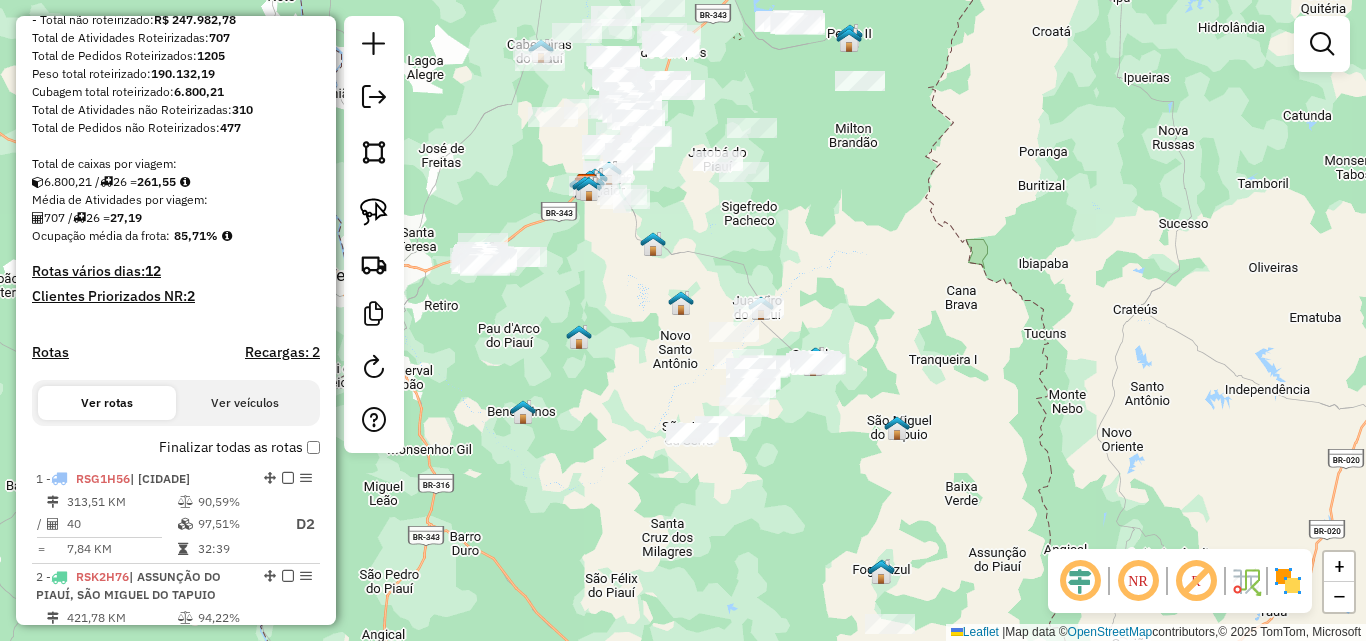 drag, startPoint x: 937, startPoint y: 439, endPoint x: 800, endPoint y: 177, distance: 295.6569 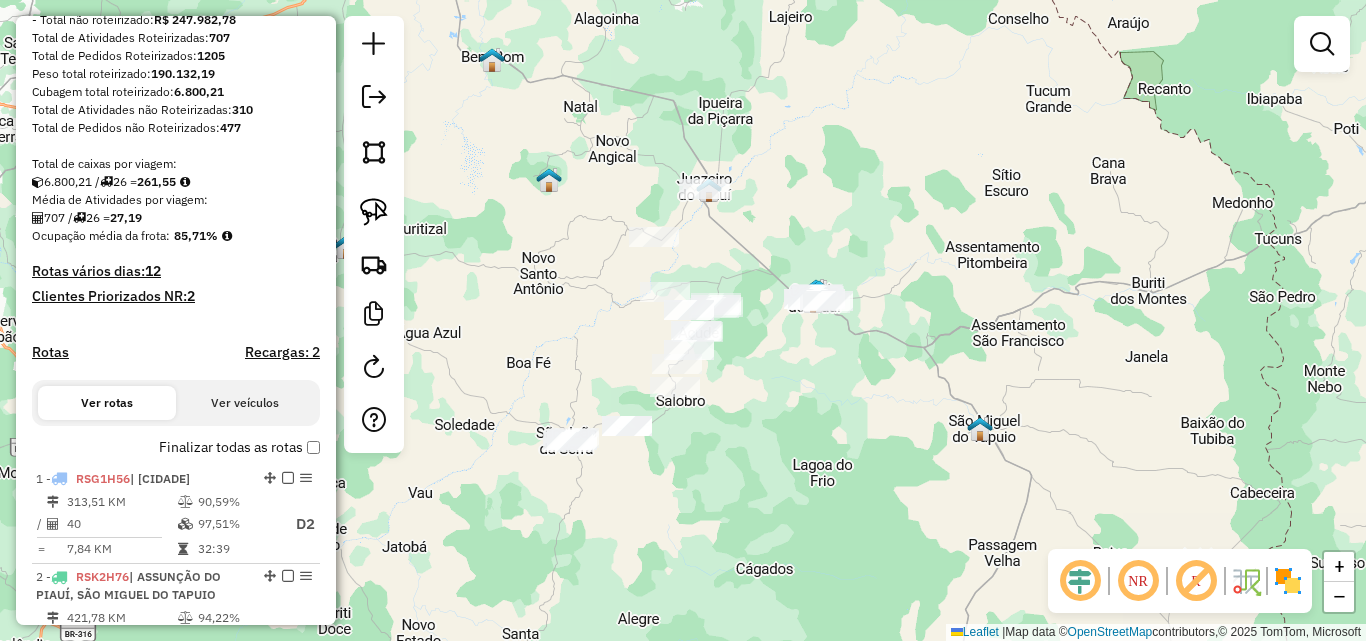 drag, startPoint x: 1016, startPoint y: 192, endPoint x: 984, endPoint y: 405, distance: 215.39035 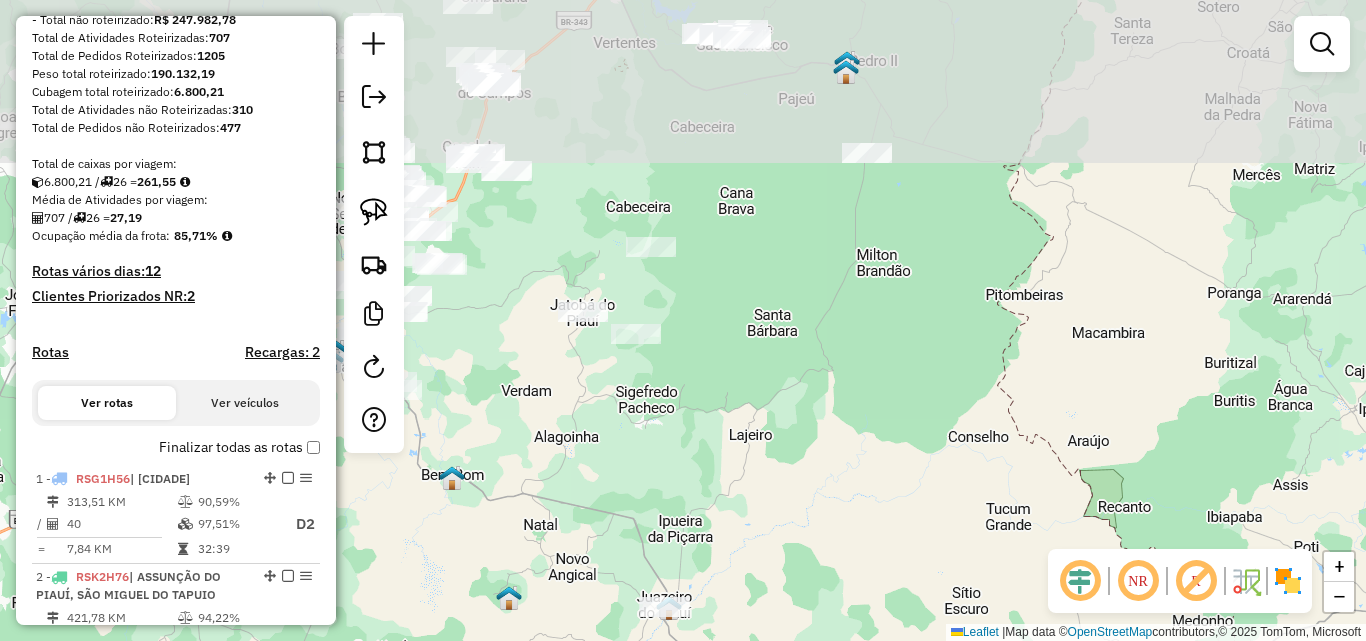 drag, startPoint x: 906, startPoint y: 278, endPoint x: 892, endPoint y: 389, distance: 111.8794 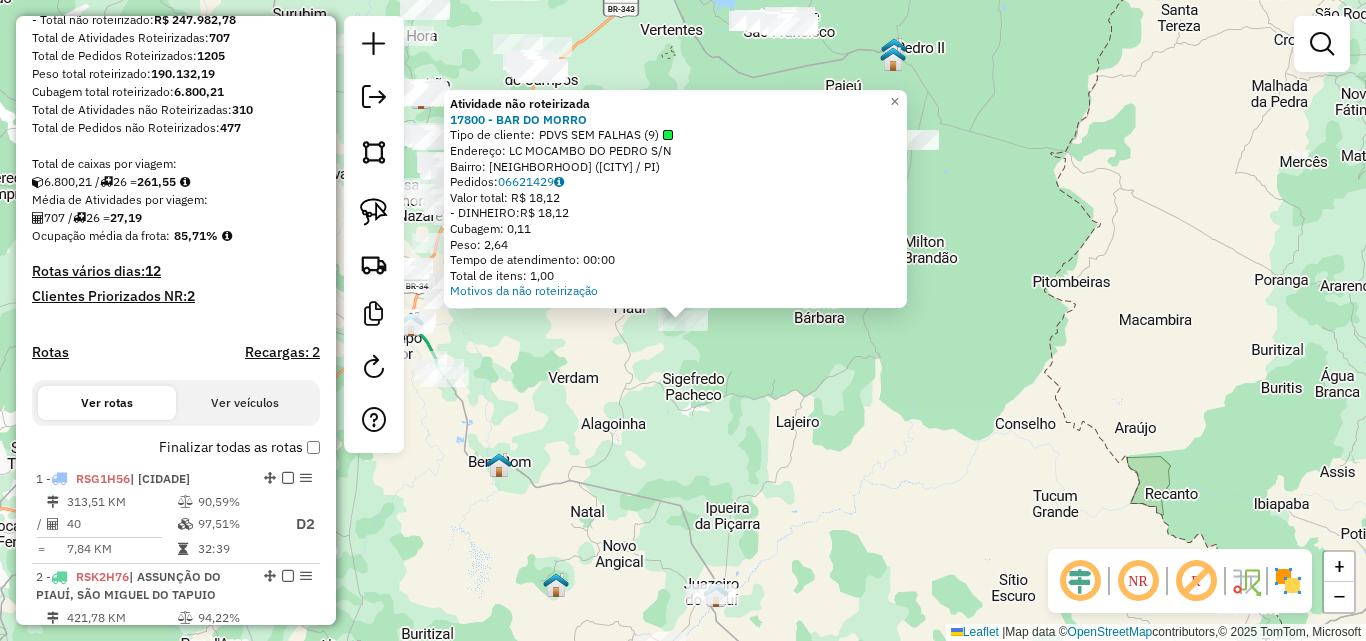 click on "Endereço:  [NEIGHBORHOOD] [NAME] [NUMBER]   Bairro: [NEIGHBORHOOD] ([CITY] / PI)   Pedidos:  [ORDER_ID]   Valor total: R$ [PRICE],00   - DINHEIRO:  R$ [PRICE],00   Cubagem: [CUBAGE]   Peso: [WEIGHT]   Tempo de atendimento: 00:00   Total de itens: [ITEMS],00  Motivos da não roteirização × Janela de atendimento Grade de atendimento Capacidade Transportadoras Veículos Cliente Pedidos  Rotas Selecione os dias de semana para filtrar as janelas de atendimento  Seg   Ter   Qua   Qui   Sex   Sáb   Dom  Informe o período da janela de atendimento: De: Até:  Filtrar exatamente a janela do cliente  Considerar janela de atendimento padrão  Selecione os dias de semana para filtrar as grades de atendimento  Seg   Ter   Qua   Qui   Sex   Sáb   Dom   Considerar clientes sem dia de atendimento cadastrado  Clientes fora do dia de atendimento selecionado Filtrar as atividades entre os valores definidos abaixo:  Peso mínimo:   Peso máximo:   Cubagem mínima:" 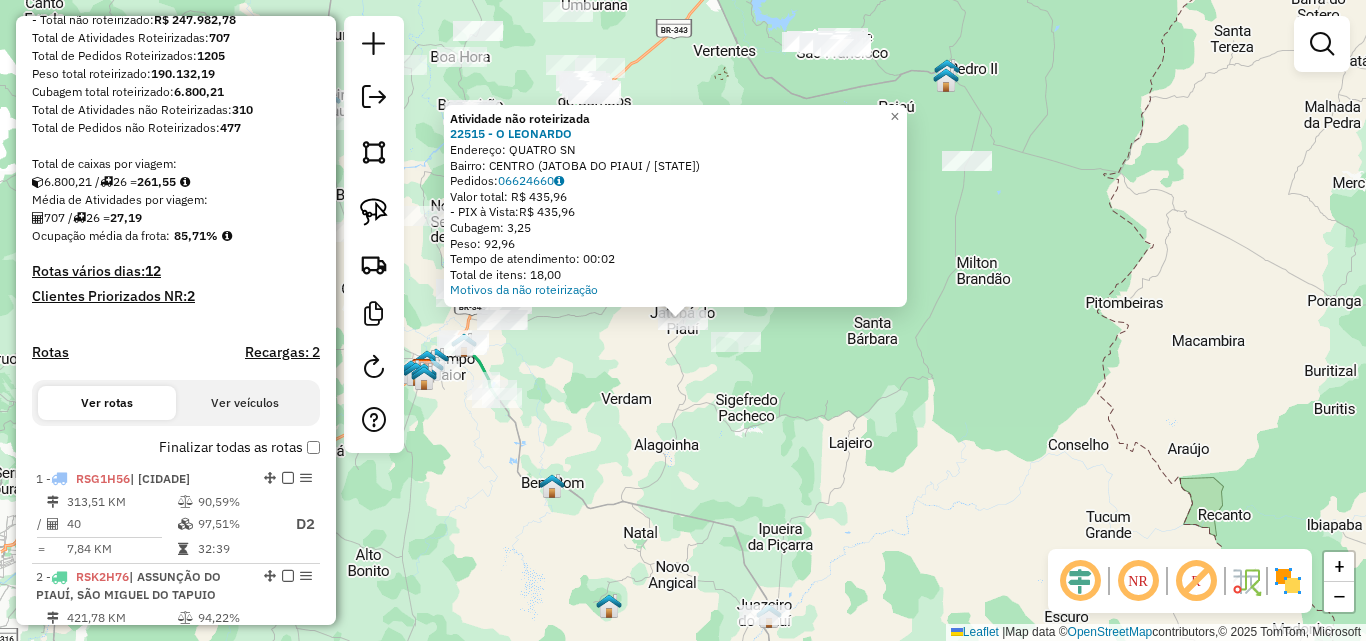 click on "Endereço:  [STREET] [NUMBER]   Bairro: [NEIGHBORHOOD] ([CITY] / PI)   Pedidos:  [ORDER_ID]   Valor total: R$ [PRICE],00   - PIX à Vista:  R$ [PRICE],00   Cubagem: [CUBAGE]   Peso: [WEIGHT]   Tempo de atendimento: 00:02   Total de itens: [ITEMS],00  Motivos da não roteirização × Janela de atendimento Grade de atendimento Capacidade Transportadoras Veículos Cliente Pedidos  Rotas Selecione os dias de semana para filtrar as janelas de atendimento  Seg   Ter   Qua   Qui   Sex   Sáb   Dom  Informe o período da janela de atendimento: De: Até:  Filtrar exatamente a janela do cliente  Considerar janela de atendimento padrão  Selecione os dias de semana para filtrar as grades de atendimento  Seg   Ter   Qua   Qui   Sex   Sáb   Dom   Considerar clientes sem dia de atendimento cadastrado  Clientes fora do dia de atendimento selecionado Filtrar as atividades entre os valores definidos abaixo:  Peso mínimo:   Peso máximo:   Cubagem mínima:   Cubagem máxima:   De:   Até:   De:   Até:  +" 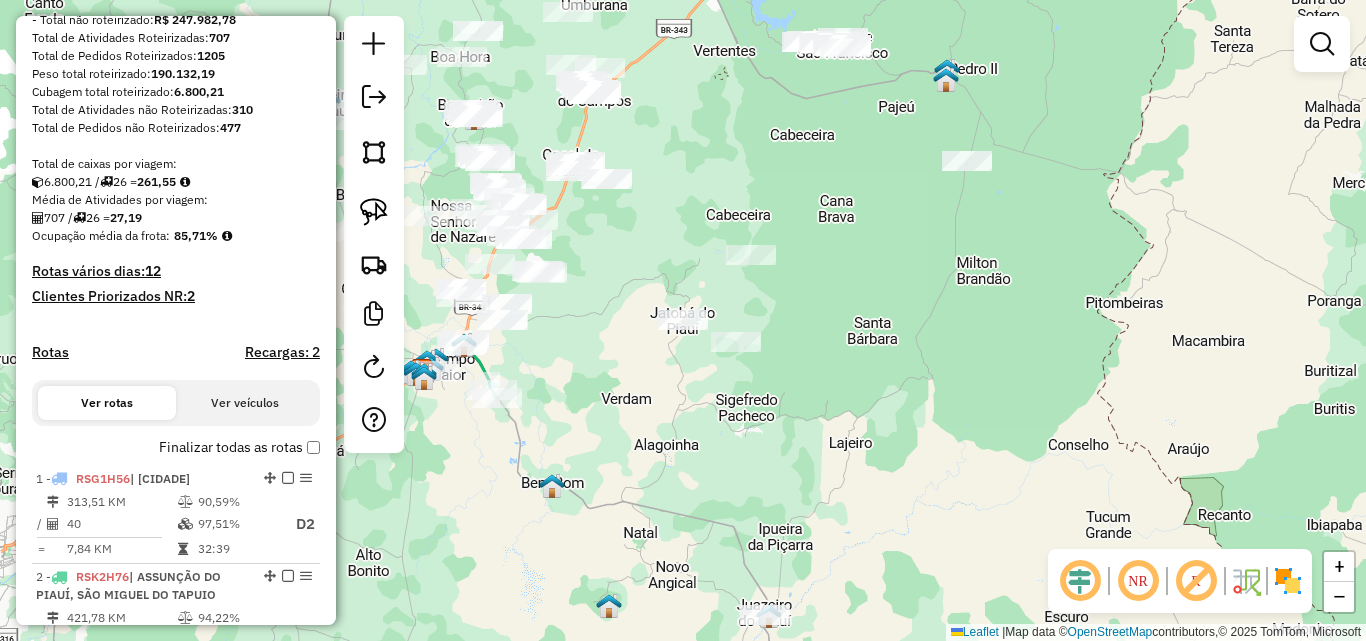 drag, startPoint x: 1000, startPoint y: 252, endPoint x: 941, endPoint y: 446, distance: 202.77327 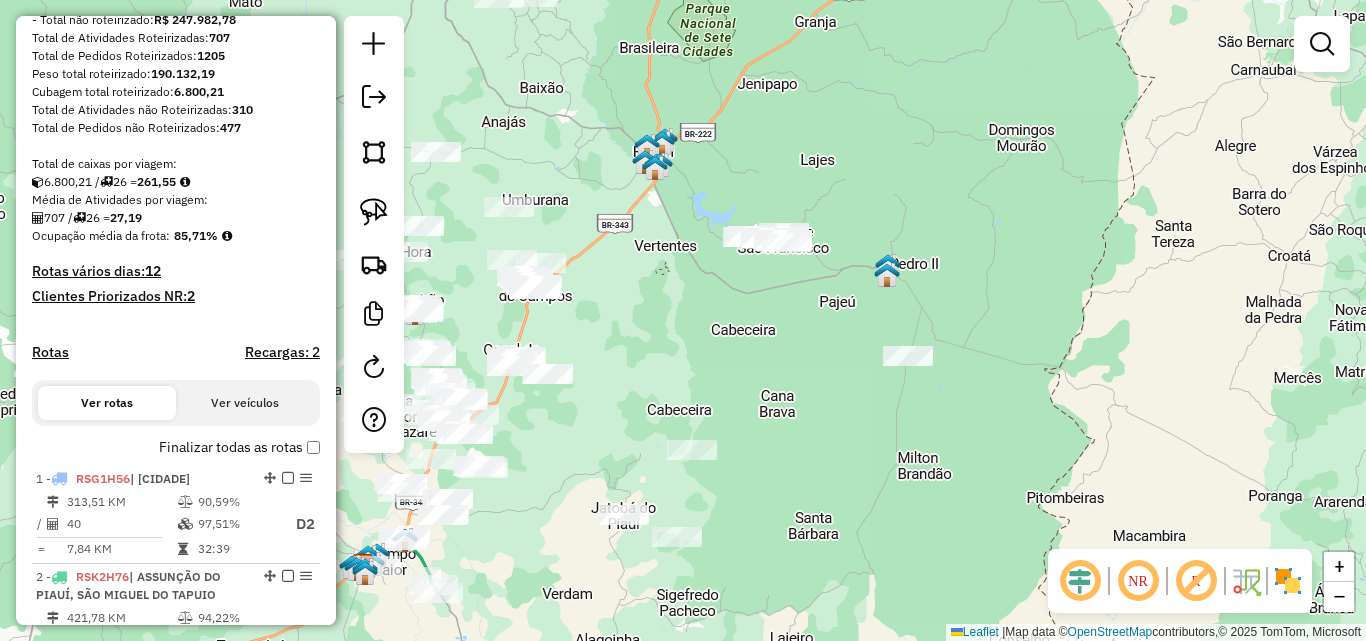 drag, startPoint x: 787, startPoint y: 470, endPoint x: 961, endPoint y: 535, distance: 185.74445 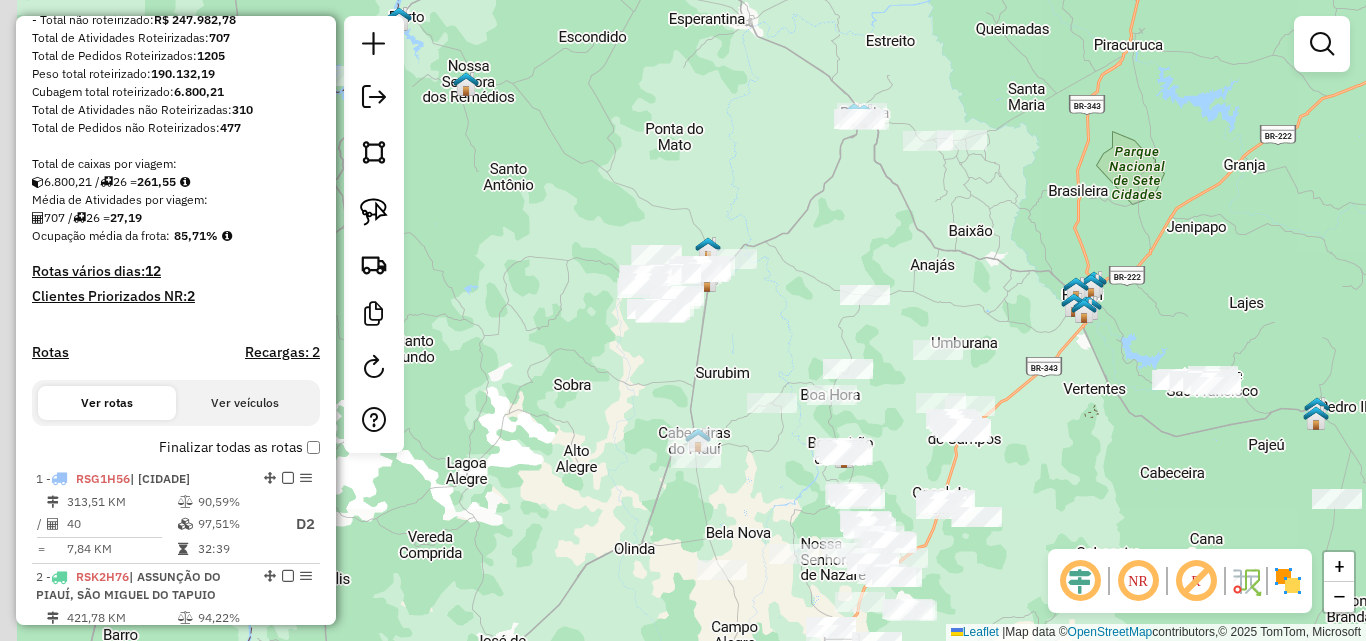 drag, startPoint x: 757, startPoint y: 206, endPoint x: 927, endPoint y: 248, distance: 175.11139 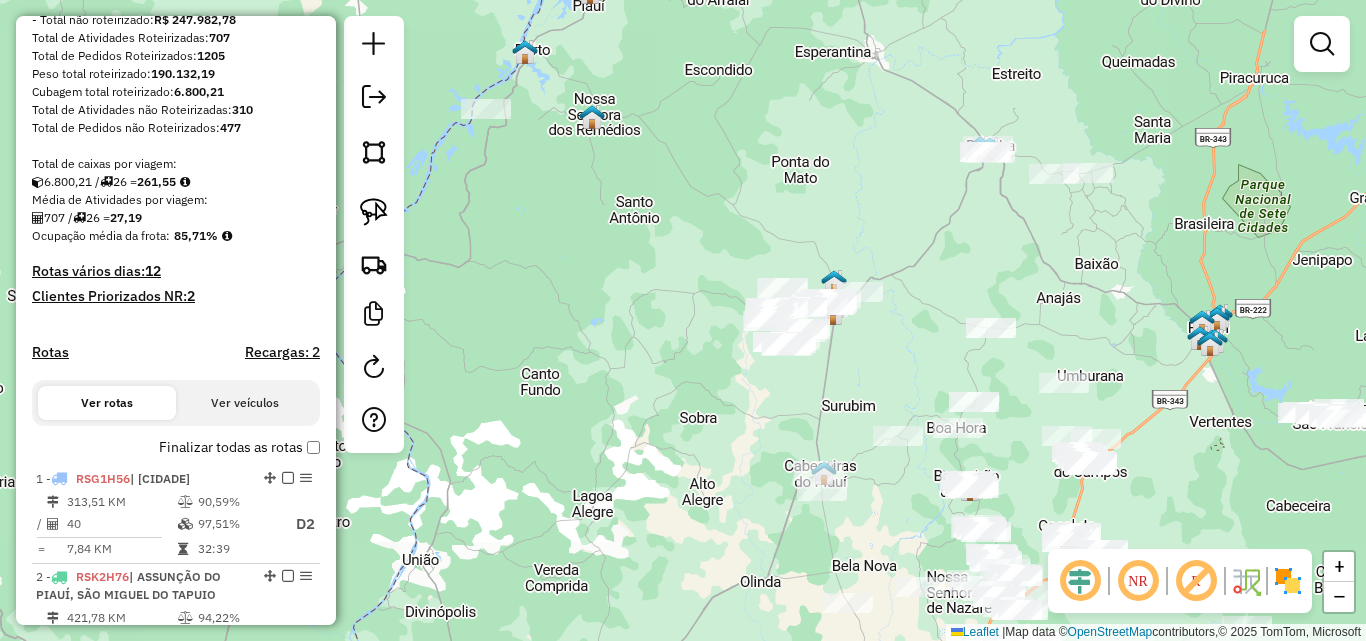drag, startPoint x: 826, startPoint y: 140, endPoint x: 782, endPoint y: 118, distance: 49.193497 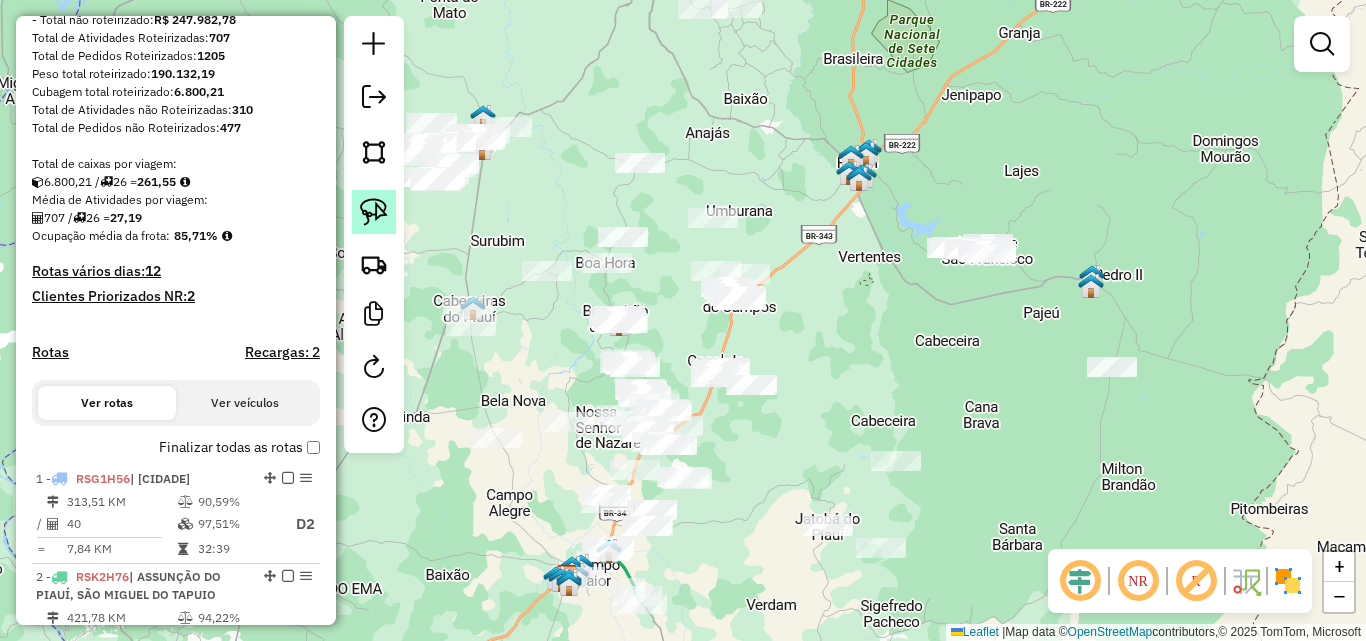 click 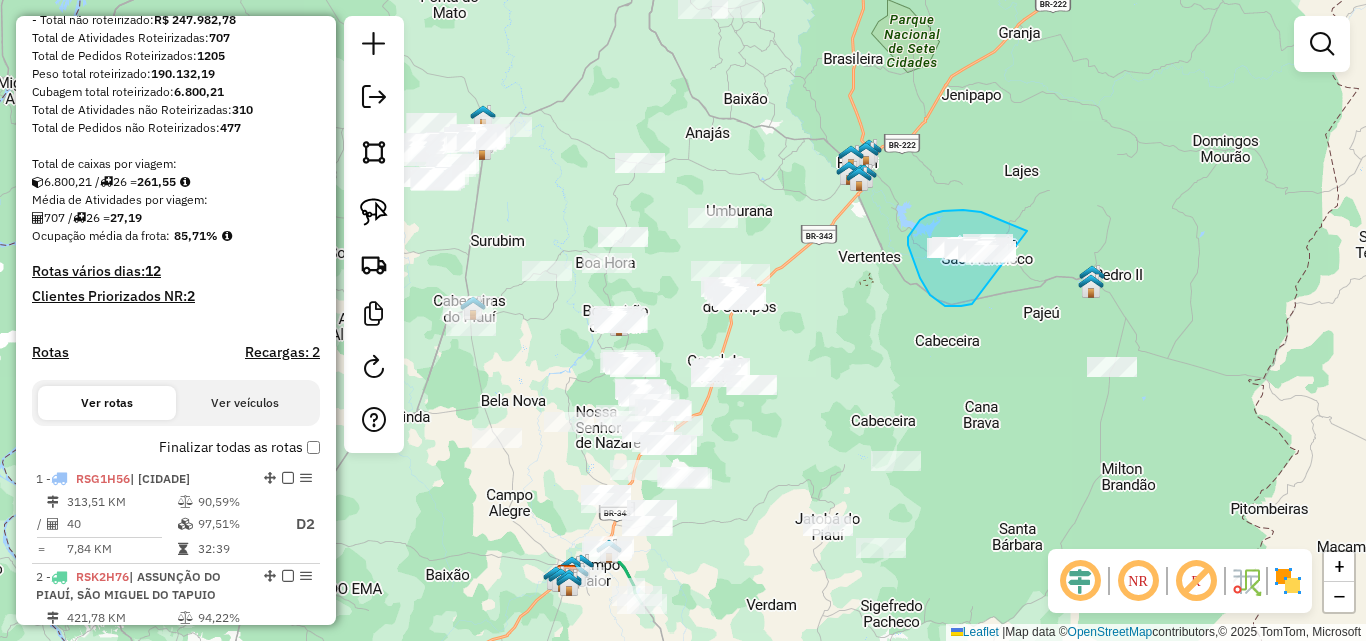 drag, startPoint x: 955, startPoint y: 306, endPoint x: 1035, endPoint y: 254, distance: 95.41489 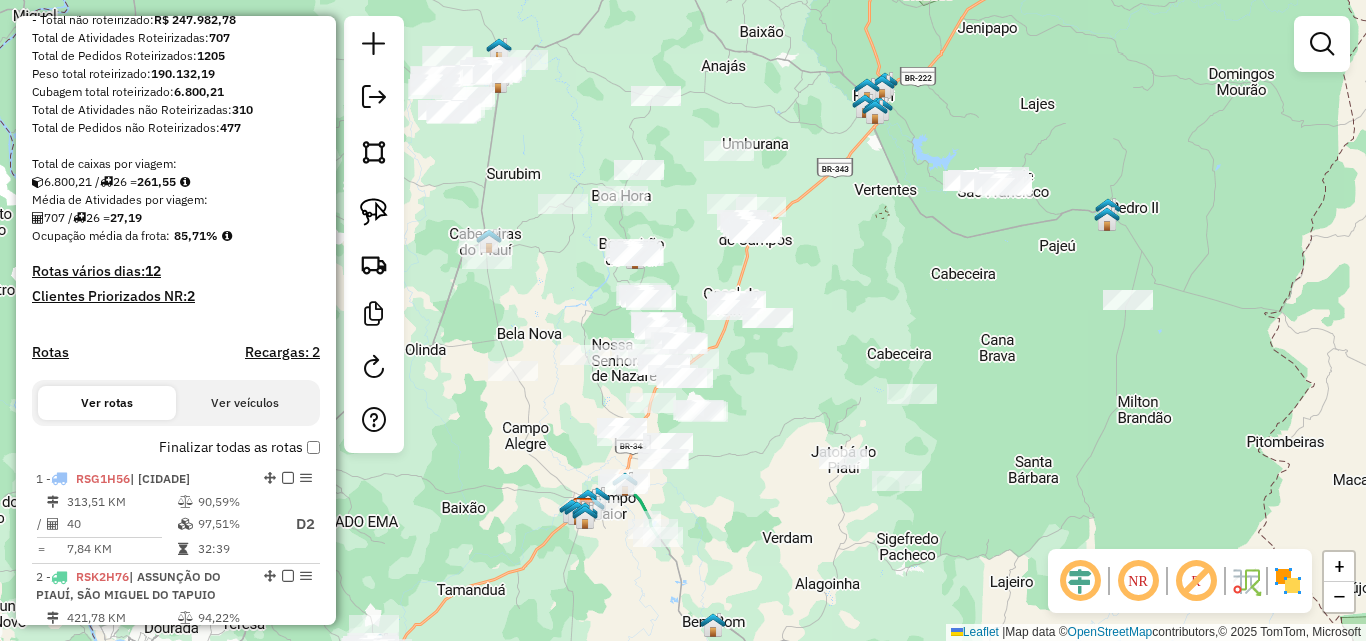 drag, startPoint x: 922, startPoint y: 349, endPoint x: 1005, endPoint y: 251, distance: 128.42508 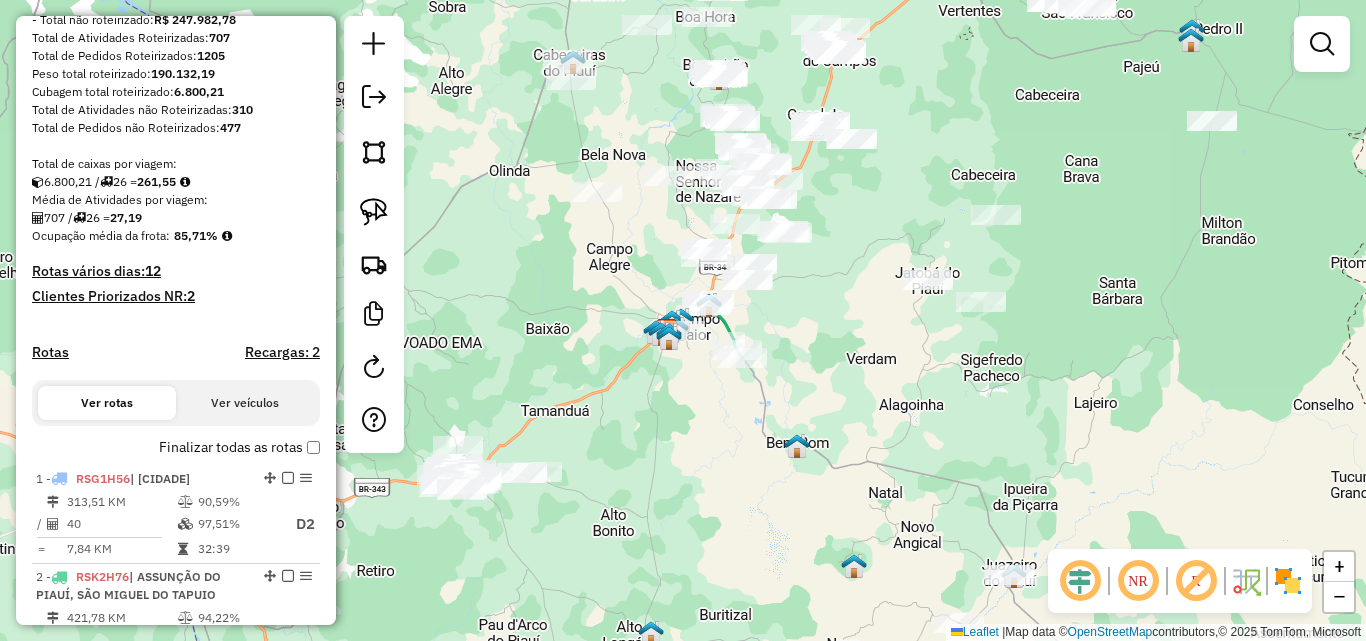 drag, startPoint x: 857, startPoint y: 426, endPoint x: 864, endPoint y: 284, distance: 142.17242 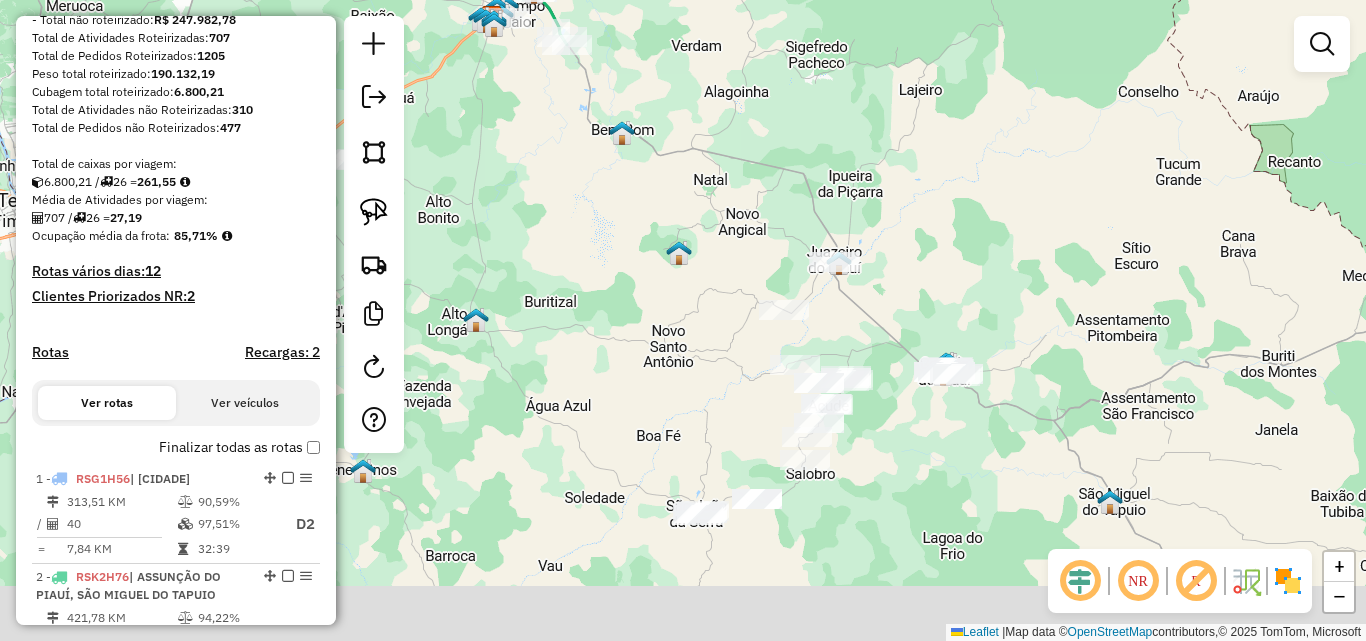 drag, startPoint x: 873, startPoint y: 304, endPoint x: 654, endPoint y: 110, distance: 292.56964 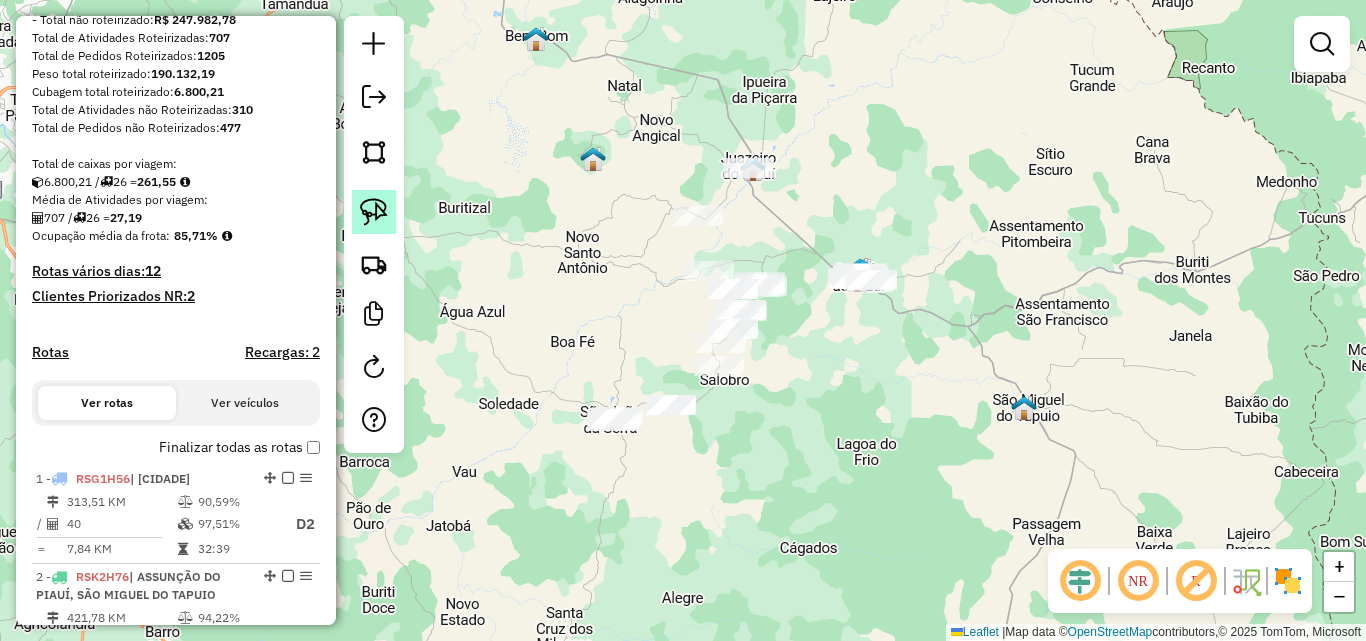 click 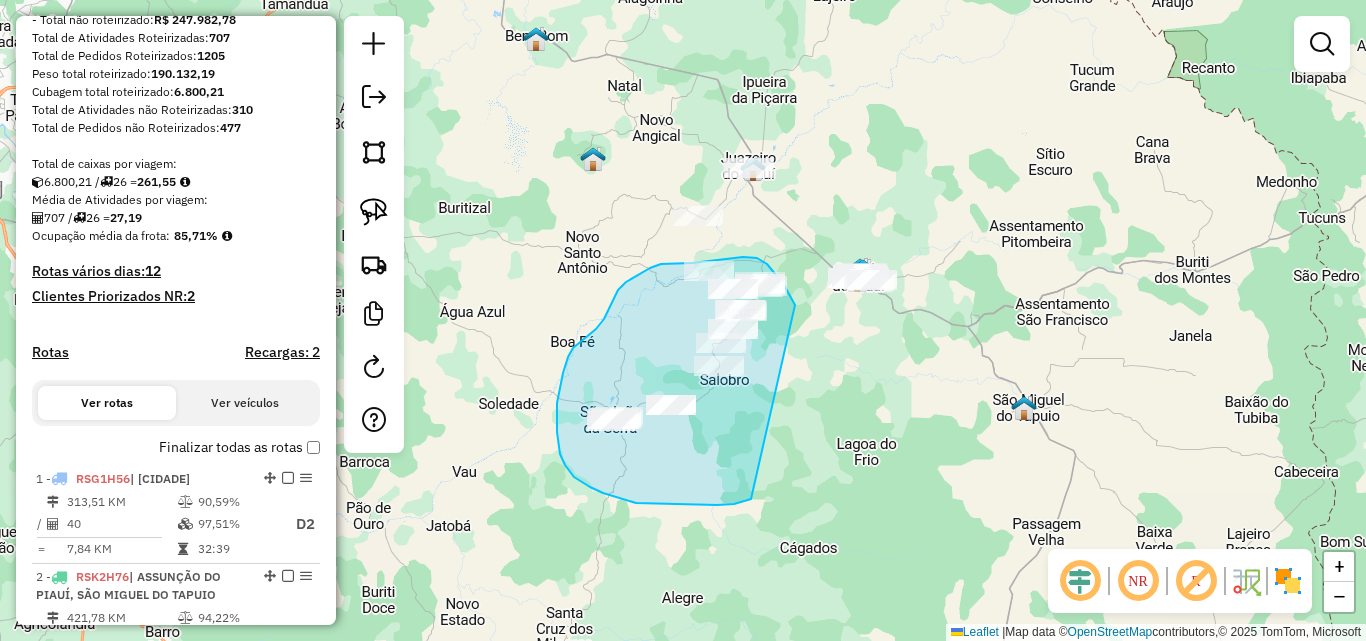 drag, startPoint x: 750, startPoint y: 500, endPoint x: 803, endPoint y: 371, distance: 139.46326 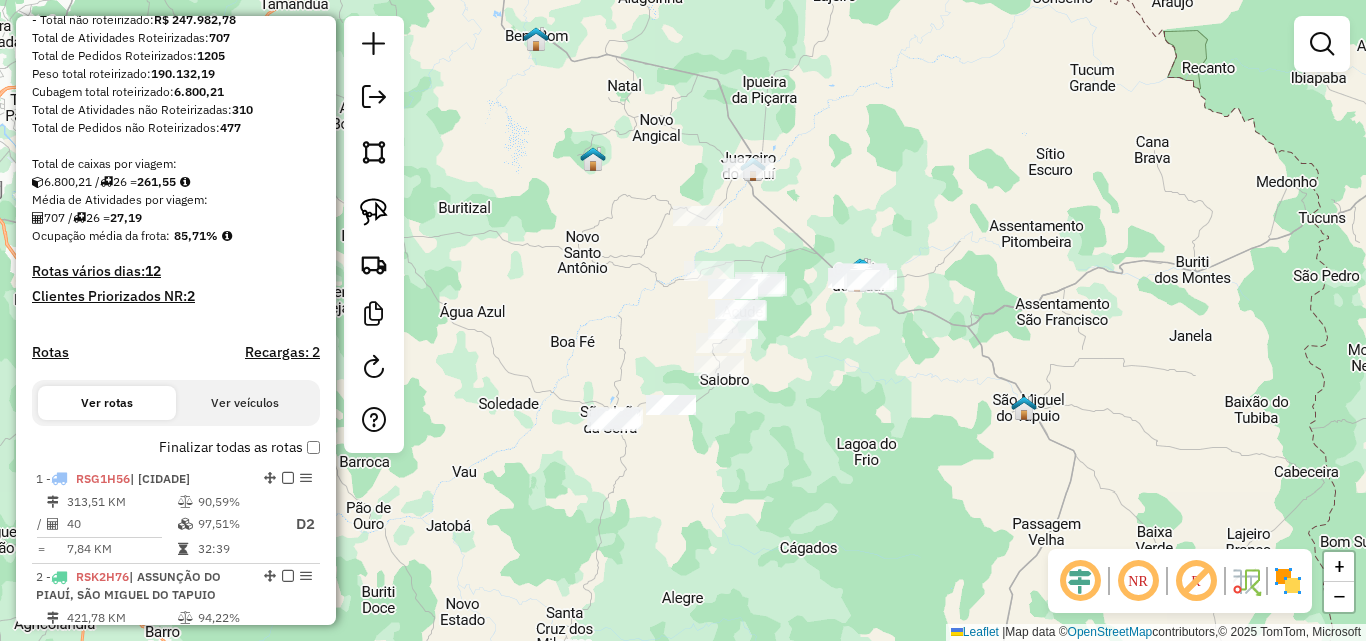 drag, startPoint x: 658, startPoint y: 195, endPoint x: 685, endPoint y: 370, distance: 177.0706 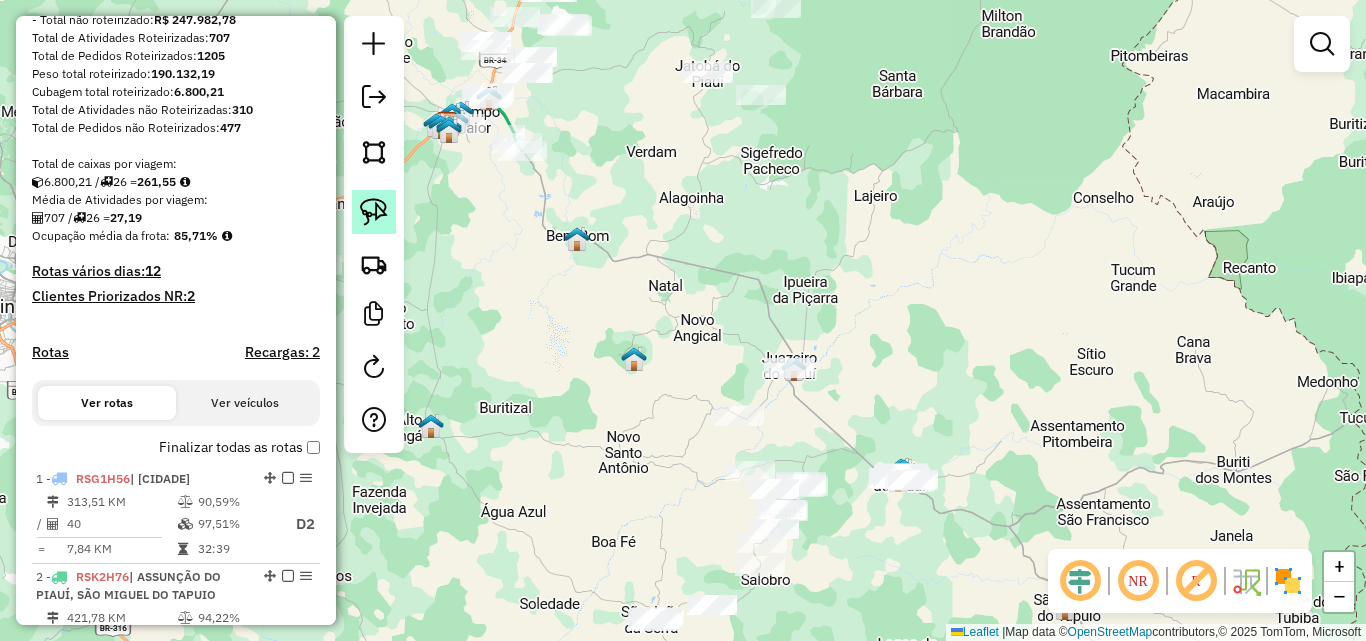 click 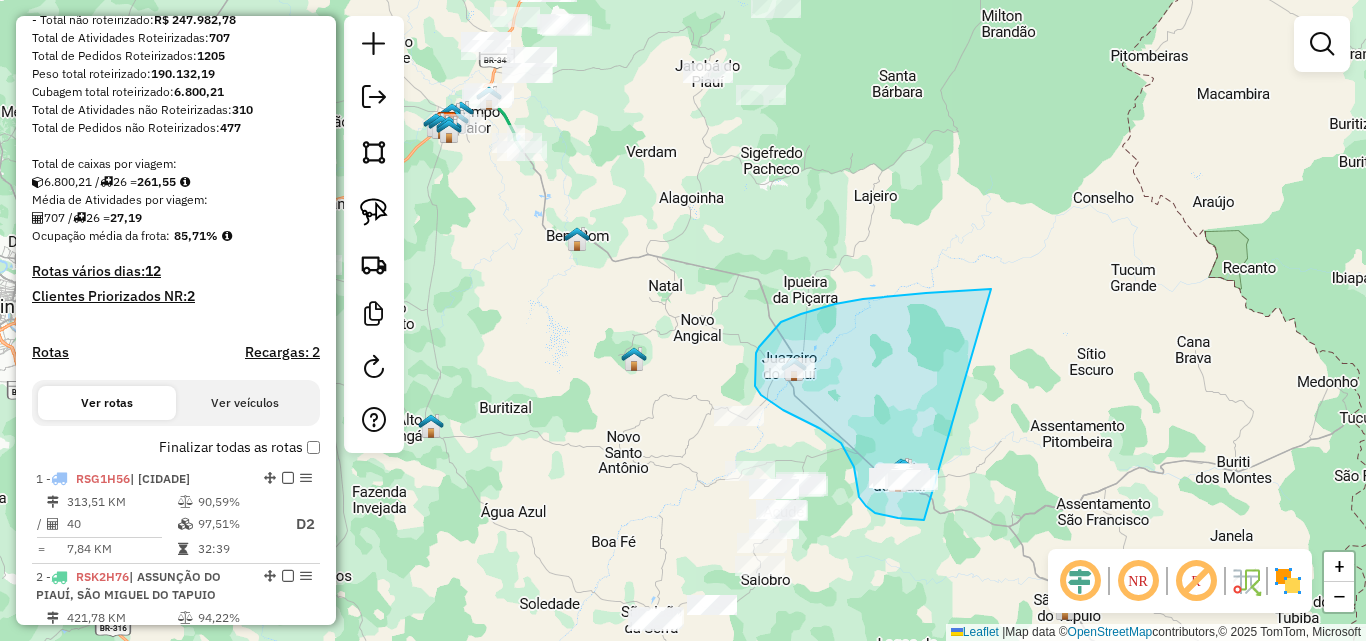 drag, startPoint x: 989, startPoint y: 289, endPoint x: 1024, endPoint y: 460, distance: 174.54512 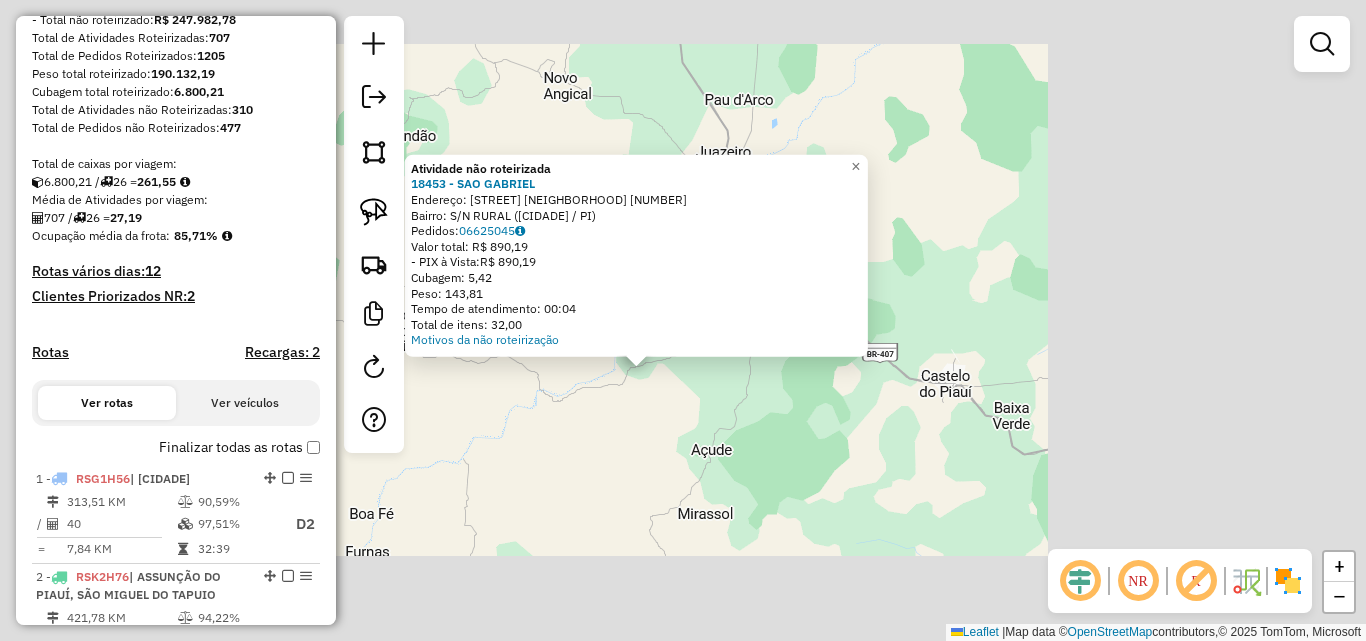 click on "Atividade não roteirizada 18453 - SAO GABRIEL  Endereço:  LC BURITIZINHO I S/N   Bairro: S/N RURAL ([CIDADE] / PI)   Pedidos:  06625045   Valor total: R$ [PRICE]   - PIX à Vista:  R$ [PRICE]   Cubagem: [CUBAGE]   Peso: [WEIGHT]   Tempo de atendimento: 00:04   Total de itens: [NUMBER]  Motivos da não roteirização × Janela de atendimento Grade de atendimento Capacidade Transportadoras Veículos Cliente Pedidos  Rotas Selecione os dias de semana para filtrar as janelas de atendimento  Seg   Ter   Qua   Qui   Sex   Sáb   Dom  Informe o período da janela de atendimento: De: Até:  Filtrar exatamente a janela do cliente  Considerar janela de atendimento padrão  Selecione os dias de semana para filtrar as grades de atendimento  Seg   Ter   Qua   Qui   Sex   Sáb   Dom   Considerar clientes sem dia de atendimento cadastrado  Clientes fora do dia de atendimento selecionado Filtrar as atividades entre os valores definidos abaixo:  Peso mínimo:   Peso máximo:   Cubagem mínima:   Cubagem máxima:   De:   Até:" 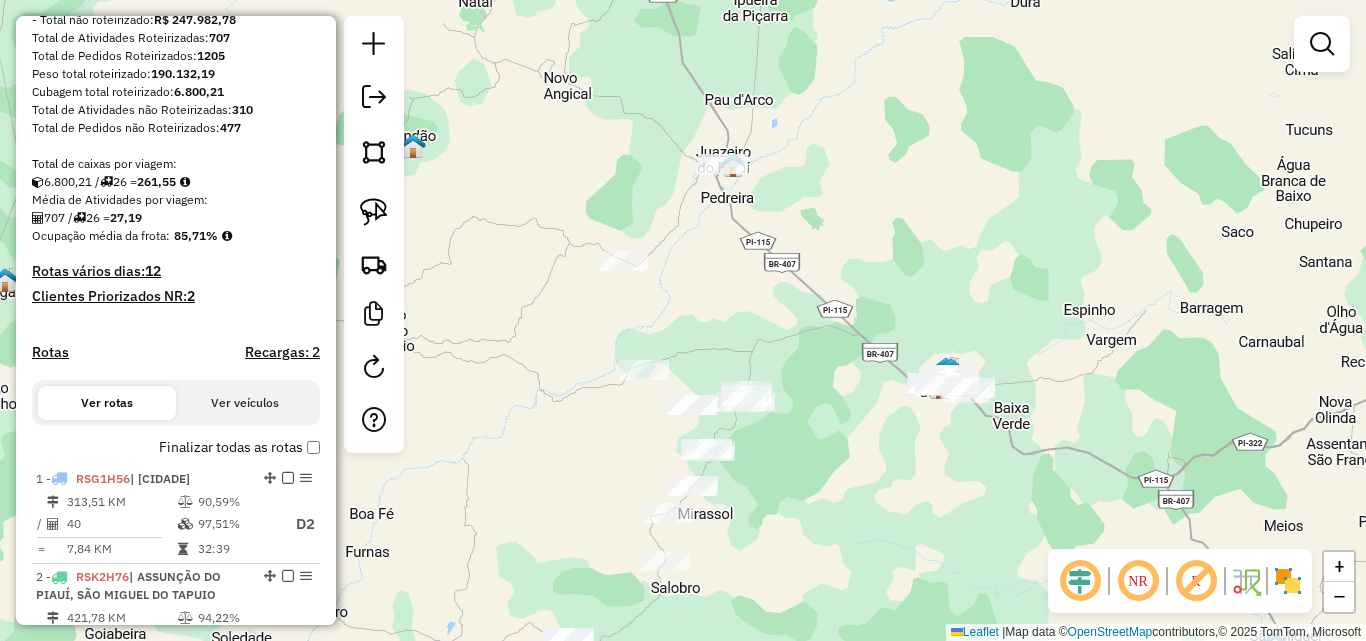 drag, startPoint x: 828, startPoint y: 296, endPoint x: 763, endPoint y: 362, distance: 92.63369 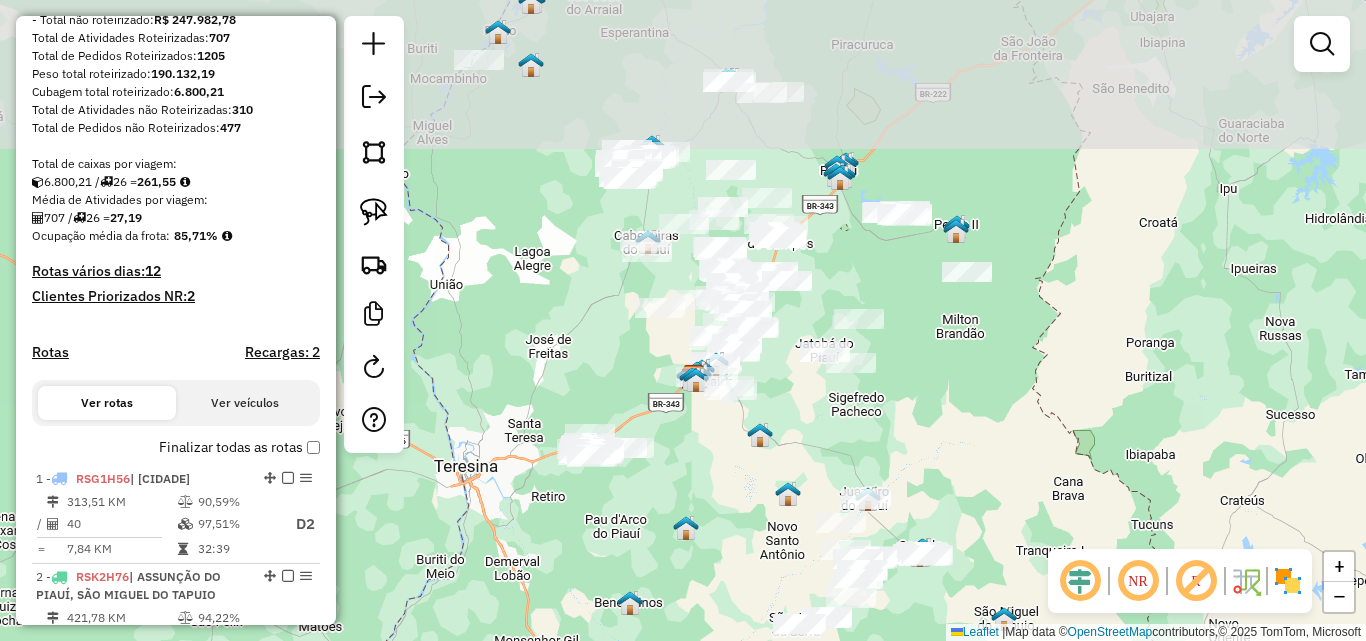 drag, startPoint x: 819, startPoint y: 247, endPoint x: 952, endPoint y: 429, distance: 225.41739 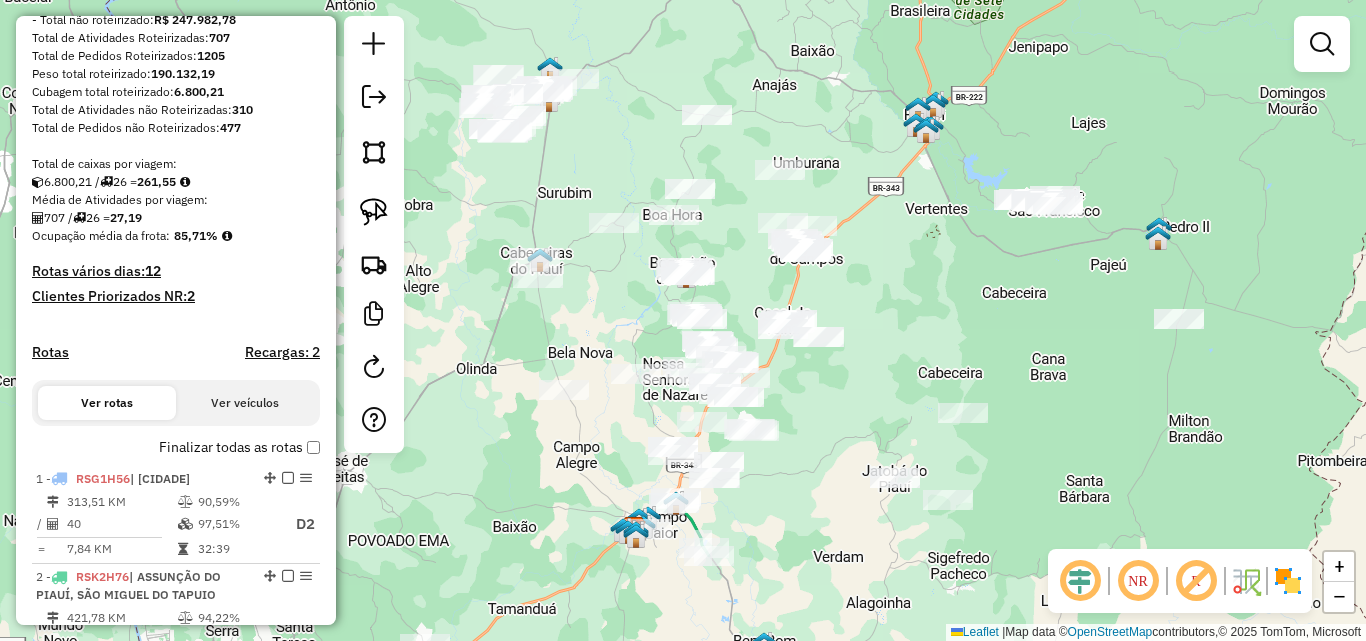 click on "Janela de atendimento Grade de atendimento Capacidade Transportadoras Veículos Cliente Pedidos  Rotas Selecione os dias de semana para filtrar as janelas de atendimento  Seg   Ter   Qua   Qui   Sex   Sáb   Dom  Informe o período da janela de atendimento: De: Até:  Filtrar exatamente a janela do cliente  Considerar janela de atendimento padrão  Selecione os dias de semana para filtrar as grades de atendimento  Seg   Ter   Qua   Qui   Sex   Sáb   Dom   Considerar clientes sem dia de atendimento cadastrado  Clientes fora do dia de atendimento selecionado Filtrar as atividades entre os valores definidos abaixo:  Peso mínimo:   Peso máximo:   Cubagem mínima:   Cubagem máxima:   De:   Até:  Filtrar as atividades entre o tempo de atendimento definido abaixo:  De:   Até:   Considerar capacidade total dos clientes não roteirizados Transportadora: Selecione um ou mais itens Tipo de veículo: Selecione um ou mais itens Veículo: Selecione um ou mais itens Motorista: Selecione um ou mais itens Nome: Rótulo:" 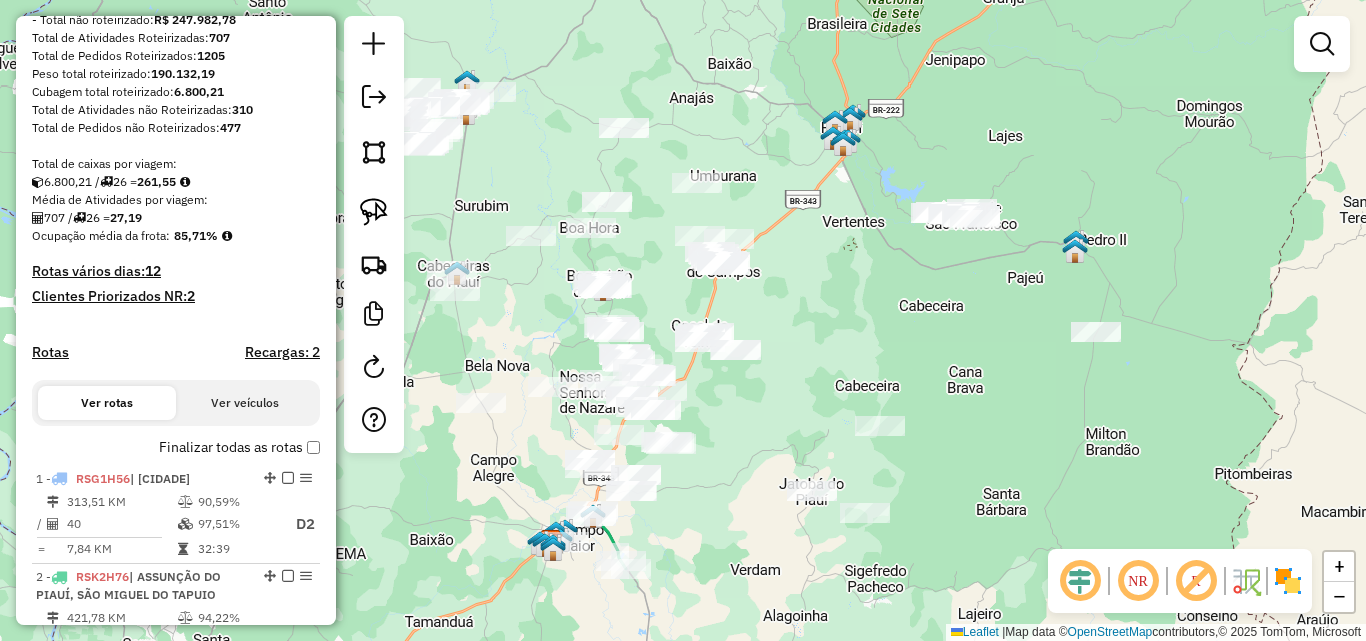 drag, startPoint x: 938, startPoint y: 336, endPoint x: 985, endPoint y: 438, distance: 112.30761 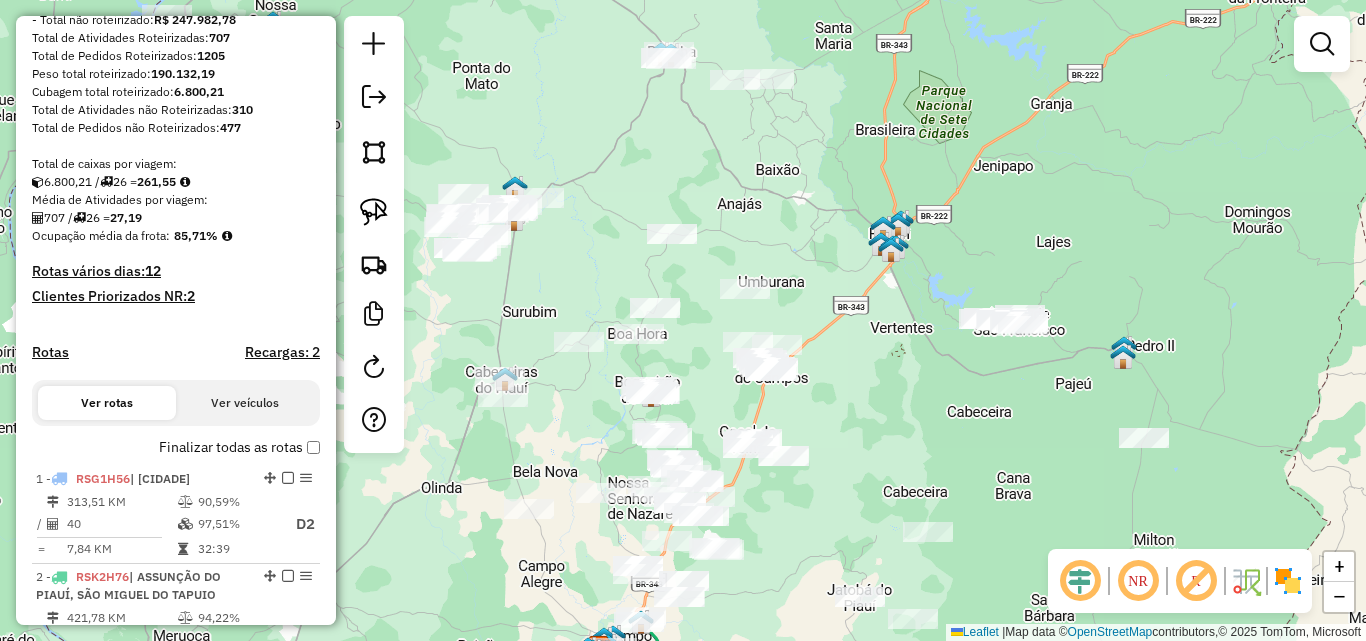 click on "Janela de atendimento Grade de atendimento Capacidade Transportadoras Veículos Cliente Pedidos  Rotas Selecione os dias de semana para filtrar as janelas de atendimento  Seg   Ter   Qua   Qui   Sex   Sáb   Dom  Informe o período da janela de atendimento: De: Até:  Filtrar exatamente a janela do cliente  Considerar janela de atendimento padrão  Selecione os dias de semana para filtrar as grades de atendimento  Seg   Ter   Qua   Qui   Sex   Sáb   Dom   Considerar clientes sem dia de atendimento cadastrado  Clientes fora do dia de atendimento selecionado Filtrar as atividades entre os valores definidos abaixo:  Peso mínimo:   Peso máximo:   Cubagem mínima:   Cubagem máxima:   De:   Até:  Filtrar as atividades entre o tempo de atendimento definido abaixo:  De:   Até:   Considerar capacidade total dos clientes não roteirizados Transportadora: Selecione um ou mais itens Tipo de veículo: Selecione um ou mais itens Veículo: Selecione um ou mais itens Motorista: Selecione um ou mais itens Nome: Rótulo:" 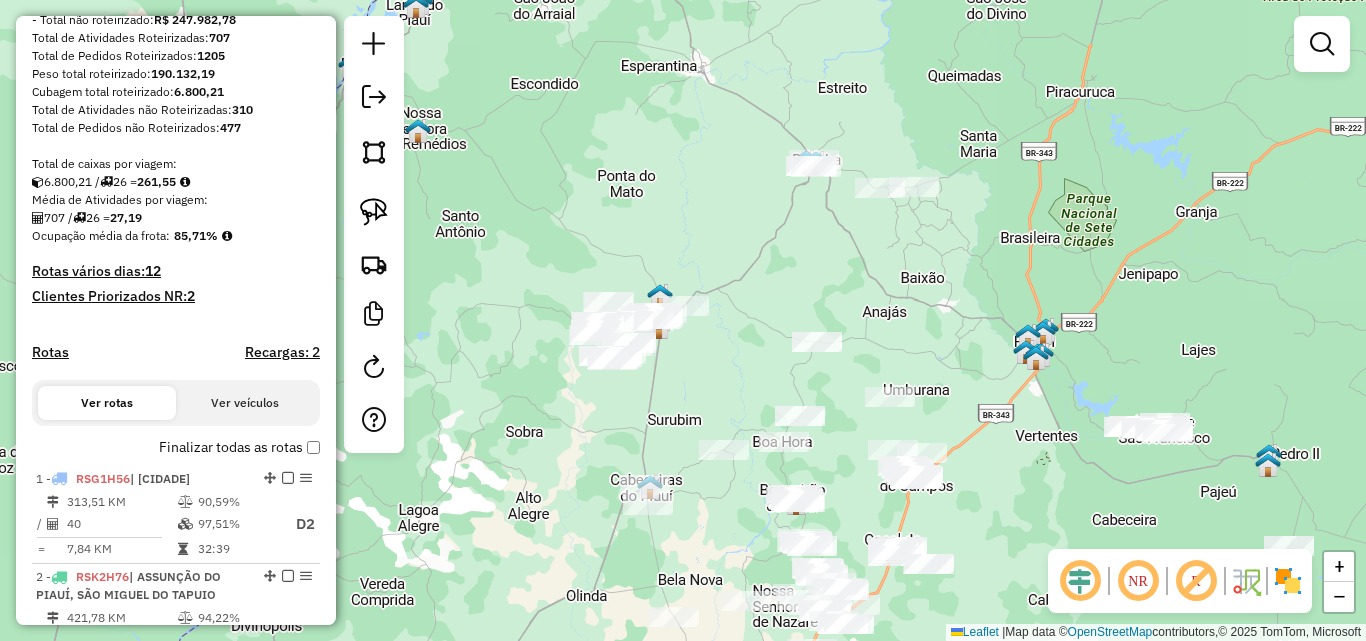 drag, startPoint x: 924, startPoint y: 352, endPoint x: 900, endPoint y: 353, distance: 24.020824 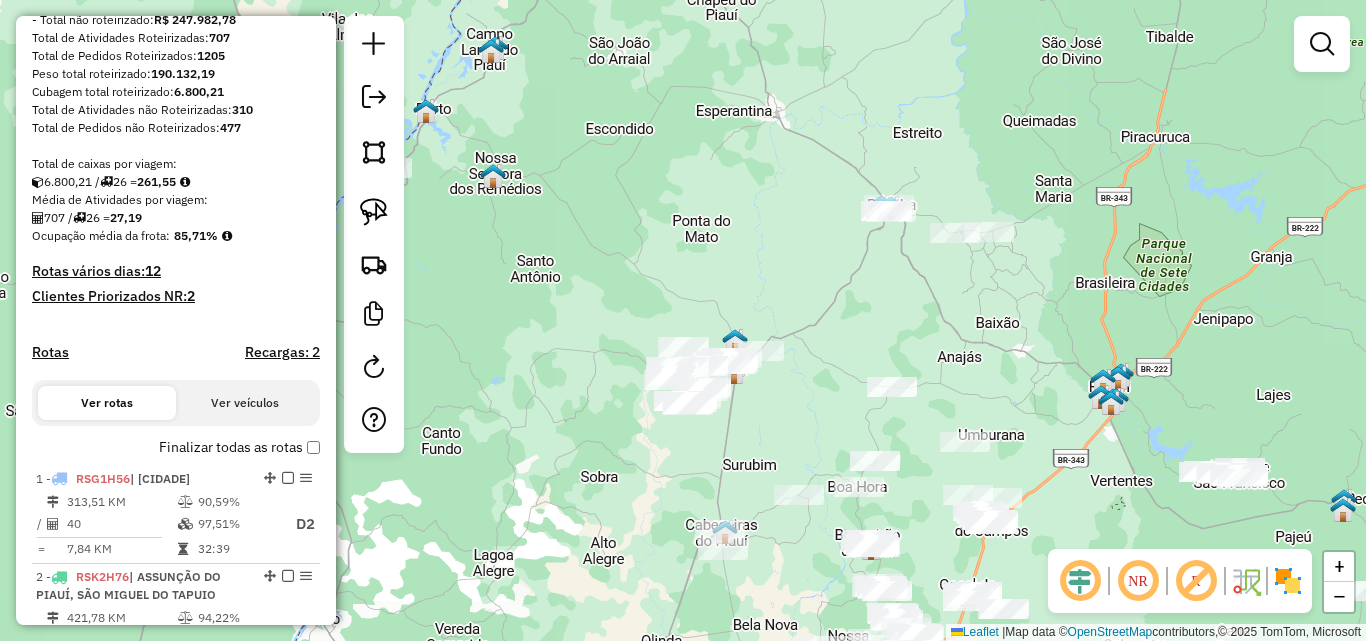 click 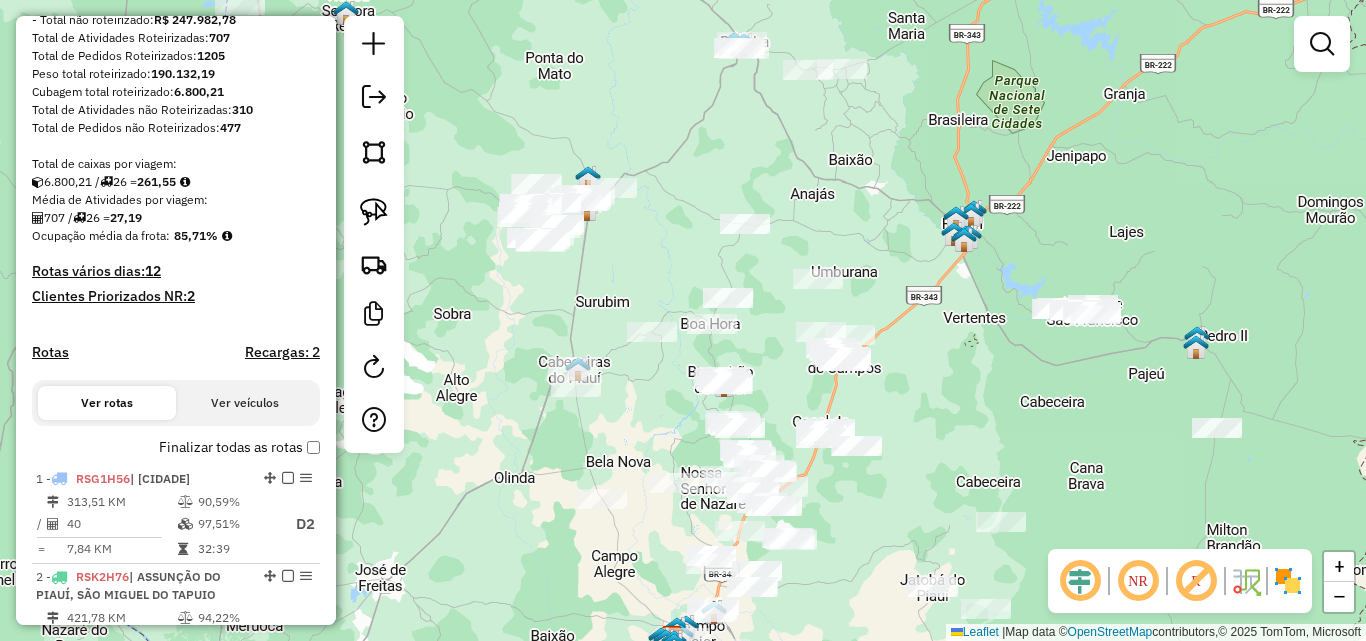 drag, startPoint x: 890, startPoint y: 298, endPoint x: 850, endPoint y: 254, distance: 59.464275 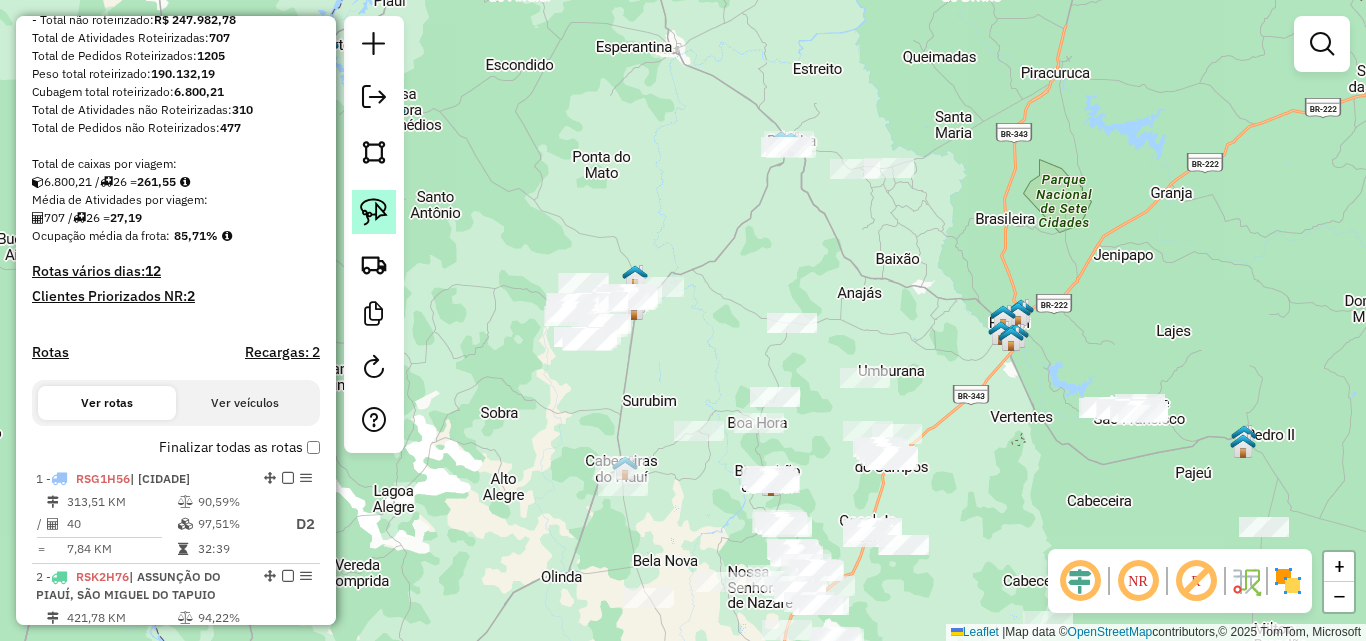 click 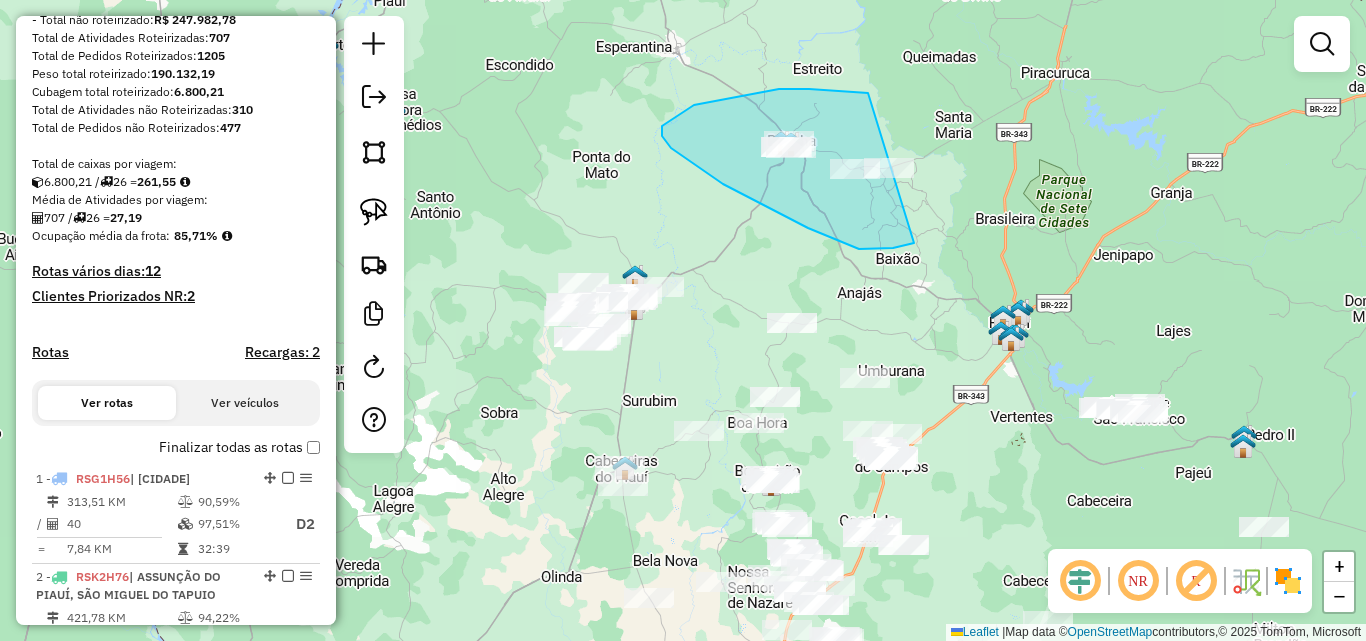 drag, startPoint x: 879, startPoint y: 249, endPoint x: 996, endPoint y: 206, distance: 124.65151 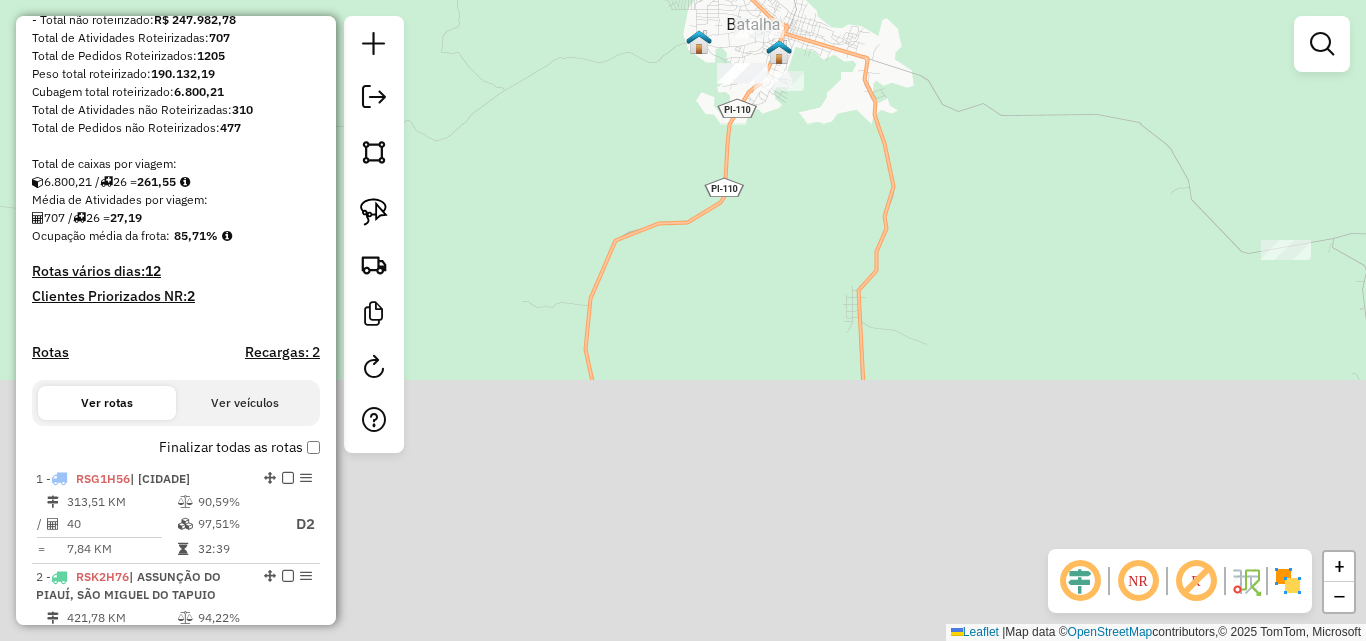 drag, startPoint x: 804, startPoint y: 221, endPoint x: 831, endPoint y: 160, distance: 66.70832 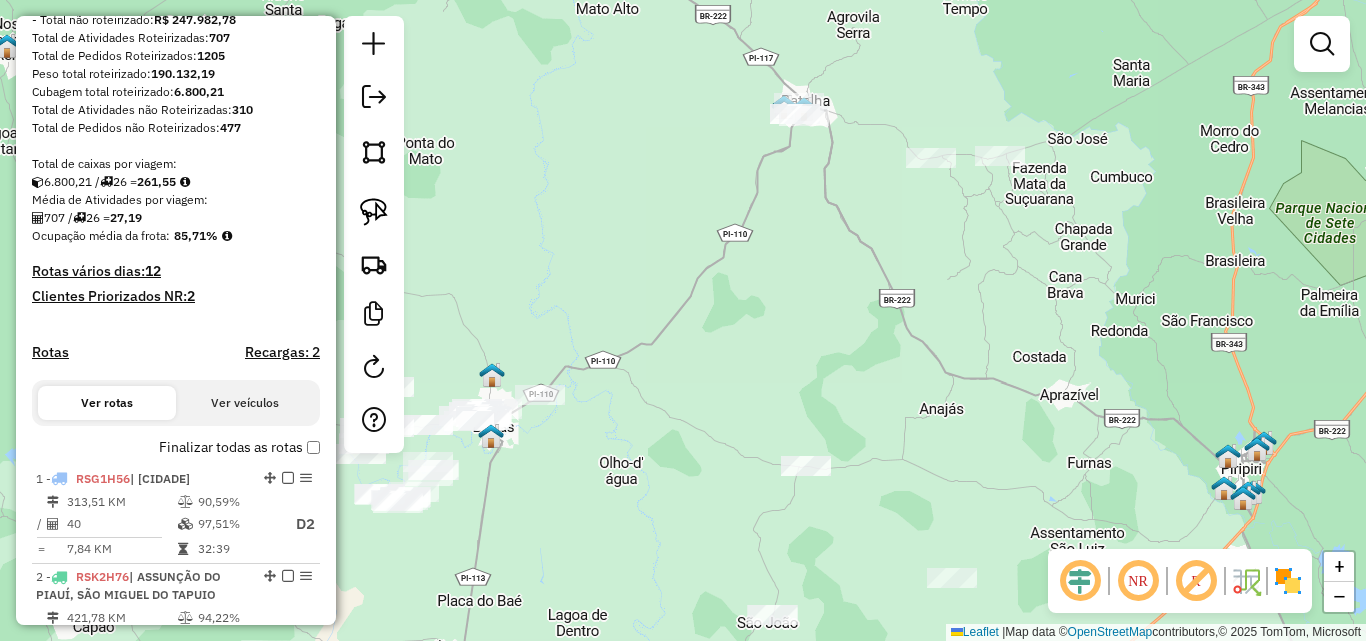 drag, startPoint x: 930, startPoint y: 134, endPoint x: 935, endPoint y: 88, distance: 46.270943 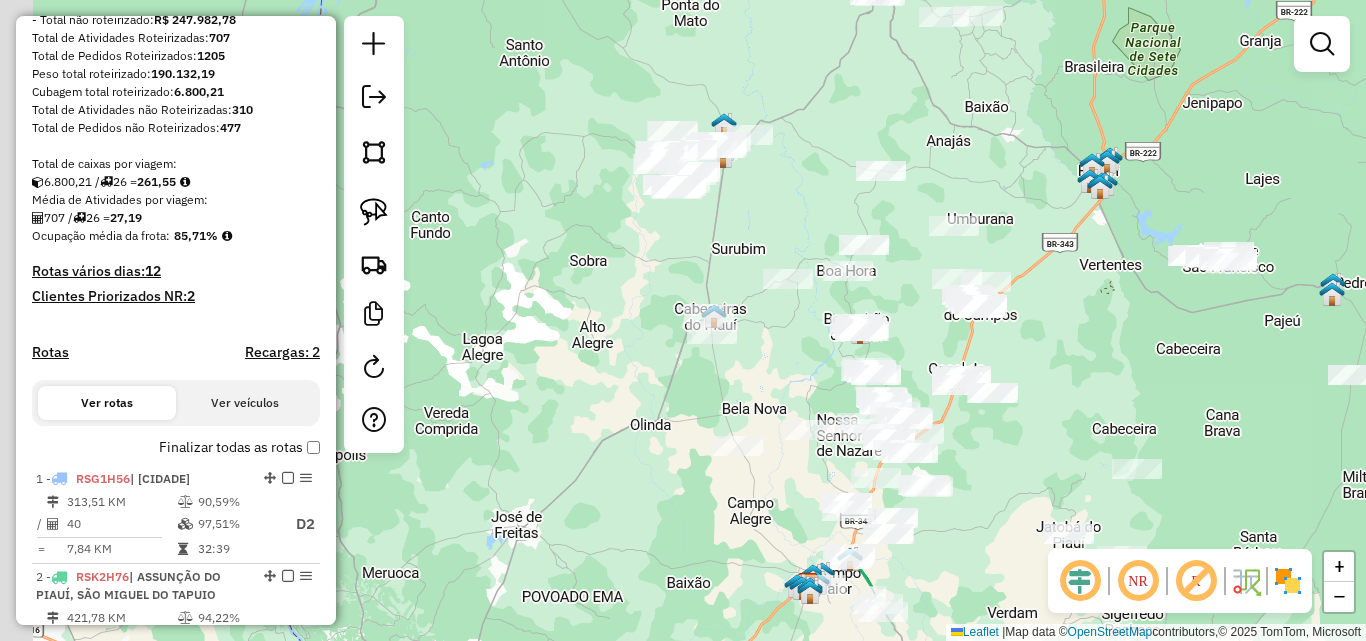 drag, startPoint x: 581, startPoint y: 345, endPoint x: 688, endPoint y: 209, distance: 173.04623 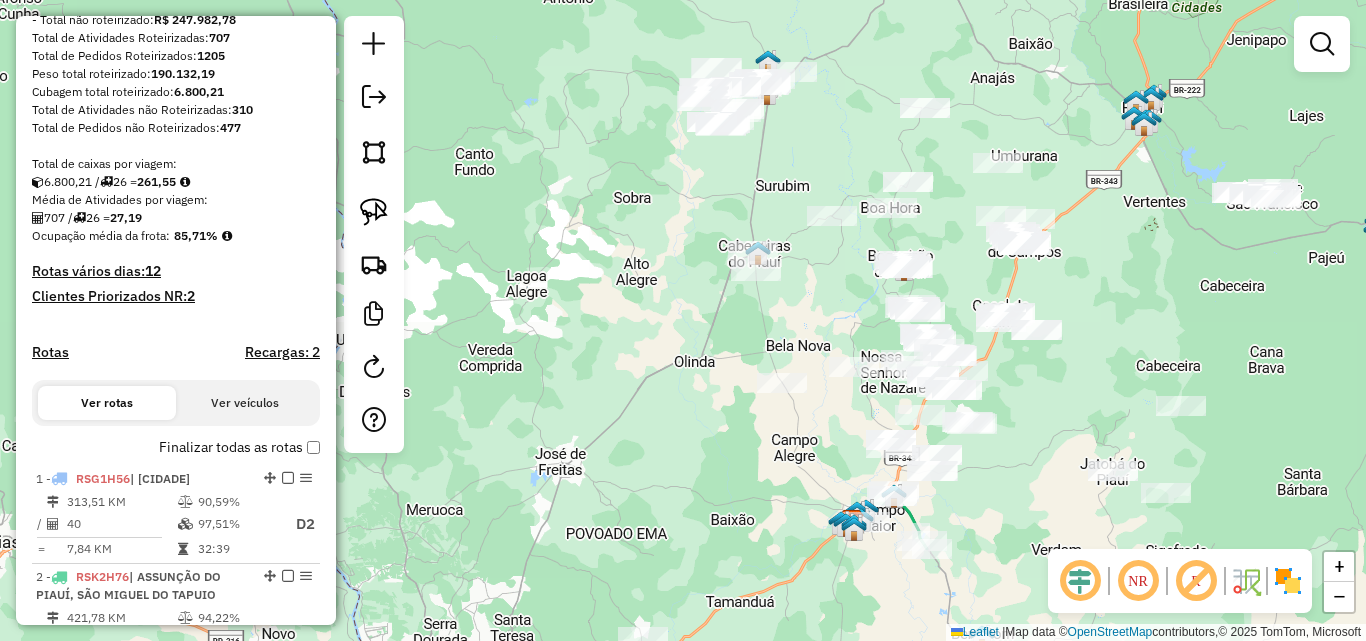 drag, startPoint x: 600, startPoint y: 184, endPoint x: 592, endPoint y: 138, distance: 46.69047 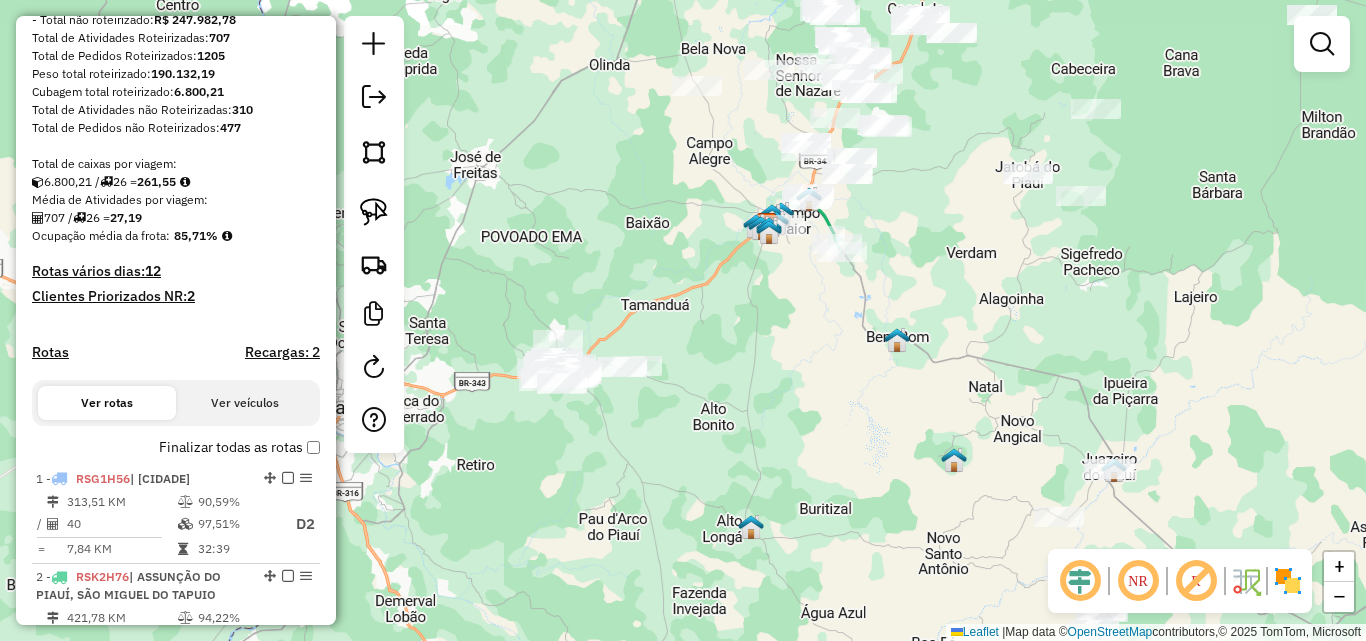 drag, startPoint x: 770, startPoint y: 348, endPoint x: 692, endPoint y: 229, distance: 142.28493 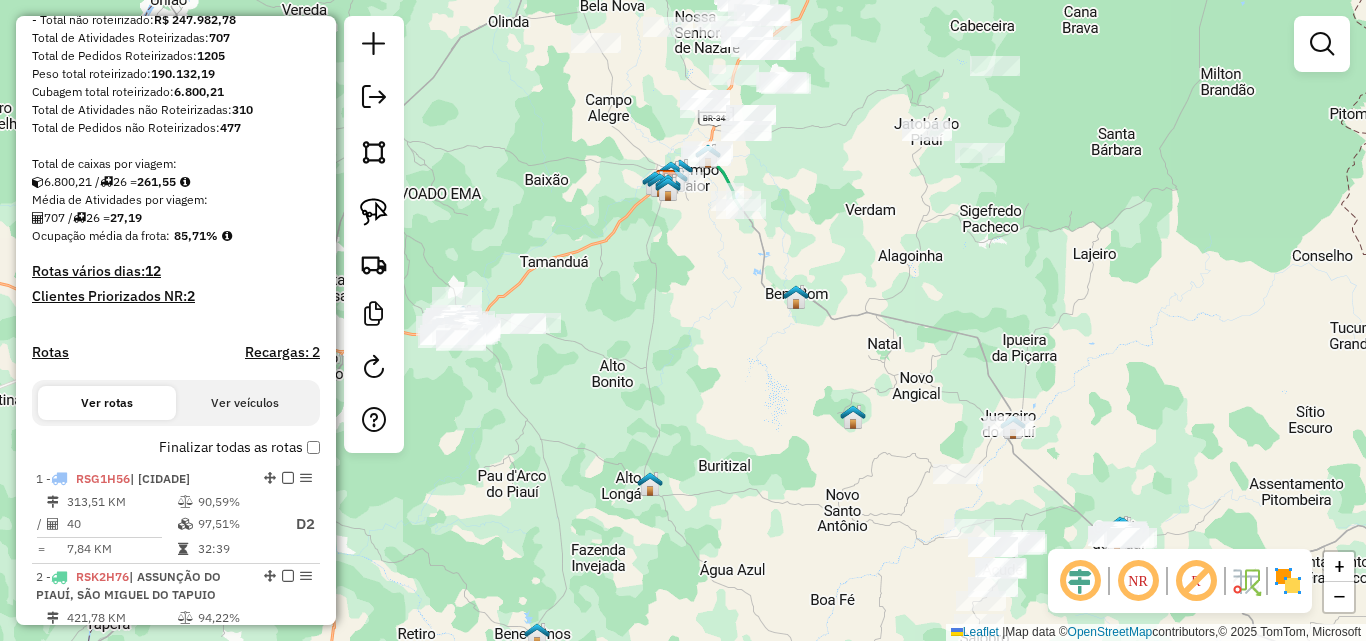drag, startPoint x: 747, startPoint y: 354, endPoint x: 740, endPoint y: 416, distance: 62.39391 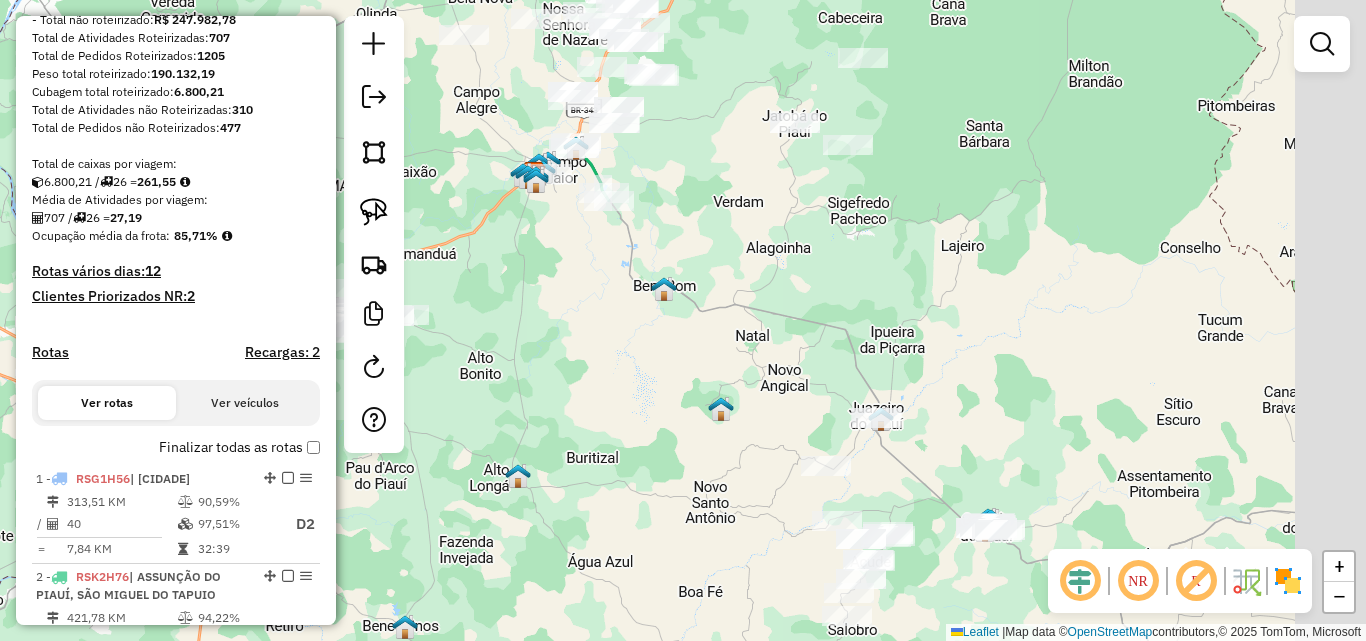 drag, startPoint x: 933, startPoint y: 323, endPoint x: 718, endPoint y: 249, distance: 227.37854 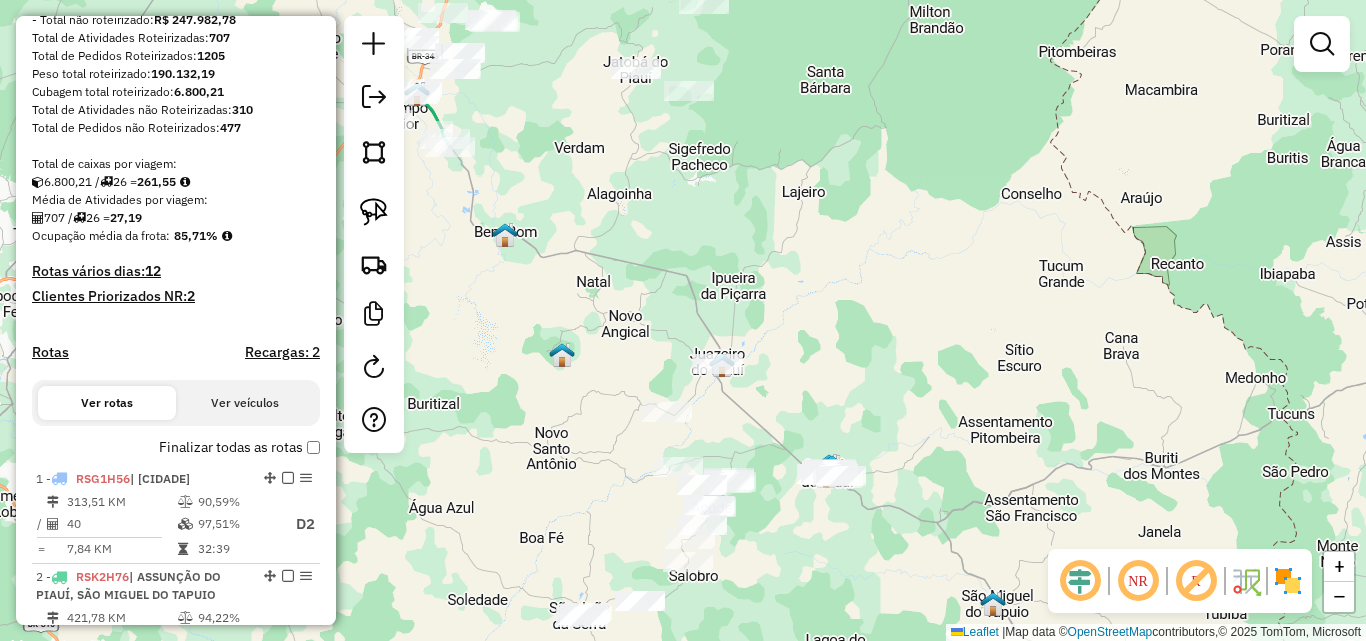 drag, startPoint x: 984, startPoint y: 263, endPoint x: 991, endPoint y: 208, distance: 55.443665 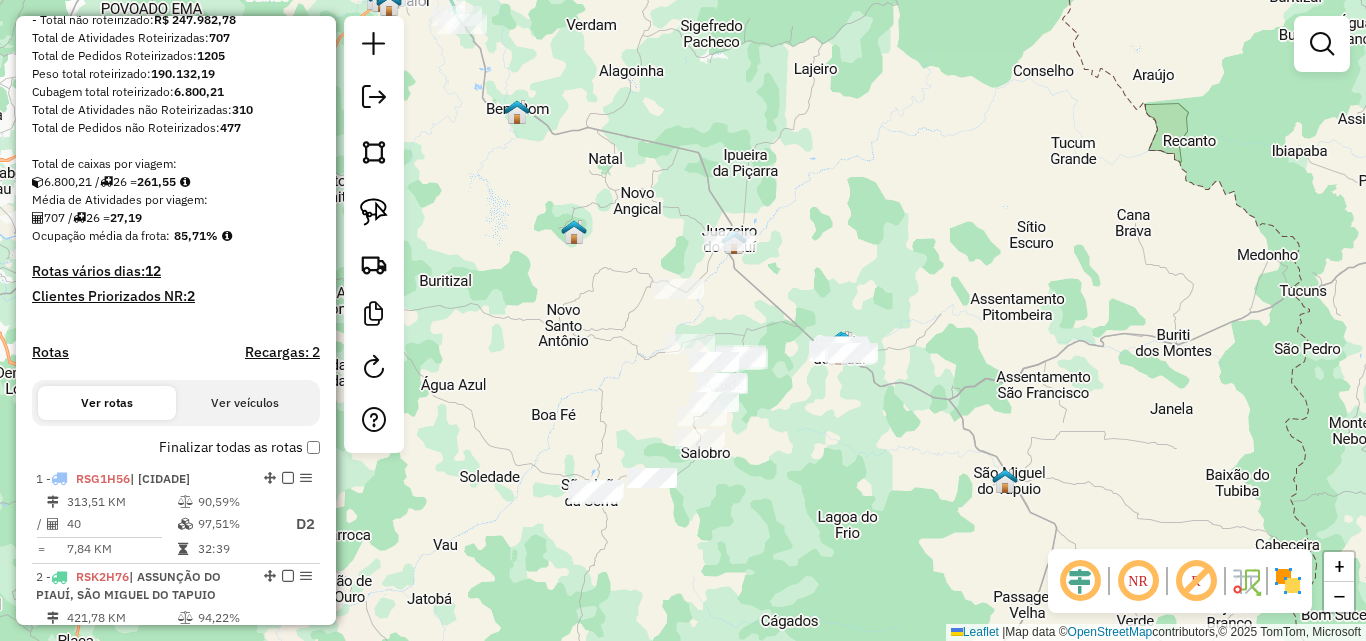 drag, startPoint x: 975, startPoint y: 188, endPoint x: 1105, endPoint y: 333, distance: 194.74342 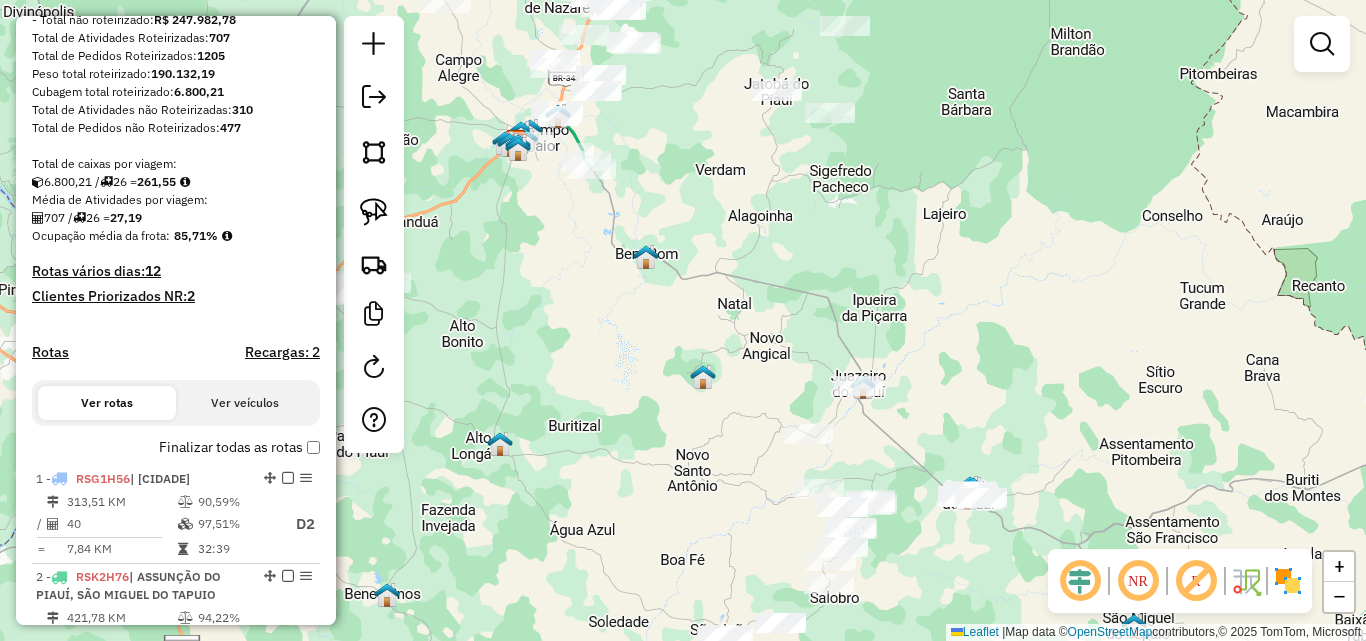drag, startPoint x: 1104, startPoint y: 306, endPoint x: 1032, endPoint y: 180, distance: 145.12064 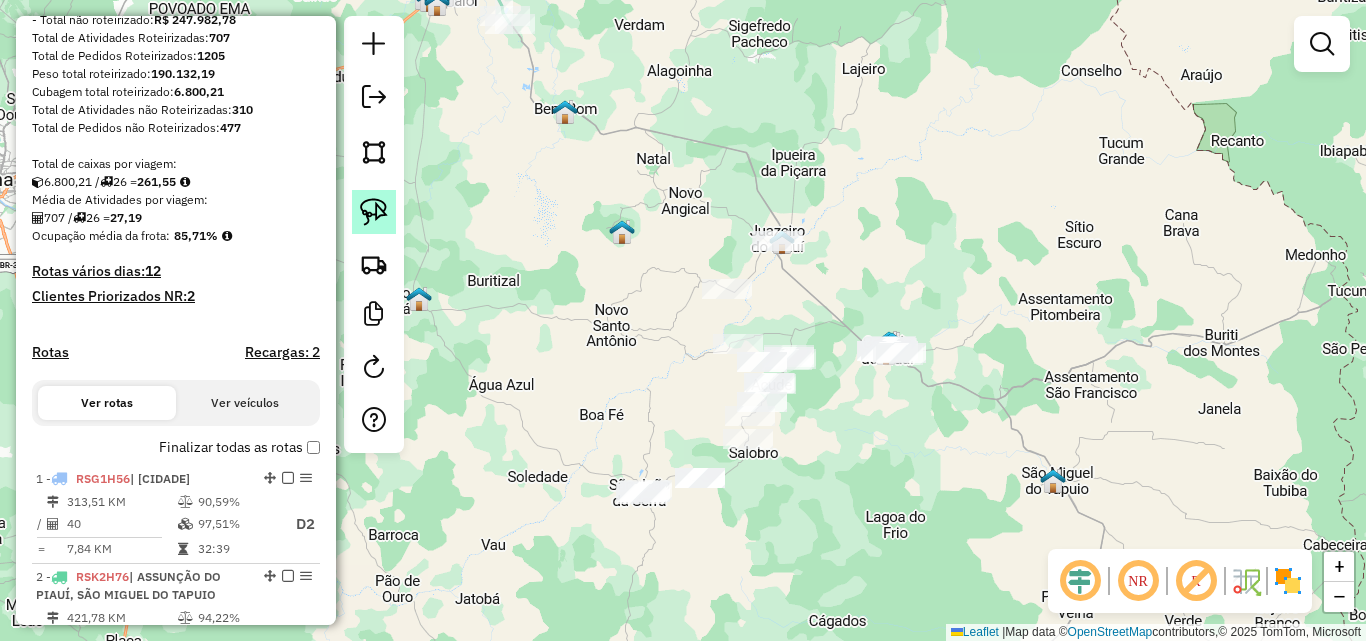 click 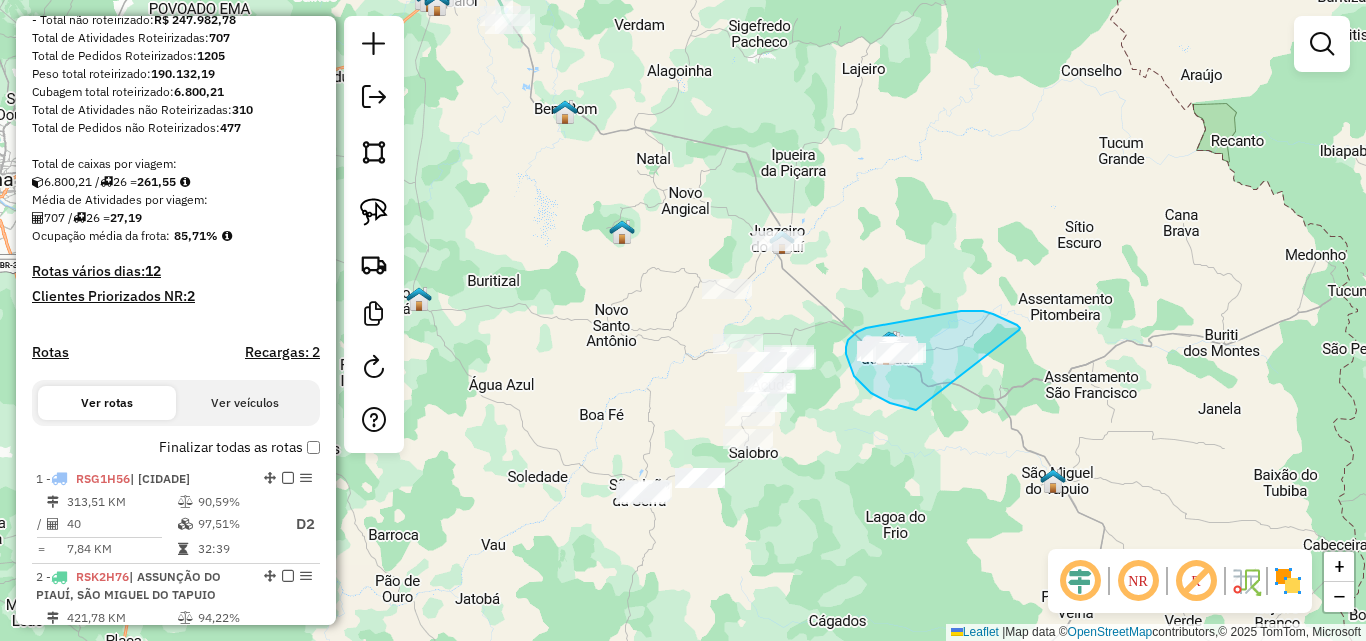 drag, startPoint x: 1019, startPoint y: 330, endPoint x: 963, endPoint y: 364, distance: 65.51336 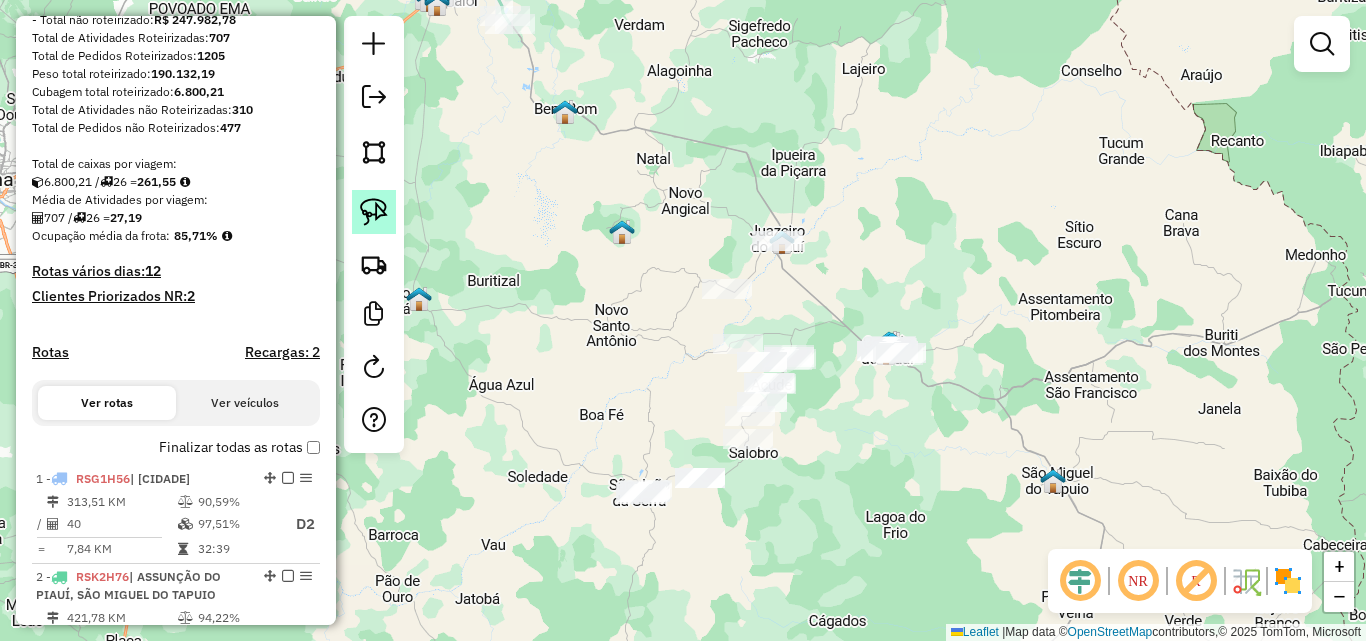 click 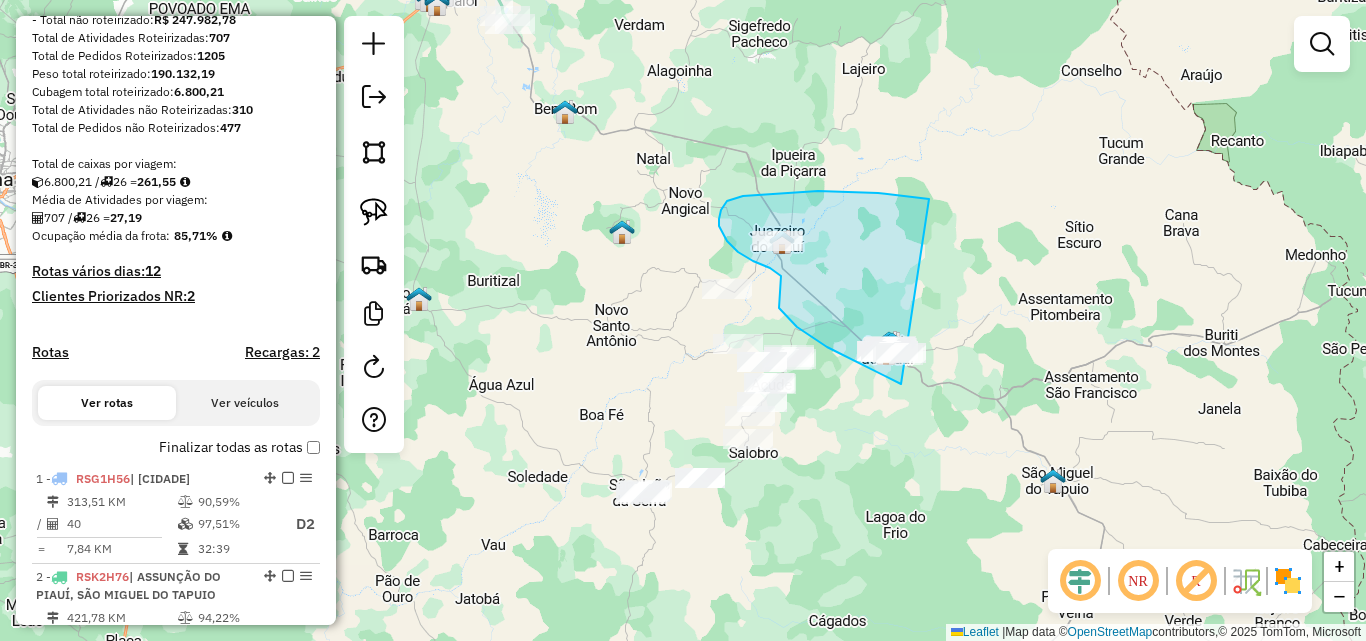 drag, startPoint x: 878, startPoint y: 193, endPoint x: 1021, endPoint y: 340, distance: 205.08047 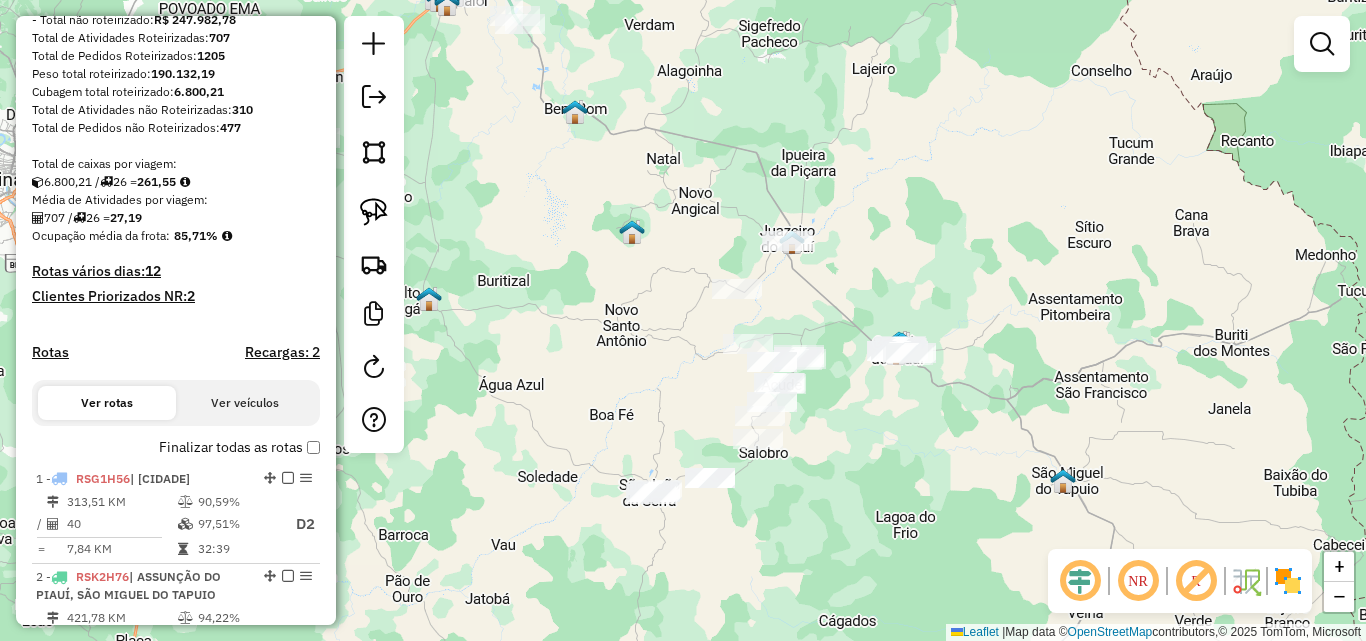drag, startPoint x: 599, startPoint y: 346, endPoint x: 728, endPoint y: 404, distance: 141.43903 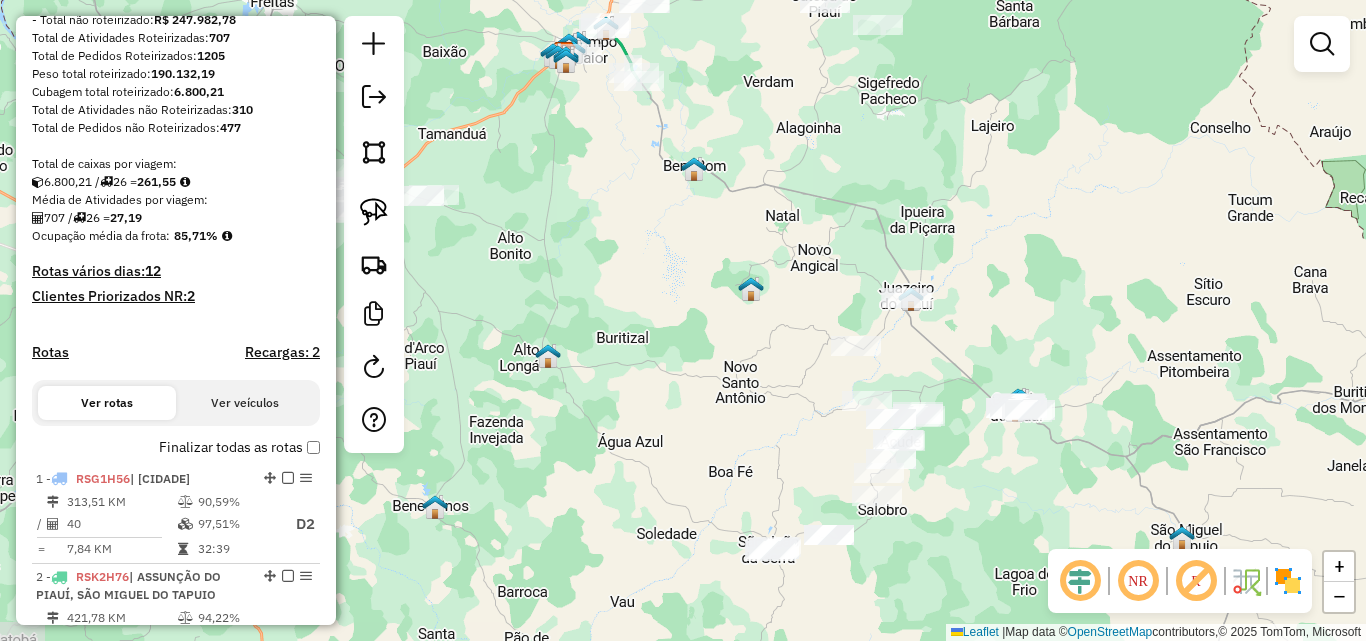 drag, startPoint x: 767, startPoint y: 529, endPoint x: 737, endPoint y: 426, distance: 107.28001 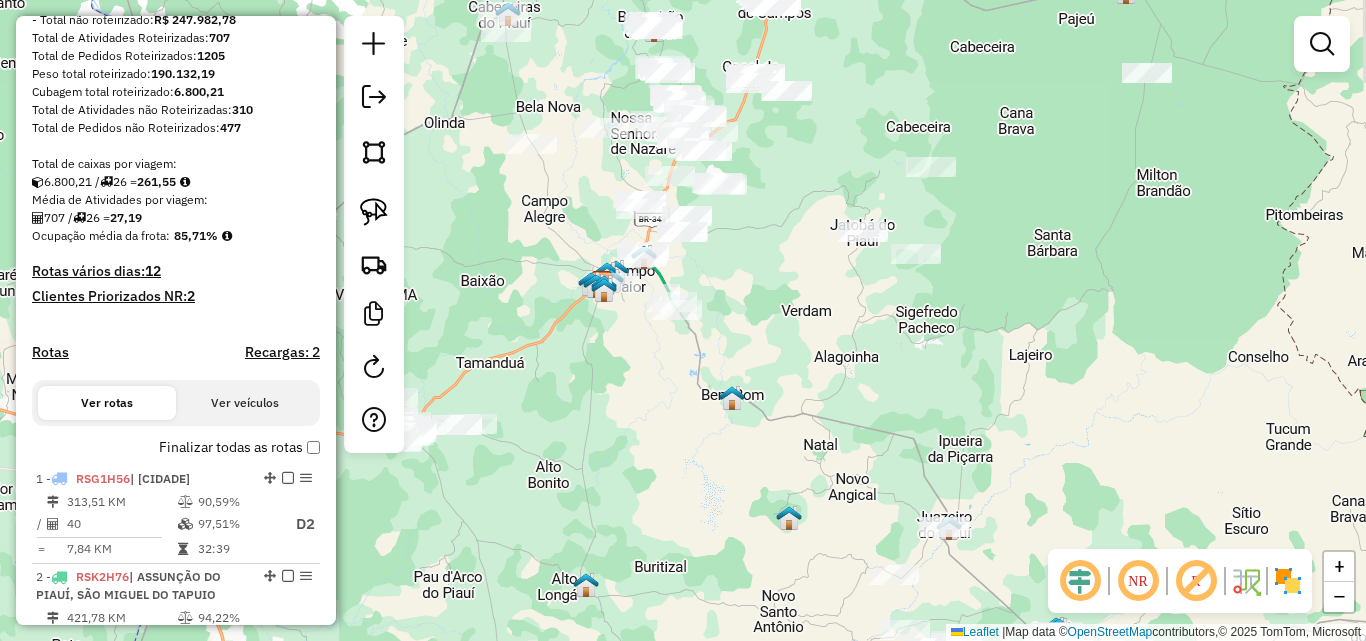 drag, startPoint x: 736, startPoint y: 398, endPoint x: 759, endPoint y: 483, distance: 88.0568 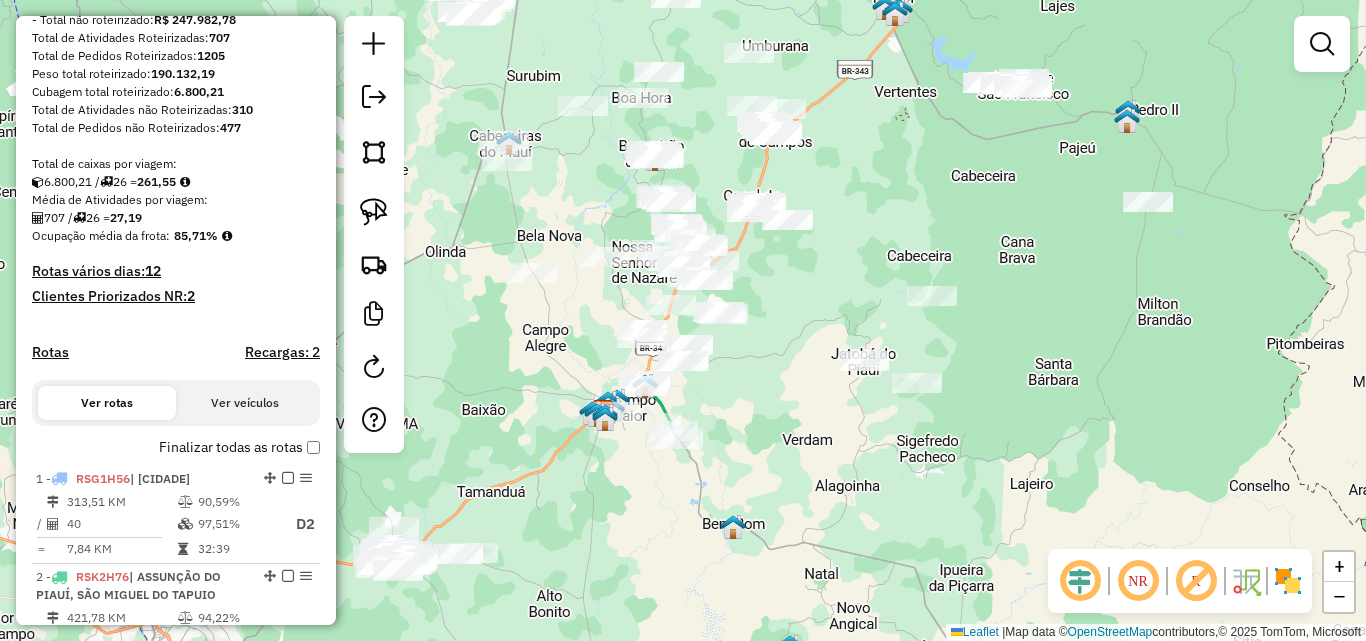 click on "Janela de atendimento Grade de atendimento Capacidade Transportadoras Veículos Cliente Pedidos  Rotas Selecione os dias de semana para filtrar as janelas de atendimento  Seg   Ter   Qua   Qui   Sex   Sáb   Dom  Informe o período da janela de atendimento: De: Até:  Filtrar exatamente a janela do cliente  Considerar janela de atendimento padrão  Selecione os dias de semana para filtrar as grades de atendimento  Seg   Ter   Qua   Qui   Sex   Sáb   Dom   Considerar clientes sem dia de atendimento cadastrado  Clientes fora do dia de atendimento selecionado Filtrar as atividades entre os valores definidos abaixo:  Peso mínimo:   Peso máximo:   Cubagem mínima:   Cubagem máxima:   De:   Até:  Filtrar as atividades entre o tempo de atendimento definido abaixo:  De:   Até:   Considerar capacidade total dos clientes não roteirizados Transportadora: Selecione um ou mais itens Tipo de veículo: Selecione um ou mais itens Veículo: Selecione um ou mais itens Motorista: Selecione um ou mais itens Nome: Rótulo:" 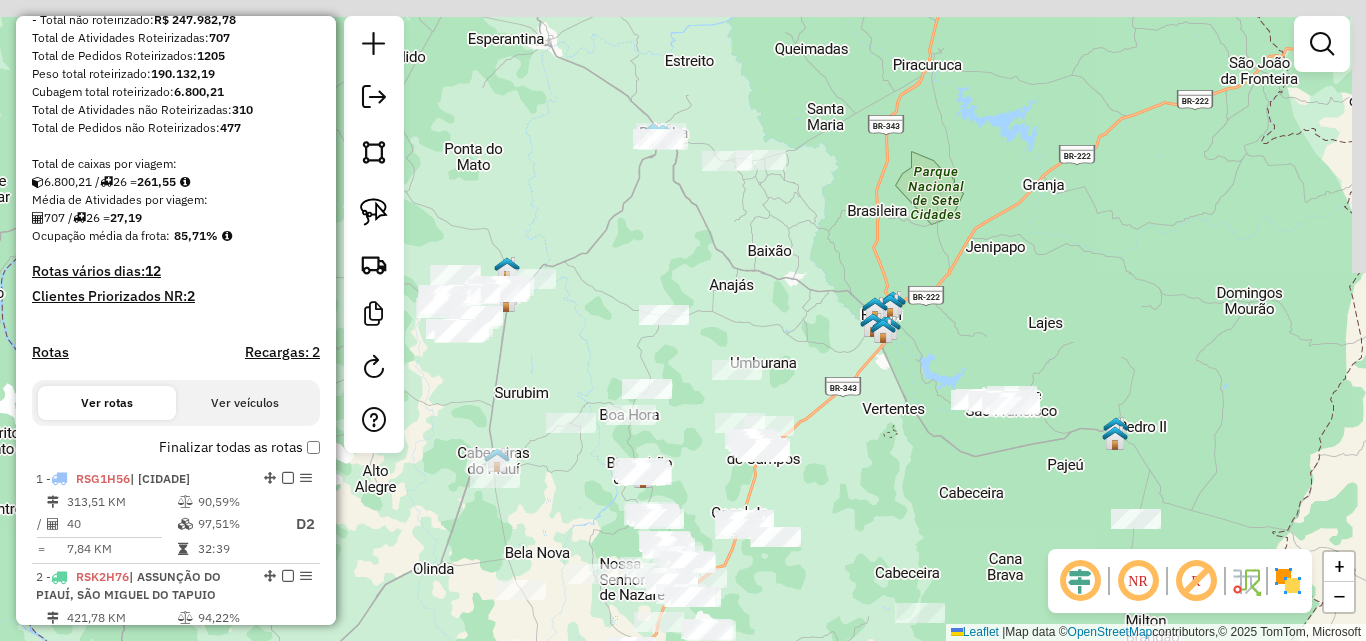 click on "Janela de atendimento Grade de atendimento Capacidade Transportadoras Veículos Cliente Pedidos  Rotas Selecione os dias de semana para filtrar as janelas de atendimento  Seg   Ter   Qua   Qui   Sex   Sáb   Dom  Informe o período da janela de atendimento: De: Até:  Filtrar exatamente a janela do cliente  Considerar janela de atendimento padrão  Selecione os dias de semana para filtrar as grades de atendimento  Seg   Ter   Qua   Qui   Sex   Sáb   Dom   Considerar clientes sem dia de atendimento cadastrado  Clientes fora do dia de atendimento selecionado Filtrar as atividades entre os valores definidos abaixo:  Peso mínimo:   Peso máximo:   Cubagem mínima:   Cubagem máxima:   De:   Até:  Filtrar as atividades entre o tempo de atendimento definido abaixo:  De:   Até:   Considerar capacidade total dos clientes não roteirizados Transportadora: Selecione um ou mais itens Tipo de veículo: Selecione um ou mais itens Veículo: Selecione um ou mais itens Motorista: Selecione um ou mais itens Nome: Rótulo:" 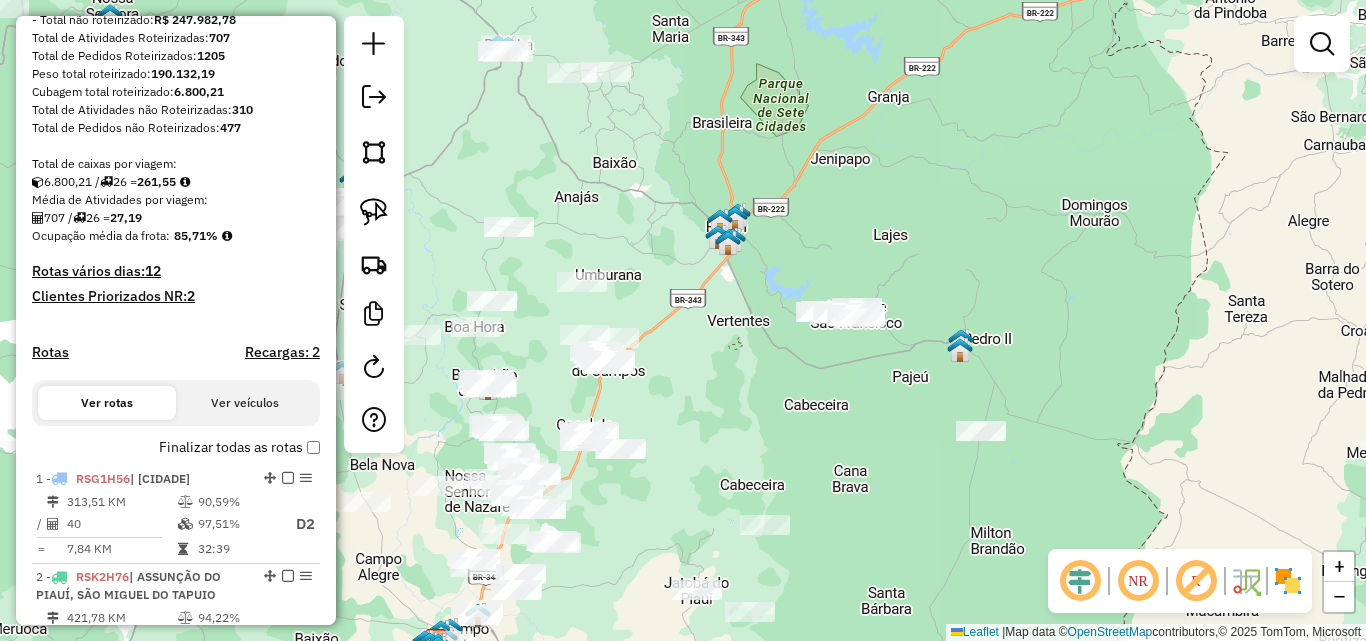 click on "Janela de atendimento Grade de atendimento Capacidade Transportadoras Veículos Cliente Pedidos  Rotas Selecione os dias de semana para filtrar as janelas de atendimento  Seg   Ter   Qua   Qui   Sex   Sáb   Dom  Informe o período da janela de atendimento: De: Até:  Filtrar exatamente a janela do cliente  Considerar janela de atendimento padrão  Selecione os dias de semana para filtrar as grades de atendimento  Seg   Ter   Qua   Qui   Sex   Sáb   Dom   Considerar clientes sem dia de atendimento cadastrado  Clientes fora do dia de atendimento selecionado Filtrar as atividades entre os valores definidos abaixo:  Peso mínimo:   Peso máximo:   Cubagem mínima:   Cubagem máxima:   De:   Até:  Filtrar as atividades entre o tempo de atendimento definido abaixo:  De:   Até:   Considerar capacidade total dos clientes não roteirizados Transportadora: Selecione um ou mais itens Tipo de veículo: Selecione um ou mais itens Veículo: Selecione um ou mais itens Motorista: Selecione um ou mais itens Nome: Rótulo:" 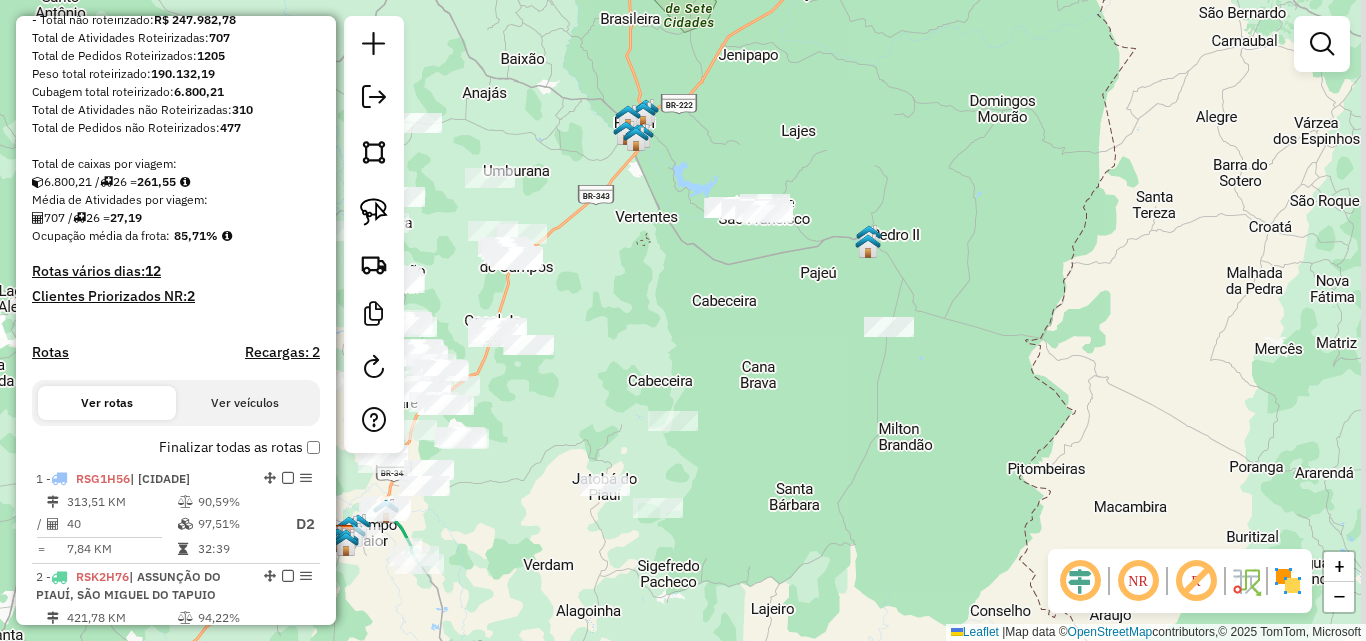 click on "Janela de atendimento Grade de atendimento Capacidade Transportadoras Veículos Cliente Pedidos  Rotas Selecione os dias de semana para filtrar as janelas de atendimento  Seg   Ter   Qua   Qui   Sex   Sáb   Dom  Informe o período da janela de atendimento: De: Até:  Filtrar exatamente a janela do cliente  Considerar janela de atendimento padrão  Selecione os dias de semana para filtrar as grades de atendimento  Seg   Ter   Qua   Qui   Sex   Sáb   Dom   Considerar clientes sem dia de atendimento cadastrado  Clientes fora do dia de atendimento selecionado Filtrar as atividades entre os valores definidos abaixo:  Peso mínimo:   Peso máximo:   Cubagem mínima:   Cubagem máxima:   De:   Até:  Filtrar as atividades entre o tempo de atendimento definido abaixo:  De:   Até:   Considerar capacidade total dos clientes não roteirizados Transportadora: Selecione um ou mais itens Tipo de veículo: Selecione um ou mais itens Veículo: Selecione um ou mais itens Motorista: Selecione um ou mais itens Nome: Rótulo:" 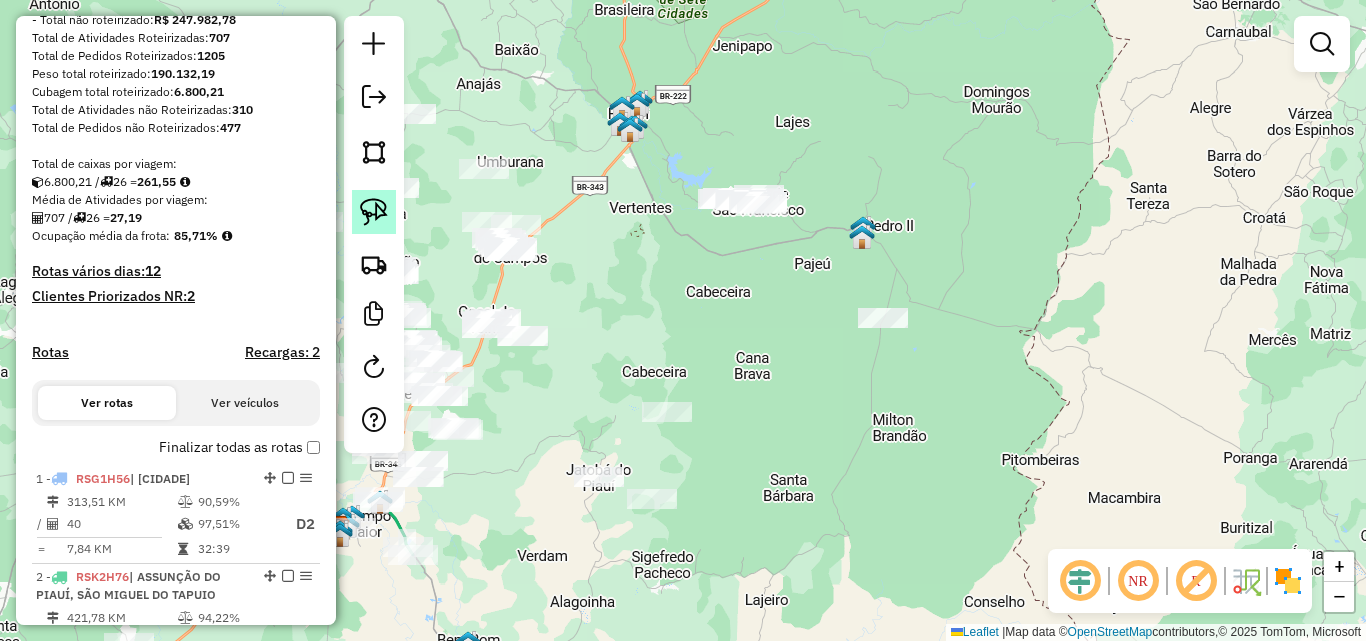 click 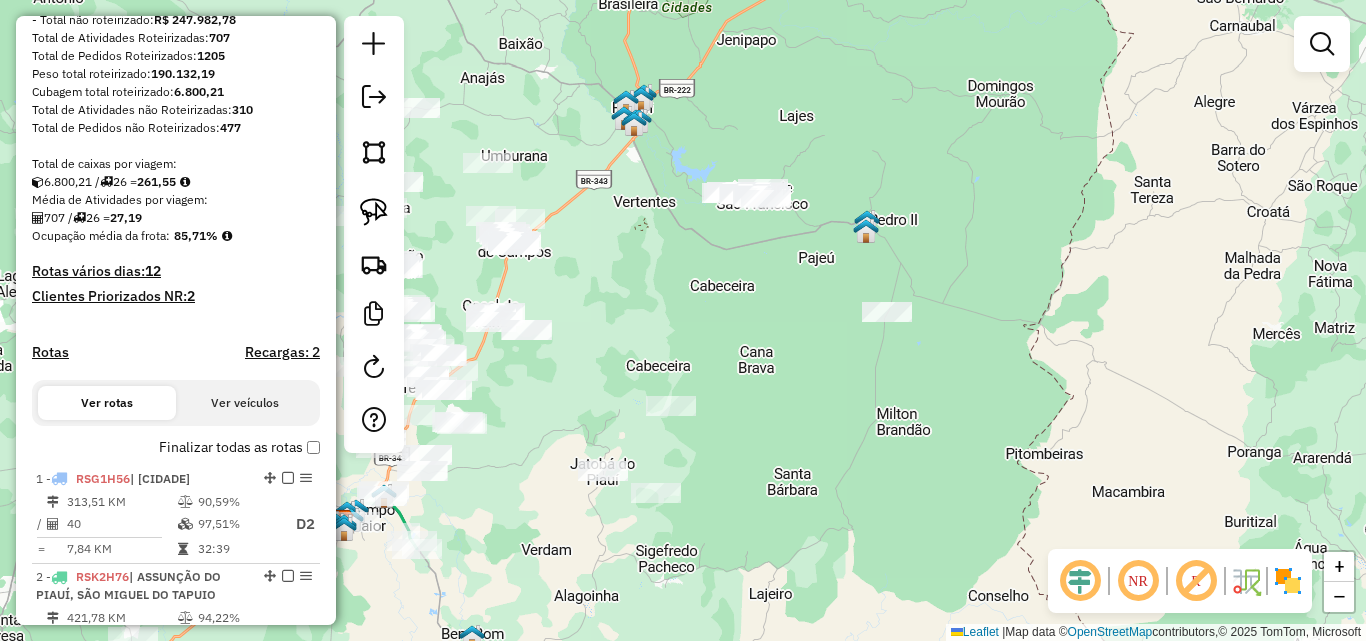 click on "Janela de atendimento Grade de atendimento Capacidade Transportadoras Veículos Cliente Pedidos  Rotas Selecione os dias de semana para filtrar as janelas de atendimento  Seg   Ter   Qua   Qui   Sex   Sáb   Dom  Informe o período da janela de atendimento: De: Até:  Filtrar exatamente a janela do cliente  Considerar janela de atendimento padrão  Selecione os dias de semana para filtrar as grades de atendimento  Seg   Ter   Qua   Qui   Sex   Sáb   Dom   Considerar clientes sem dia de atendimento cadastrado  Clientes fora do dia de atendimento selecionado Filtrar as atividades entre os valores definidos abaixo:  Peso mínimo:   Peso máximo:   Cubagem mínima:   Cubagem máxima:   De:   Até:  Filtrar as atividades entre o tempo de atendimento definido abaixo:  De:   Até:   Considerar capacidade total dos clientes não roteirizados Transportadora: Selecione um ou mais itens Tipo de veículo: Selecione um ou mais itens Veículo: Selecione um ou mais itens Motorista: Selecione um ou mais itens Nome: Rótulo:" 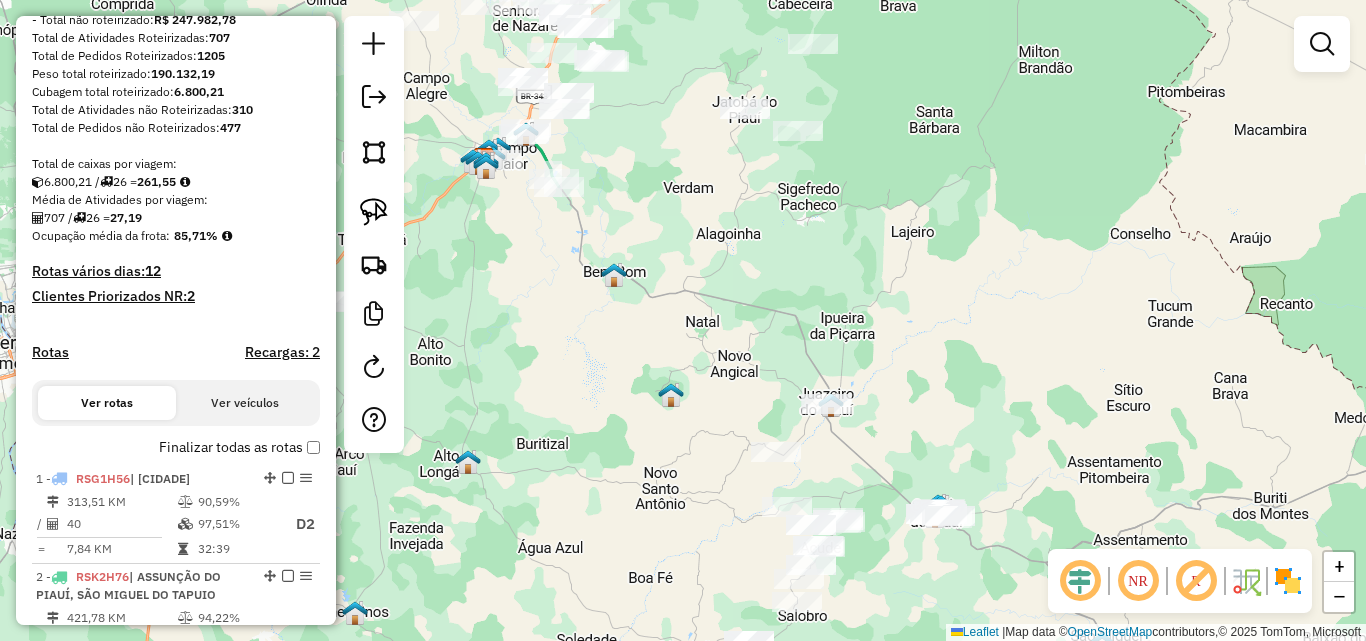 click on "Janela de atendimento Grade de atendimento Capacidade Transportadoras Veículos Cliente Pedidos  Rotas Selecione os dias de semana para filtrar as janelas de atendimento  Seg   Ter   Qua   Qui   Sex   Sáb   Dom  Informe o período da janela de atendimento: De: Até:  Filtrar exatamente a janela do cliente  Considerar janela de atendimento padrão  Selecione os dias de semana para filtrar as grades de atendimento  Seg   Ter   Qua   Qui   Sex   Sáb   Dom   Considerar clientes sem dia de atendimento cadastrado  Clientes fora do dia de atendimento selecionado Filtrar as atividades entre os valores definidos abaixo:  Peso mínimo:   Peso máximo:   Cubagem mínima:   Cubagem máxima:   De:   Até:  Filtrar as atividades entre o tempo de atendimento definido abaixo:  De:   Até:   Considerar capacidade total dos clientes não roteirizados Transportadora: Selecione um ou mais itens Tipo de veículo: Selecione um ou mais itens Veículo: Selecione um ou mais itens Motorista: Selecione um ou mais itens Nome: Rótulo:" 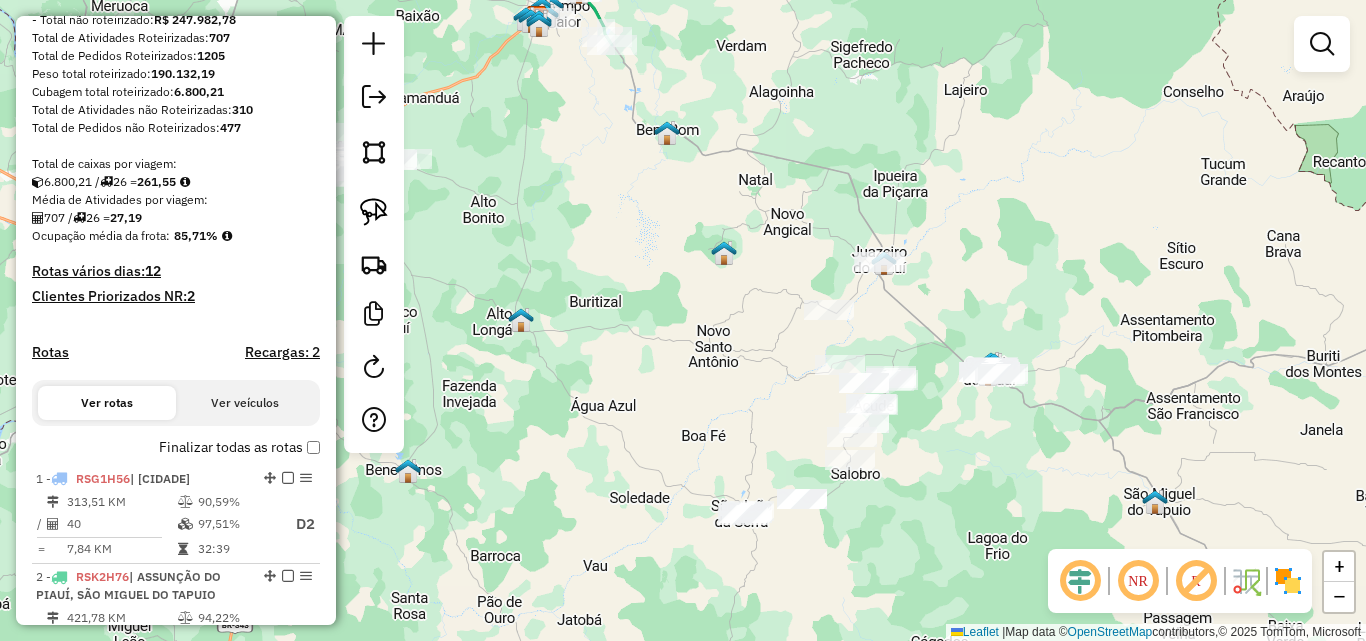 click on "Janela de atendimento Grade de atendimento Capacidade Transportadoras Veículos Cliente Pedidos  Rotas Selecione os dias de semana para filtrar as janelas de atendimento  Seg   Ter   Qua   Qui   Sex   Sáb   Dom  Informe o período da janela de atendimento: De: Até:  Filtrar exatamente a janela do cliente  Considerar janela de atendimento padrão  Selecione os dias de semana para filtrar as grades de atendimento  Seg   Ter   Qua   Qui   Sex   Sáb   Dom   Considerar clientes sem dia de atendimento cadastrado  Clientes fora do dia de atendimento selecionado Filtrar as atividades entre os valores definidos abaixo:  Peso mínimo:   Peso máximo:   Cubagem mínima:   Cubagem máxima:   De:   Até:  Filtrar as atividades entre o tempo de atendimento definido abaixo:  De:   Até:   Considerar capacidade total dos clientes não roteirizados Transportadora: Selecione um ou mais itens Tipo de veículo: Selecione um ou mais itens Veículo: Selecione um ou mais itens Motorista: Selecione um ou mais itens Nome: Rótulo:" 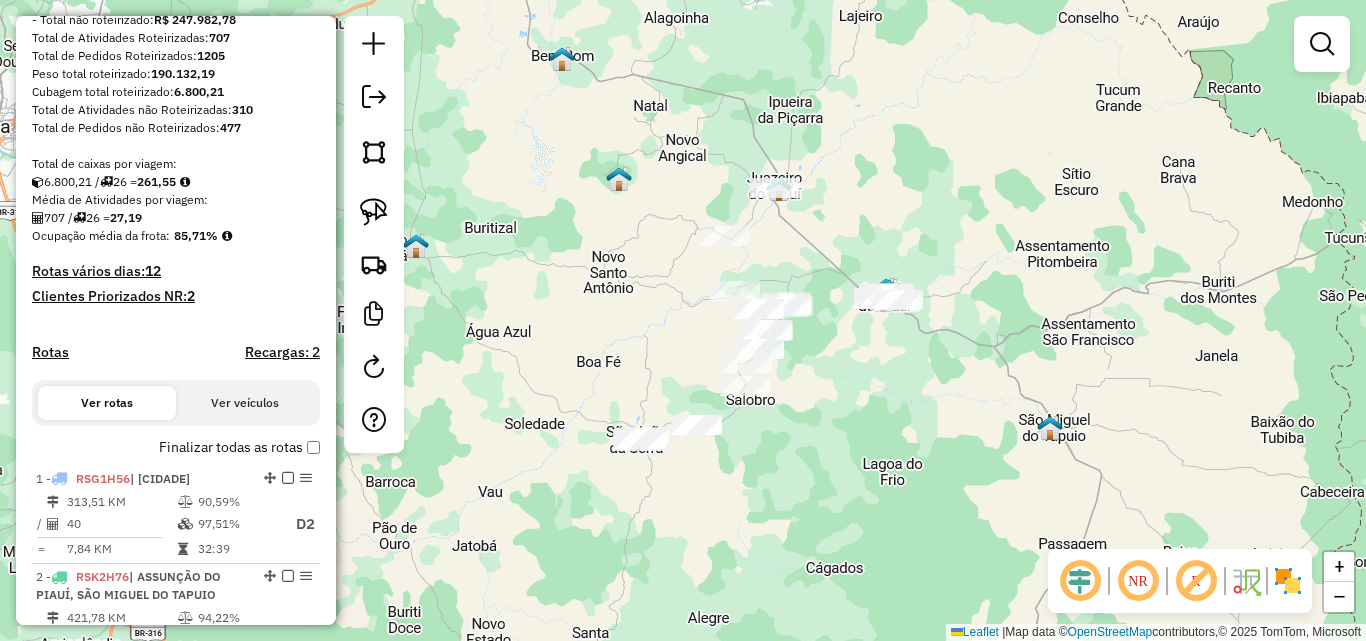 click on "Janela de atendimento Grade de atendimento Capacidade Transportadoras Veículos Cliente Pedidos  Rotas Selecione os dias de semana para filtrar as janelas de atendimento  Seg   Ter   Qua   Qui   Sex   Sáb   Dom  Informe o período da janela de atendimento: De: Até:  Filtrar exatamente a janela do cliente  Considerar janela de atendimento padrão  Selecione os dias de semana para filtrar as grades de atendimento  Seg   Ter   Qua   Qui   Sex   Sáb   Dom   Considerar clientes sem dia de atendimento cadastrado  Clientes fora do dia de atendimento selecionado Filtrar as atividades entre os valores definidos abaixo:  Peso mínimo:   Peso máximo:   Cubagem mínima:   Cubagem máxima:   De:   Até:  Filtrar as atividades entre o tempo de atendimento definido abaixo:  De:   Até:   Considerar capacidade total dos clientes não roteirizados Transportadora: Selecione um ou mais itens Tipo de veículo: Selecione um ou mais itens Veículo: Selecione um ou mais itens Motorista: Selecione um ou mais itens Nome: Rótulo:" 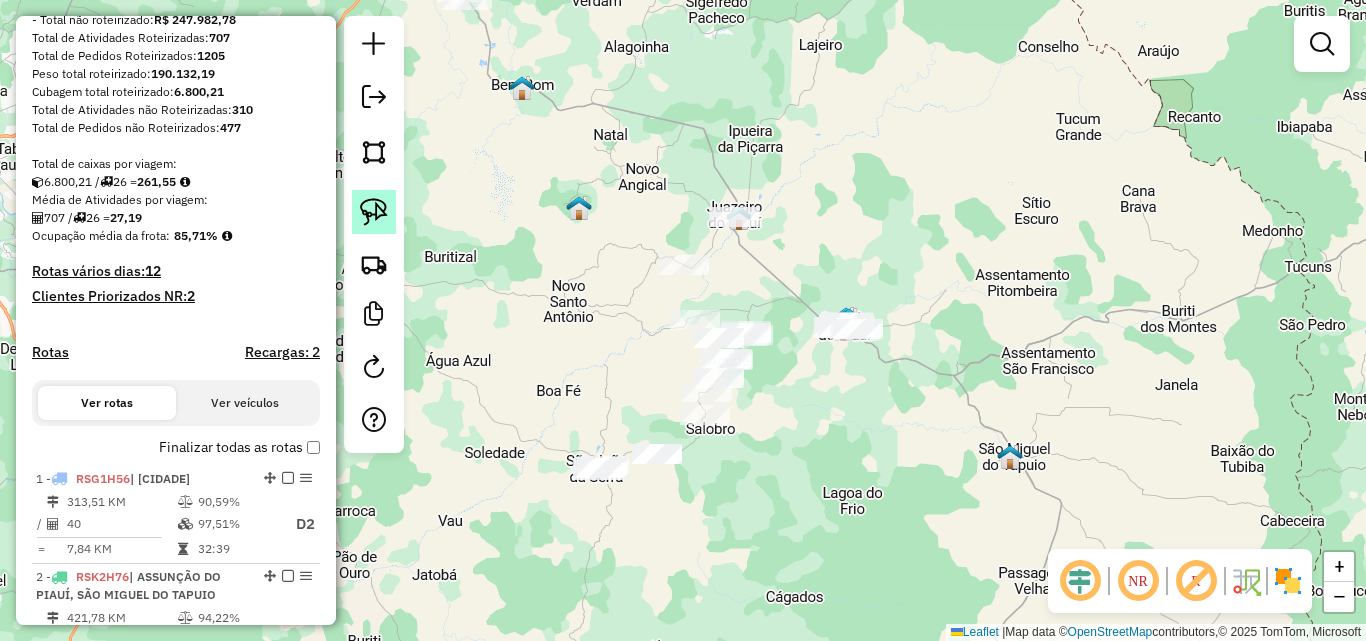 click 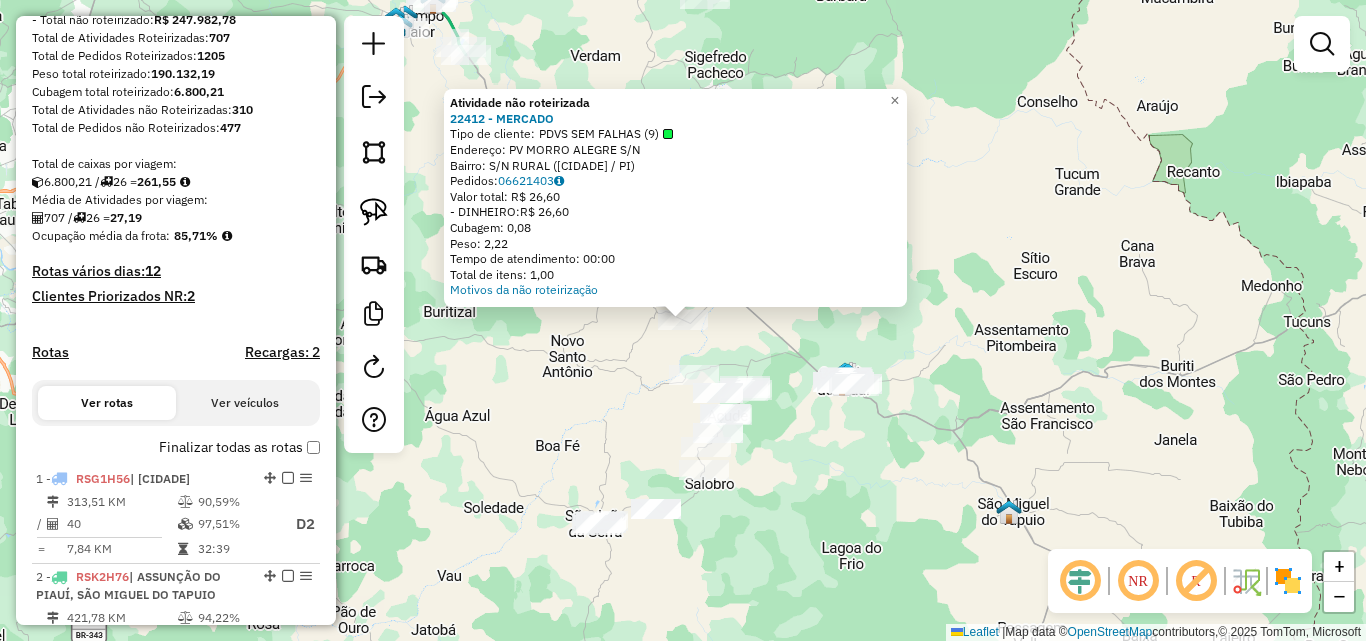 click on "Endereço:  [STREET] [NAME] [NUMBER]   Bairro: [NEIGHBORHOOD] [NEIGHBORHOOD] ([CITY] / PI)   Pedidos:  [ORDER_ID]   Valor total: R$ [PRICE],00   - DINHEIRO:  R$ [PRICE],00   Cubagem: [CUBAGE]   Peso: [WEIGHT]   Tempo de atendimento: 00:00   Total de itens: [ITEMS],00  Motivos da não roteirização × Janela de atendimento Grade de atendimento Capacidade Transportadoras Veículos Cliente Pedidos  Rotas Selecione os dias de semana para filtrar as janelas de atendimento  Seg   Ter   Qua   Qui   Sex   Sáb   Dom  Informe o período da janela de atendimento: De: Até:  Filtrar exatamente a janela do cliente  Considerar janela de atendimento padrão  Selecione os dias de semana para filtrar as grades de atendimento  Seg   Ter   Qua   Qui   Sex   Sáb   Dom   Considerar clientes sem dia de atendimento cadastrado  Clientes fora do dia de atendimento selecionado Filtrar as atividades entre os valores definidos abaixo:  Peso mínimo:   Peso máximo:   Cubagem mínima:   De:" 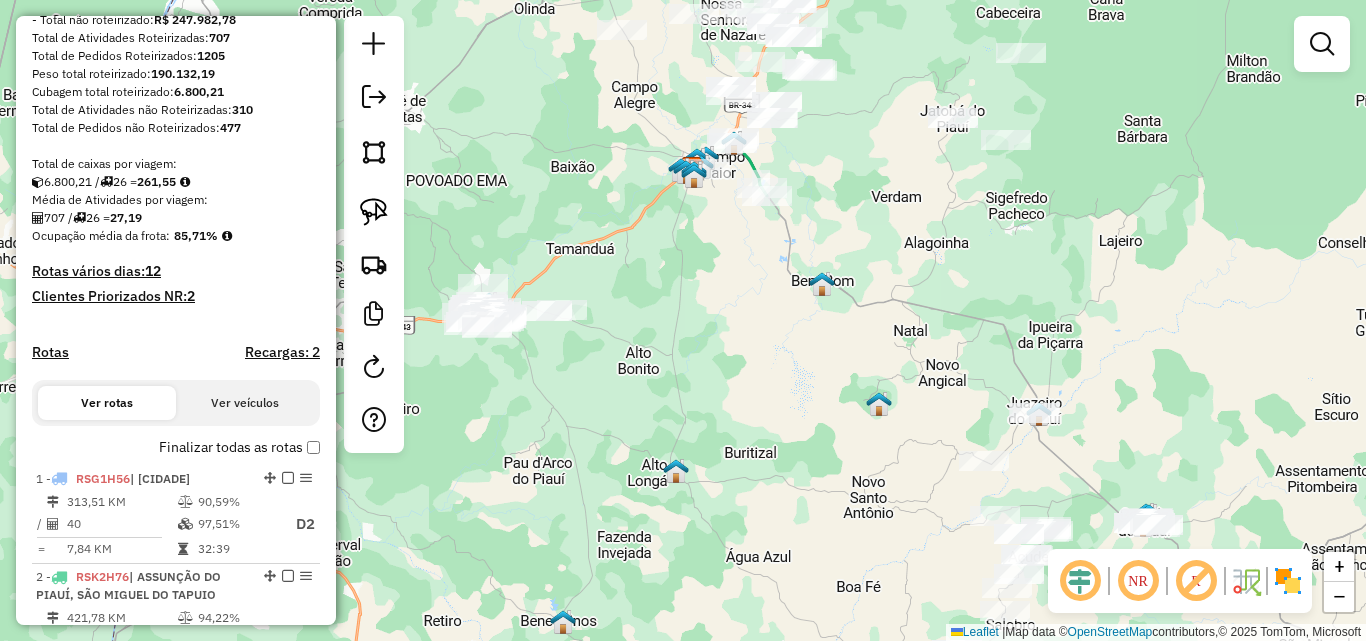 click on "Janela de atendimento Grade de atendimento Capacidade Transportadoras Veículos Cliente Pedidos  Rotas Selecione os dias de semana para filtrar as janelas de atendimento  Seg   Ter   Qua   Qui   Sex   Sáb   Dom  Informe o período da janela de atendimento: De: Até:  Filtrar exatamente a janela do cliente  Considerar janela de atendimento padrão  Selecione os dias de semana para filtrar as grades de atendimento  Seg   Ter   Qua   Qui   Sex   Sáb   Dom   Considerar clientes sem dia de atendimento cadastrado  Clientes fora do dia de atendimento selecionado Filtrar as atividades entre os valores definidos abaixo:  Peso mínimo:   Peso máximo:   Cubagem mínima:   Cubagem máxima:   De:   Até:  Filtrar as atividades entre o tempo de atendimento definido abaixo:  De:   Até:   Considerar capacidade total dos clientes não roteirizados Transportadora: Selecione um ou mais itens Tipo de veículo: Selecione um ou mais itens Veículo: Selecione um ou mais itens Motorista: Selecione um ou mais itens Nome: Rótulo:" 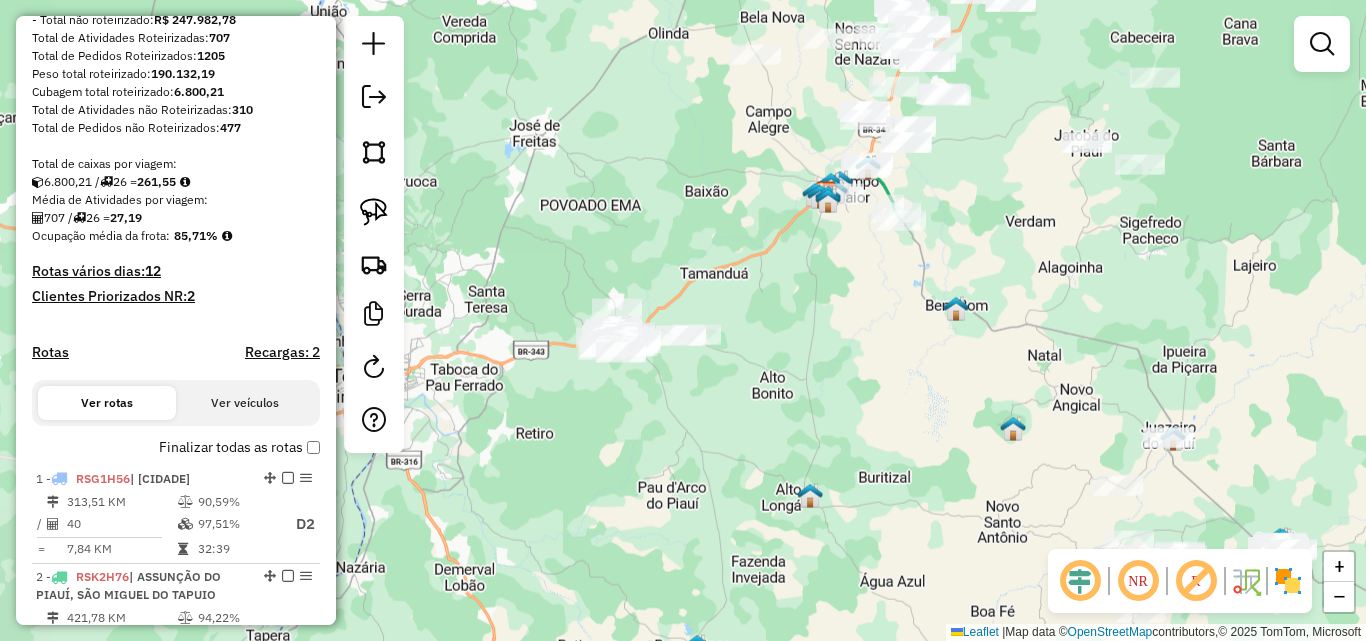 click on "Janela de atendimento Grade de atendimento Capacidade Transportadoras Veículos Cliente Pedidos  Rotas Selecione os dias de semana para filtrar as janelas de atendimento  Seg   Ter   Qua   Qui   Sex   Sáb   Dom  Informe o período da janela de atendimento: De: Até:  Filtrar exatamente a janela do cliente  Considerar janela de atendimento padrão  Selecione os dias de semana para filtrar as grades de atendimento  Seg   Ter   Qua   Qui   Sex   Sáb   Dom   Considerar clientes sem dia de atendimento cadastrado  Clientes fora do dia de atendimento selecionado Filtrar as atividades entre os valores definidos abaixo:  Peso mínimo:   Peso máximo:   Cubagem mínima:   Cubagem máxima:   De:   Até:  Filtrar as atividades entre o tempo de atendimento definido abaixo:  De:   Até:   Considerar capacidade total dos clientes não roteirizados Transportadora: Selecione um ou mais itens Tipo de veículo: Selecione um ou mais itens Veículo: Selecione um ou mais itens Motorista: Selecione um ou mais itens Nome: Rótulo:" 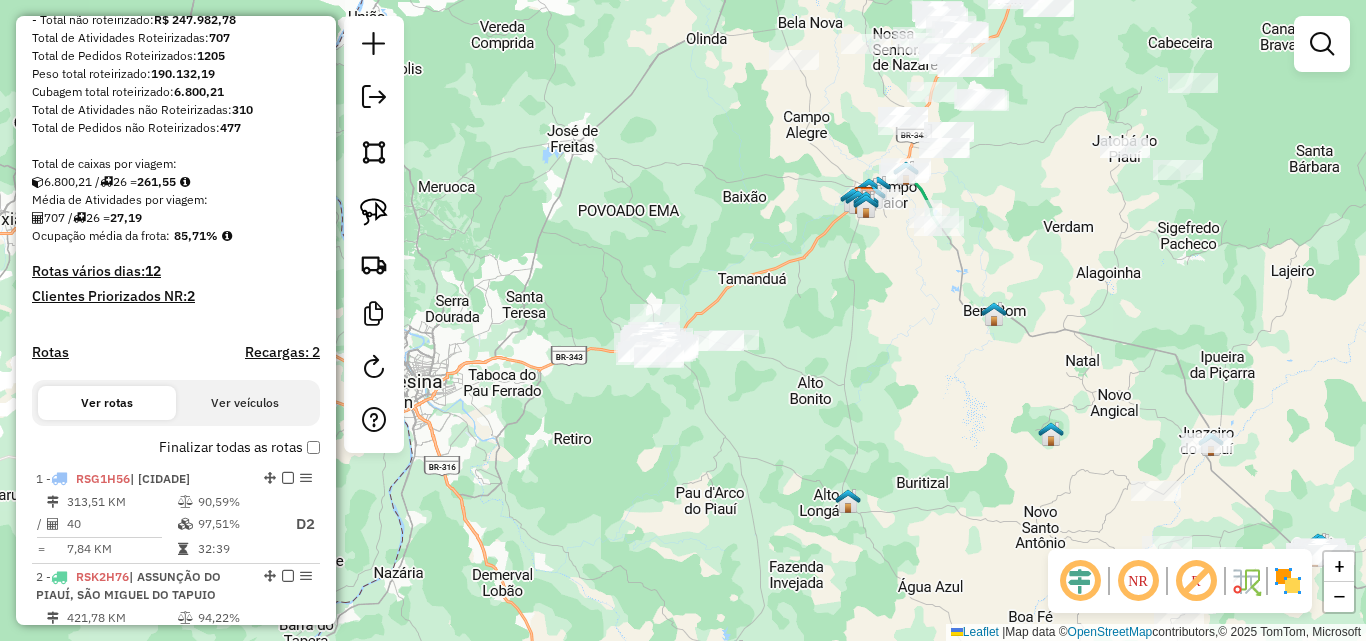 click on "Janela de atendimento Grade de atendimento Capacidade Transportadoras Veículos Cliente Pedidos  Rotas Selecione os dias de semana para filtrar as janelas de atendimento  Seg   Ter   Qua   Qui   Sex   Sáb   Dom  Informe o período da janela de atendimento: De: Até:  Filtrar exatamente a janela do cliente  Considerar janela de atendimento padrão  Selecione os dias de semana para filtrar as grades de atendimento  Seg   Ter   Qua   Qui   Sex   Sáb   Dom   Considerar clientes sem dia de atendimento cadastrado  Clientes fora do dia de atendimento selecionado Filtrar as atividades entre os valores definidos abaixo:  Peso mínimo:   Peso máximo:   Cubagem mínima:   Cubagem máxima:   De:   Até:  Filtrar as atividades entre o tempo de atendimento definido abaixo:  De:   Até:   Considerar capacidade total dos clientes não roteirizados Transportadora: Selecione um ou mais itens Tipo de veículo: Selecione um ou mais itens Veículo: Selecione um ou mais itens Motorista: Selecione um ou mais itens Nome: Rótulo:" 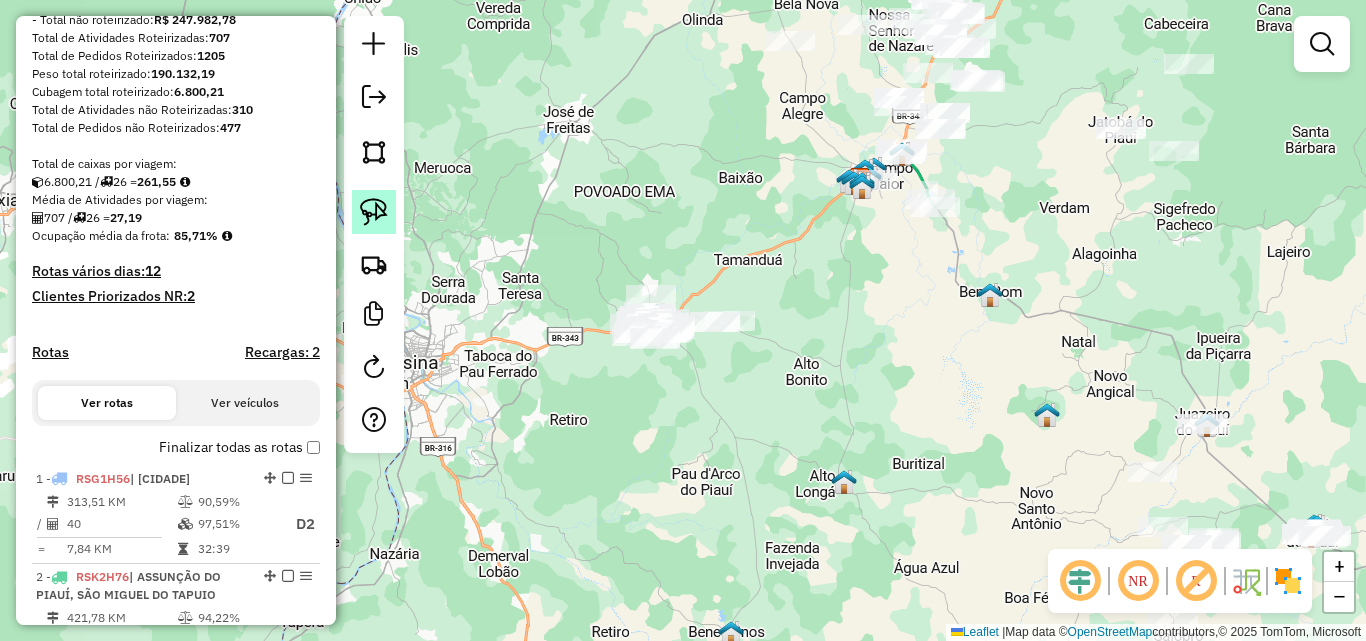 click 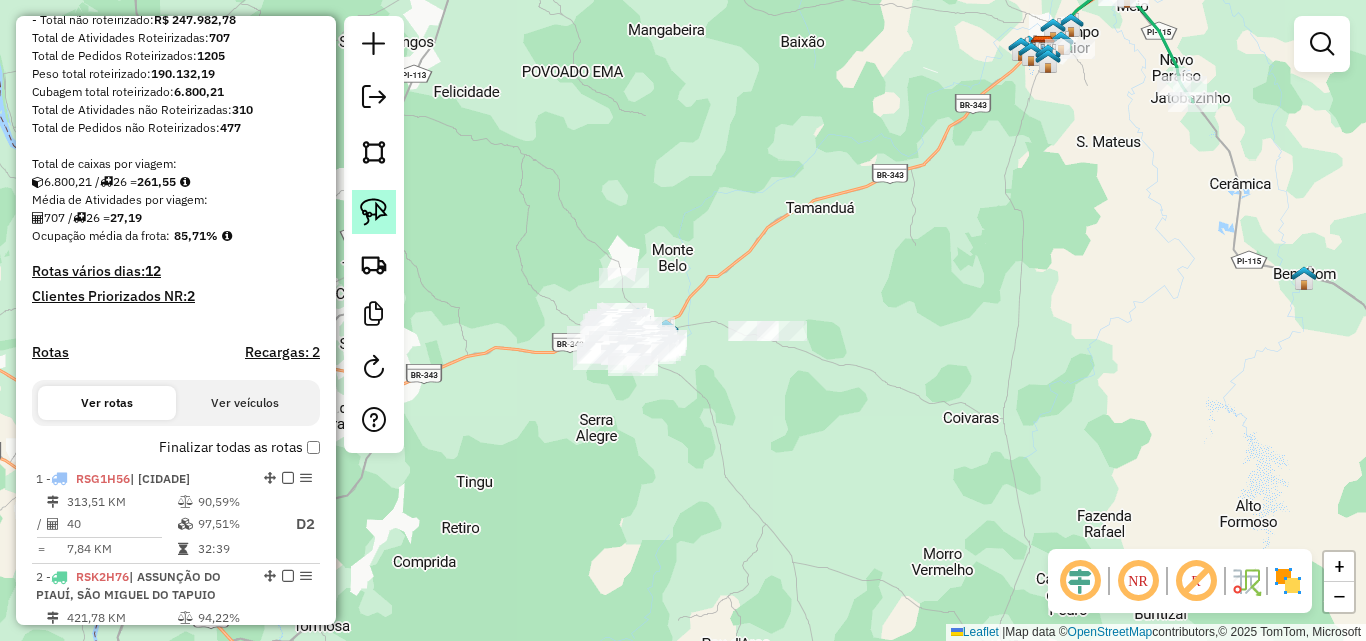 click 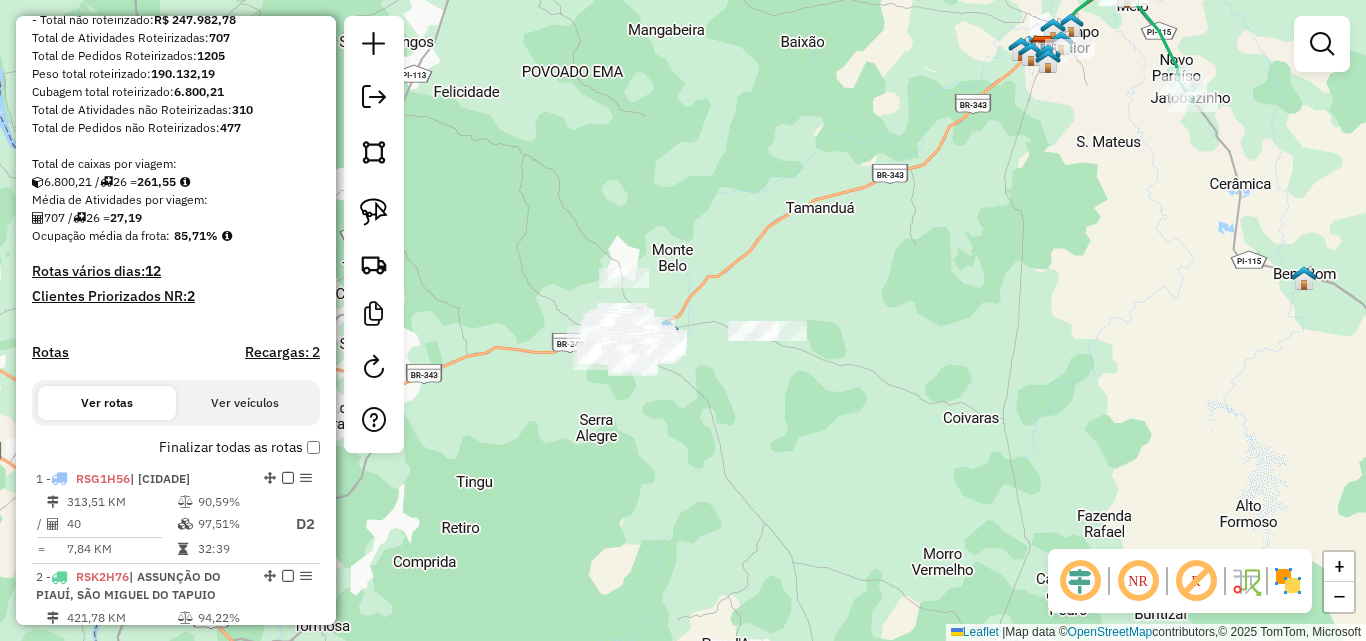click on "Janela de atendimento Grade de atendimento Capacidade Transportadoras Veículos Cliente Pedidos  Rotas Selecione os dias de semana para filtrar as janelas de atendimento  Seg   Ter   Qua   Qui   Sex   Sáb   Dom  Informe o período da janela de atendimento: De: Até:  Filtrar exatamente a janela do cliente  Considerar janela de atendimento padrão  Selecione os dias de semana para filtrar as grades de atendimento  Seg   Ter   Qua   Qui   Sex   Sáb   Dom   Considerar clientes sem dia de atendimento cadastrado  Clientes fora do dia de atendimento selecionado Filtrar as atividades entre os valores definidos abaixo:  Peso mínimo:   Peso máximo:   Cubagem mínima:   Cubagem máxima:   De:   Até:  Filtrar as atividades entre o tempo de atendimento definido abaixo:  De:   Até:   Considerar capacidade total dos clientes não roteirizados Transportadora: Selecione um ou mais itens Tipo de veículo: Selecione um ou mais itens Veículo: Selecione um ou mais itens Motorista: Selecione um ou mais itens Nome: Rótulo:" 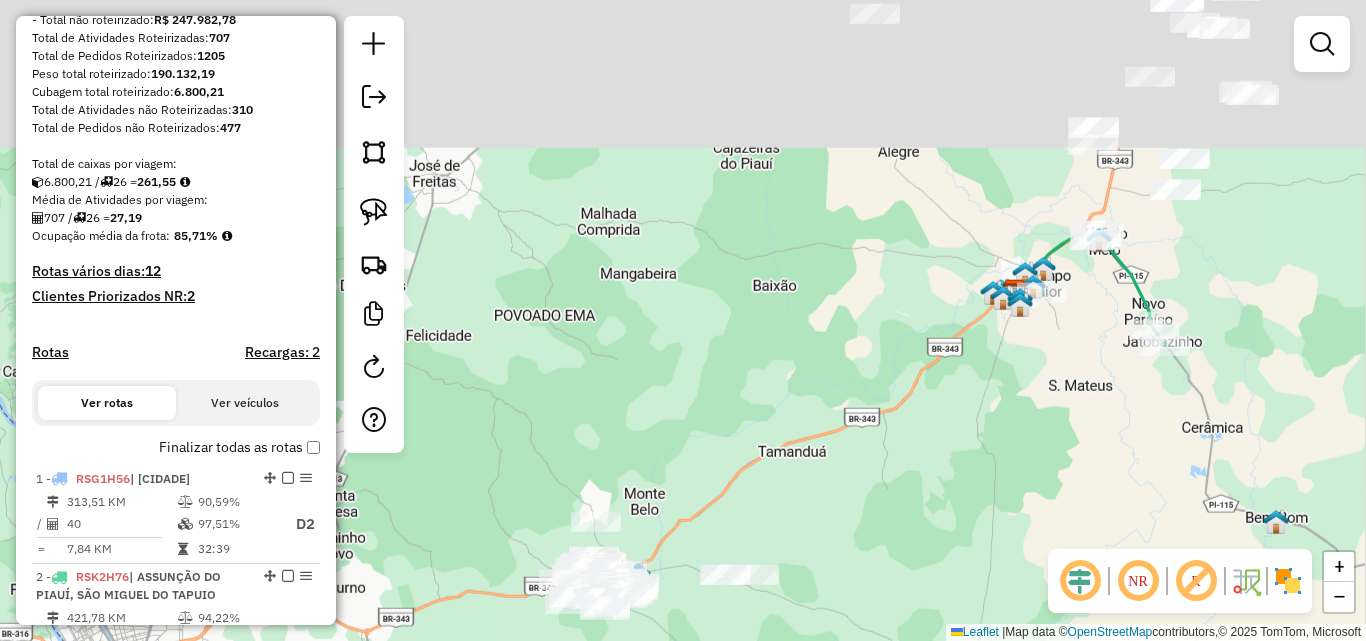 click on "Janela de atendimento Grade de atendimento Capacidade Transportadoras Veículos Cliente Pedidos  Rotas Selecione os dias de semana para filtrar as janelas de atendimento  Seg   Ter   Qua   Qui   Sex   Sáb   Dom  Informe o período da janela de atendimento: De: Até:  Filtrar exatamente a janela do cliente  Considerar janela de atendimento padrão  Selecione os dias de semana para filtrar as grades de atendimento  Seg   Ter   Qua   Qui   Sex   Sáb   Dom   Considerar clientes sem dia de atendimento cadastrado  Clientes fora do dia de atendimento selecionado Filtrar as atividades entre os valores definidos abaixo:  Peso mínimo:   Peso máximo:   Cubagem mínima:   Cubagem máxima:   De:   Até:  Filtrar as atividades entre o tempo de atendimento definido abaixo:  De:   Até:   Considerar capacidade total dos clientes não roteirizados Transportadora: Selecione um ou mais itens Tipo de veículo: Selecione um ou mais itens Veículo: Selecione um ou mais itens Motorista: Selecione um ou mais itens Nome: Rótulo:" 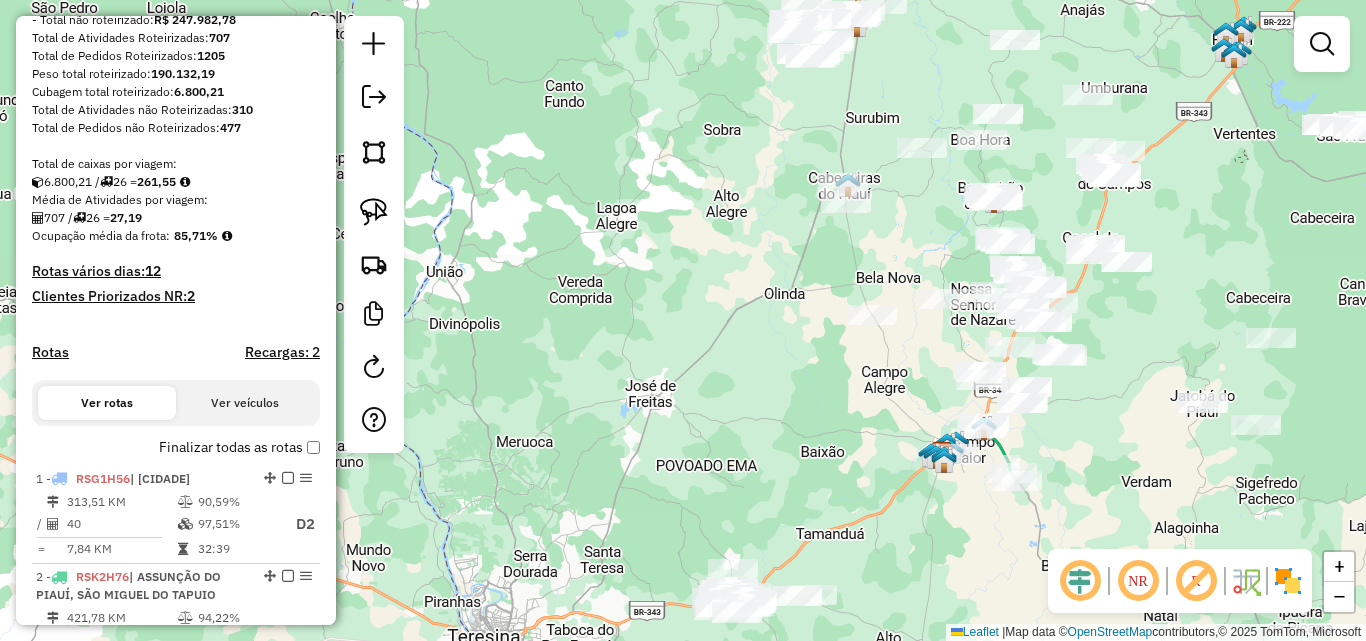 click on "Janela de atendimento Grade de atendimento Capacidade Transportadoras Veículos Cliente Pedidos  Rotas Selecione os dias de semana para filtrar as janelas de atendimento  Seg   Ter   Qua   Qui   Sex   Sáb   Dom  Informe o período da janela de atendimento: De: Até:  Filtrar exatamente a janela do cliente  Considerar janela de atendimento padrão  Selecione os dias de semana para filtrar as grades de atendimento  Seg   Ter   Qua   Qui   Sex   Sáb   Dom   Considerar clientes sem dia de atendimento cadastrado  Clientes fora do dia de atendimento selecionado Filtrar as atividades entre os valores definidos abaixo:  Peso mínimo:   Peso máximo:   Cubagem mínima:   Cubagem máxima:   De:   Até:  Filtrar as atividades entre o tempo de atendimento definido abaixo:  De:   Até:   Considerar capacidade total dos clientes não roteirizados Transportadora: Selecione um ou mais itens Tipo de veículo: Selecione um ou mais itens Veículo: Selecione um ou mais itens Motorista: Selecione um ou mais itens Nome: Rótulo:" 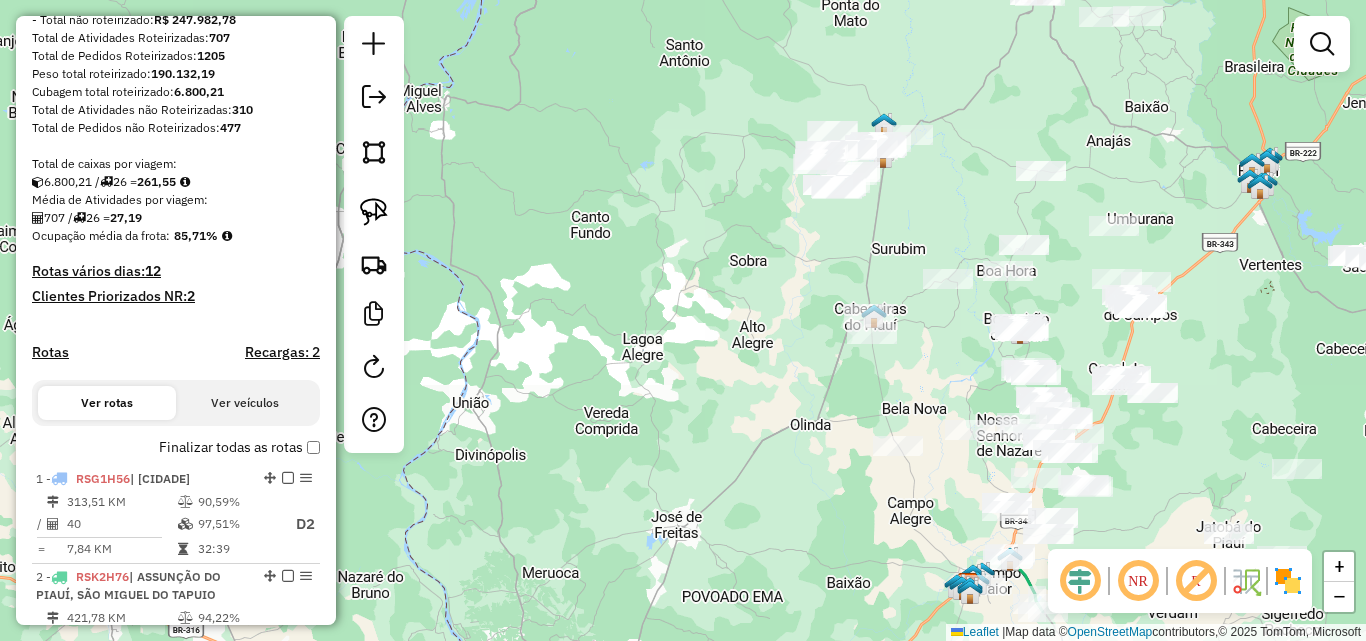 click on "Janela de atendimento Grade de atendimento Capacidade Transportadoras Veículos Cliente Pedidos  Rotas Selecione os dias de semana para filtrar as janelas de atendimento  Seg   Ter   Qua   Qui   Sex   Sáb   Dom  Informe o período da janela de atendimento: De: Até:  Filtrar exatamente a janela do cliente  Considerar janela de atendimento padrão  Selecione os dias de semana para filtrar as grades de atendimento  Seg   Ter   Qua   Qui   Sex   Sáb   Dom   Considerar clientes sem dia de atendimento cadastrado  Clientes fora do dia de atendimento selecionado Filtrar as atividades entre os valores definidos abaixo:  Peso mínimo:   Peso máximo:   Cubagem mínima:   Cubagem máxima:   De:   Até:  Filtrar as atividades entre o tempo de atendimento definido abaixo:  De:   Até:   Considerar capacidade total dos clientes não roteirizados Transportadora: Selecione um ou mais itens Tipo de veículo: Selecione um ou mais itens Veículo: Selecione um ou mais itens Motorista: Selecione um ou mais itens Nome: Rótulo:" 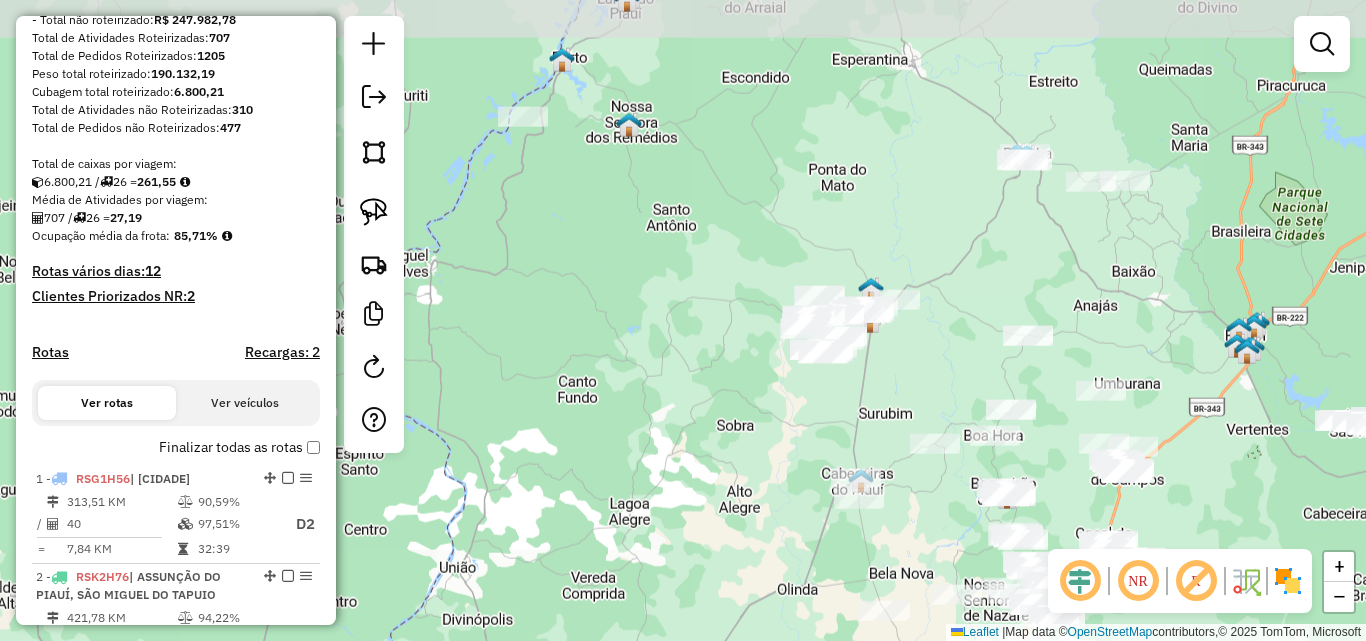 click on "Janela de atendimento Grade de atendimento Capacidade Transportadoras Veículos Cliente Pedidos  Rotas Selecione os dias de semana para filtrar as janelas de atendimento  Seg   Ter   Qua   Qui   Sex   Sáb   Dom  Informe o período da janela de atendimento: De: Até:  Filtrar exatamente a janela do cliente  Considerar janela de atendimento padrão  Selecione os dias de semana para filtrar as grades de atendimento  Seg   Ter   Qua   Qui   Sex   Sáb   Dom   Considerar clientes sem dia de atendimento cadastrado  Clientes fora do dia de atendimento selecionado Filtrar as atividades entre os valores definidos abaixo:  Peso mínimo:   Peso máximo:   Cubagem mínima:   Cubagem máxima:   De:   Até:  Filtrar as atividades entre o tempo de atendimento definido abaixo:  De:   Até:   Considerar capacidade total dos clientes não roteirizados Transportadora: Selecione um ou mais itens Tipo de veículo: Selecione um ou mais itens Veículo: Selecione um ou mais itens Motorista: Selecione um ou mais itens Nome: Rótulo:" 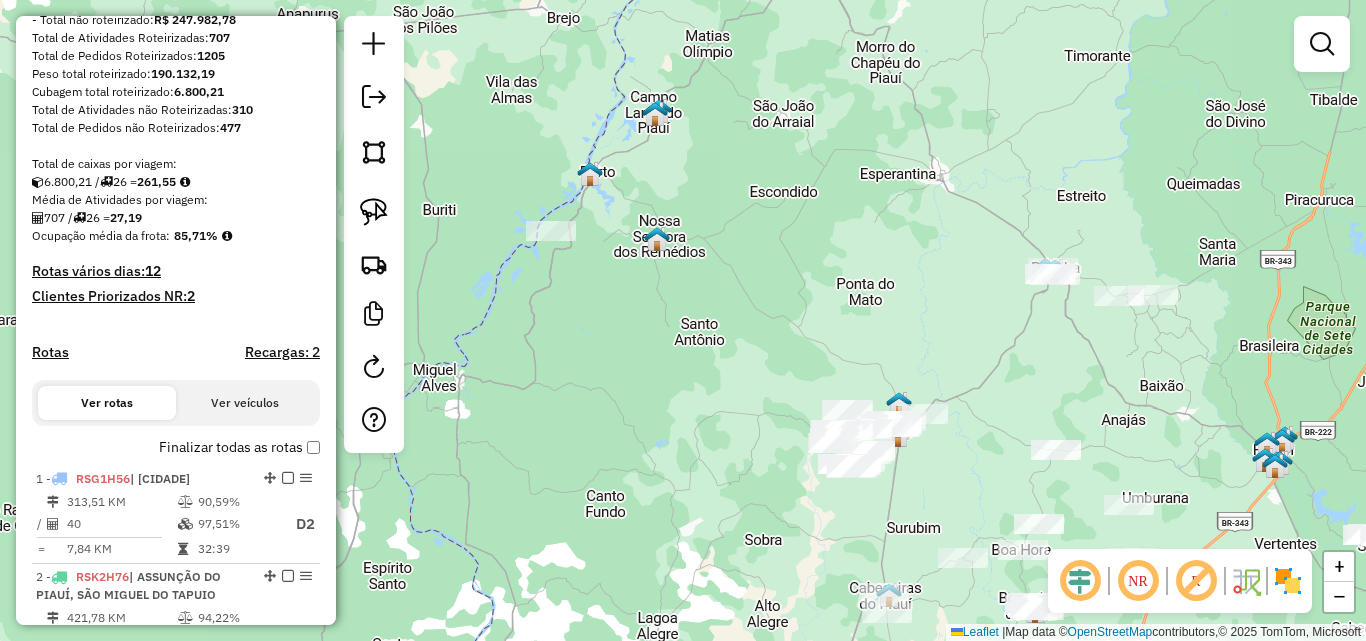 click on "Janela de atendimento Grade de atendimento Capacidade Transportadoras Veículos Cliente Pedidos  Rotas Selecione os dias de semana para filtrar as janelas de atendimento  Seg   Ter   Qua   Qui   Sex   Sáb   Dom  Informe o período da janela de atendimento: De: Até:  Filtrar exatamente a janela do cliente  Considerar janela de atendimento padrão  Selecione os dias de semana para filtrar as grades de atendimento  Seg   Ter   Qua   Qui   Sex   Sáb   Dom   Considerar clientes sem dia de atendimento cadastrado  Clientes fora do dia de atendimento selecionado Filtrar as atividades entre os valores definidos abaixo:  Peso mínimo:   Peso máximo:   Cubagem mínima:   Cubagem máxima:   De:   Até:  Filtrar as atividades entre o tempo de atendimento definido abaixo:  De:   Até:   Considerar capacidade total dos clientes não roteirizados Transportadora: Selecione um ou mais itens Tipo de veículo: Selecione um ou mais itens Veículo: Selecione um ou mais itens Motorista: Selecione um ou mais itens Nome: Rótulo:" 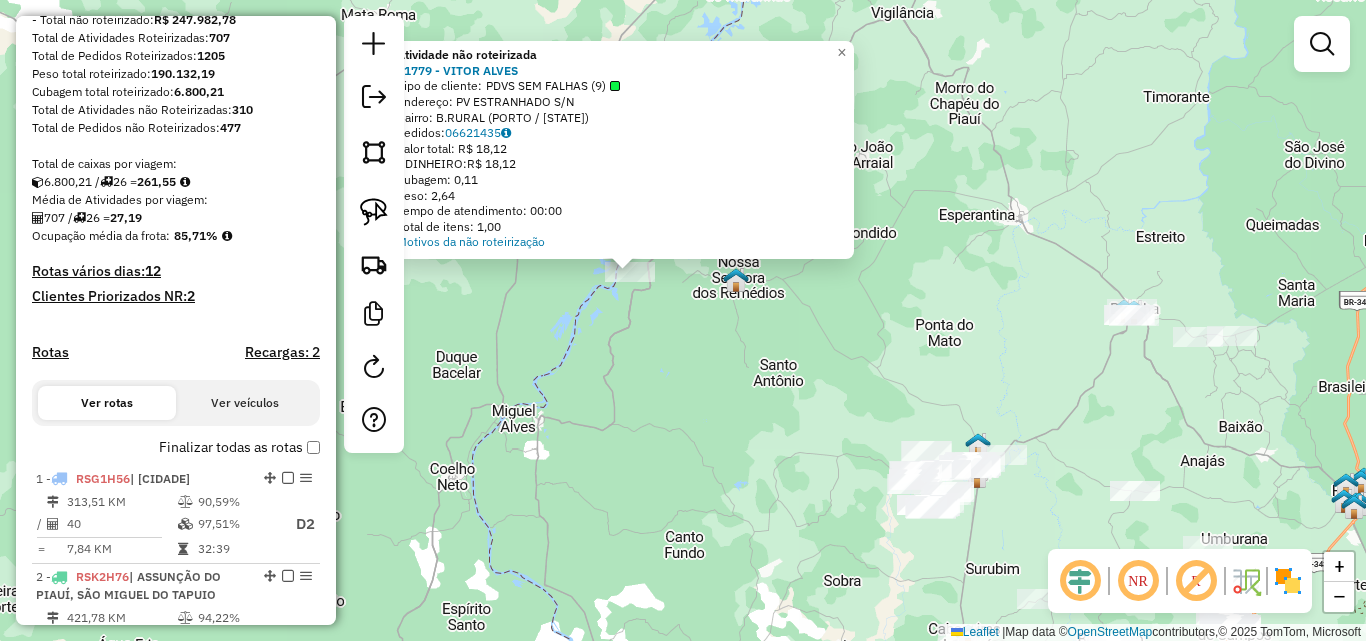 click on "Atividade não roteirizada 21779 - VITOR ALVES  Tipo de cliente:   PDVS SEM FALHAS ([NUMBER])   Endereço:  PV ESTRANHADO S/N   Bairro: B.RURAL ([CIDADE] / PI)   Pedidos:  06621435   Valor total: R$ [PRICE]   - DINHEIRO:  R$ [PRICE]   Cubagem: [CUBAGE]   Peso: [WEIGHT]   Tempo de atendimento: 00:00   Total de itens: [NUMBER]  Motivos da não roteirização × Janela de atendimento Grade de atendimento Capacidade Transportadoras Veículos Cliente Pedidos  Rotas Selecione os dias de semana para filtrar as janelas de atendimento  Seg   Ter   Qua   Qui   Sex   Sáb   Dom  Informe o período da janela de atendimento: De: Até:  Filtrar exatamente a janela do cliente  Considerar janela de atendimento padrão  Selecione os dias de semana para filtrar as grades de atendimento  Seg   Ter   Qua   Qui   Sex   Sáb   Dom   Considerar clientes sem dia de atendimento cadastrado  Clientes fora do dia de atendimento selecionado Filtrar as atividades entre os valores definidos abaixo:  Peso mínimo:   Peso máximo:   Cubagem mínima:   De:   Até:  +" 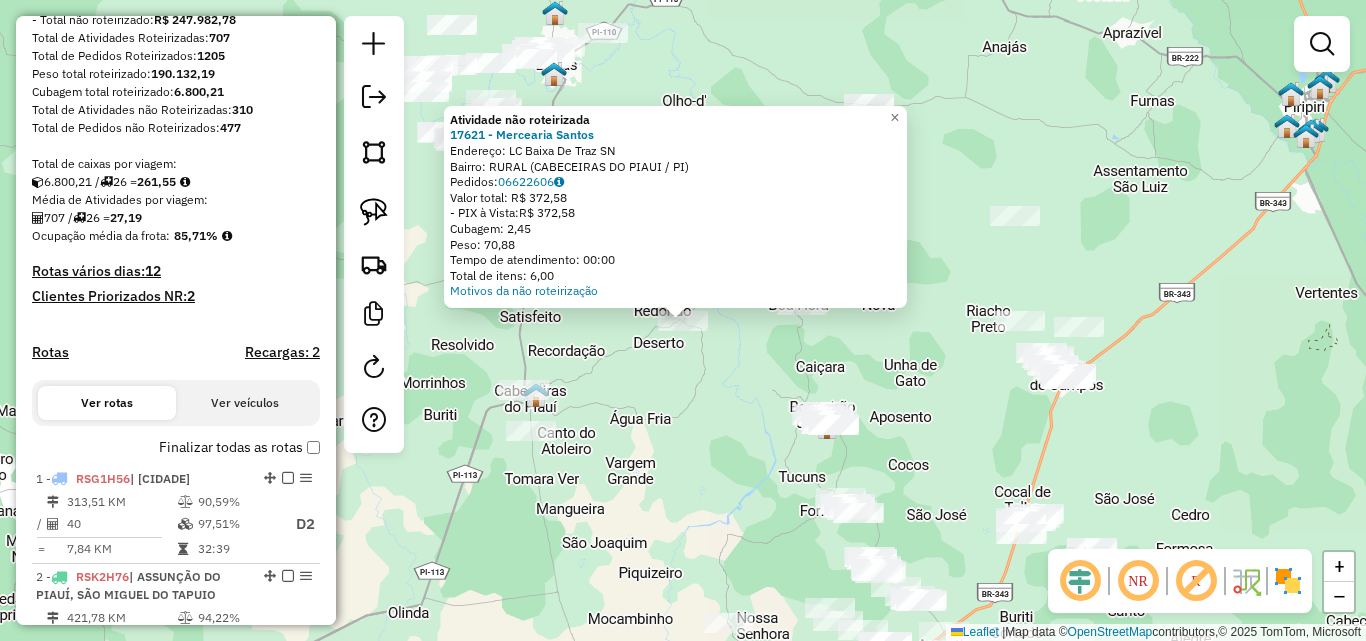 click on "Atividade não roteirizada 17621 - Mercearia Santos Endereço: LC Baixa De Traz SN Bairro: RURAL (CABECEIRAS DO PIAUI / [STATE]) Pedidos: 06622606 Valor total: R$ [PRICE], [PRICE] - PIX à Vista: R$ [PRICE], [PRICE] Cubagem: [CUBAGE] Peso: [WEIGHT] Tempo de atendimento: 00:00 Total de itens: [ITEMS],00 Motivos da não roteirização × Janela de atendimento Grade de atendimento Capacidade Transportadoras Veículos Cliente Pedidos Rotas Selecione os dias de semana para filtrar as janelas de atendimento Seg Ter Qua Qui Sex Sáb Dom Informe o período da janela de atendimento: De: Até: Filtrar exatamente a janela do cliente Considerar janela de atendimento padrão Selecione os dias de semana para filtrar as grades de atendimento Seg Ter Qua Qui Sex Sáb Dom Considerar clientes sem dia de atendimento cadastrado Clientes fora do dia de atendimento selecionado Filtrar as atividades entre os valores definidos abaixo: Peso mínimo: Peso máximo: Cubagem mínima: Cubagem máxima: De: De:" 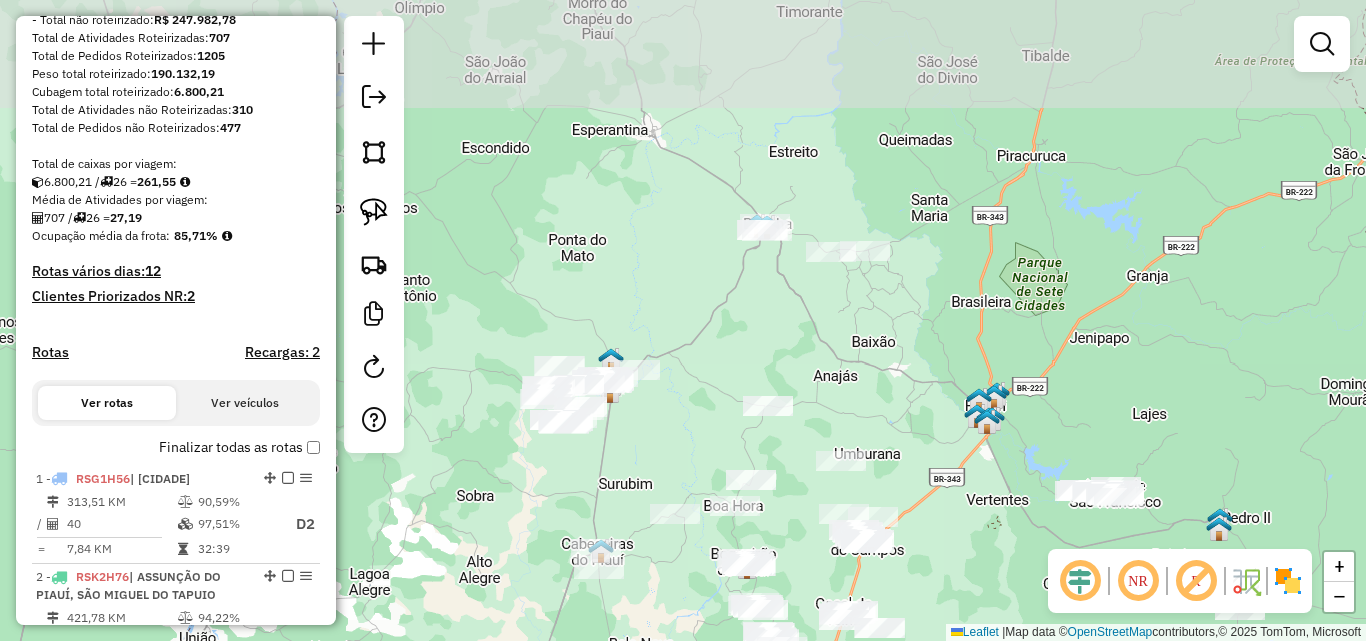 click on "Janela de atendimento Grade de atendimento Capacidade Transportadoras Veículos Cliente Pedidos  Rotas Selecione os dias de semana para filtrar as janelas de atendimento  Seg   Ter   Qua   Qui   Sex   Sáb   Dom  Informe o período da janela de atendimento: De: Até:  Filtrar exatamente a janela do cliente  Considerar janela de atendimento padrão  Selecione os dias de semana para filtrar as grades de atendimento  Seg   Ter   Qua   Qui   Sex   Sáb   Dom   Considerar clientes sem dia de atendimento cadastrado  Clientes fora do dia de atendimento selecionado Filtrar as atividades entre os valores definidos abaixo:  Peso mínimo:   Peso máximo:   Cubagem mínima:   Cubagem máxima:   De:   Até:  Filtrar as atividades entre o tempo de atendimento definido abaixo:  De:   Até:   Considerar capacidade total dos clientes não roteirizados Transportadora: Selecione um ou mais itens Tipo de veículo: Selecione um ou mais itens Veículo: Selecione um ou mais itens Motorista: Selecione um ou mais itens Nome: Rótulo:" 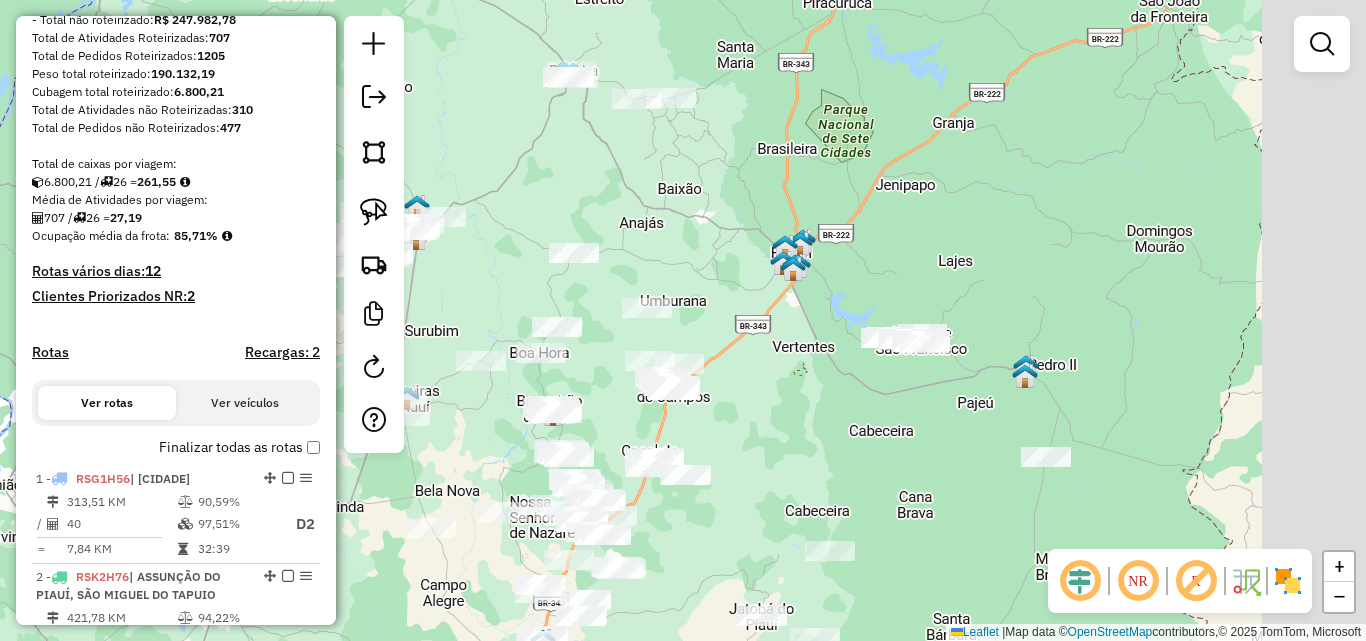 click on "Janela de atendimento Grade de atendimento Capacidade Transportadoras Veículos Cliente Pedidos  Rotas Selecione os dias de semana para filtrar as janelas de atendimento  Seg   Ter   Qua   Qui   Sex   Sáb   Dom  Informe o período da janela de atendimento: De: Até:  Filtrar exatamente a janela do cliente  Considerar janela de atendimento padrão  Selecione os dias de semana para filtrar as grades de atendimento  Seg   Ter   Qua   Qui   Sex   Sáb   Dom   Considerar clientes sem dia de atendimento cadastrado  Clientes fora do dia de atendimento selecionado Filtrar as atividades entre os valores definidos abaixo:  Peso mínimo:   Peso máximo:   Cubagem mínima:   Cubagem máxima:   De:   Até:  Filtrar as atividades entre o tempo de atendimento definido abaixo:  De:   Até:   Considerar capacidade total dos clientes não roteirizados Transportadora: Selecione um ou mais itens Tipo de veículo: Selecione um ou mais itens Veículo: Selecione um ou mais itens Motorista: Selecione um ou mais itens Nome: Rótulo:" 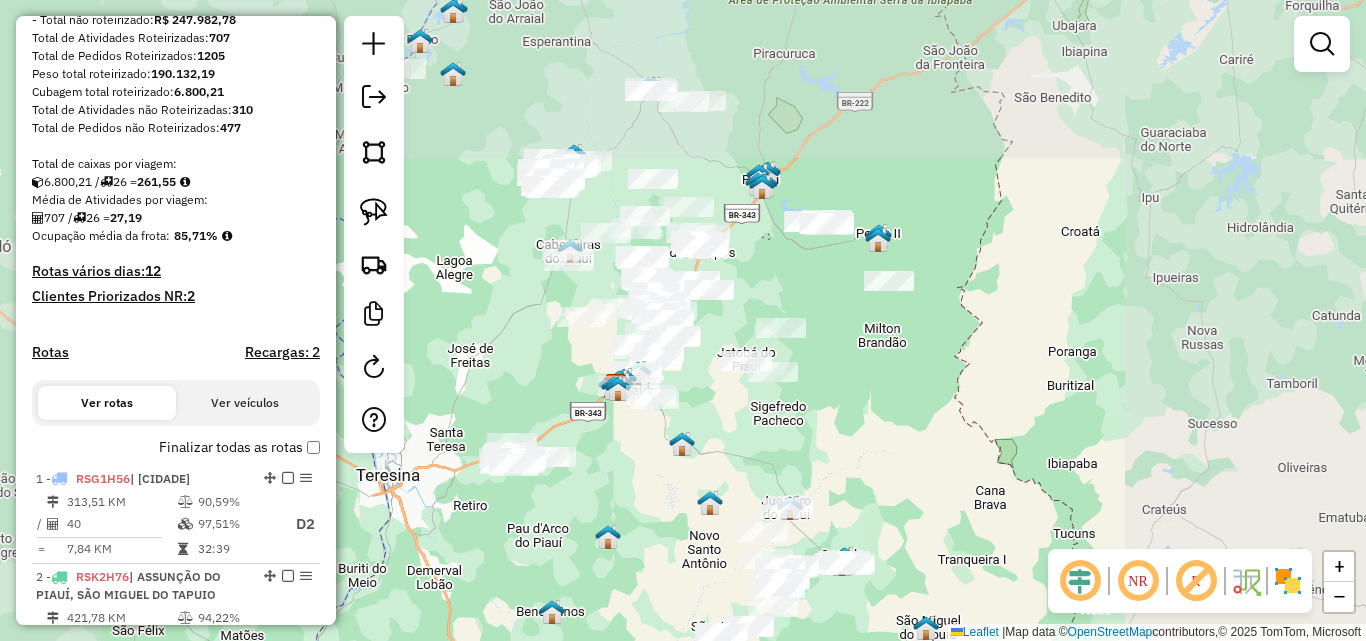click on "Janela de atendimento Grade de atendimento Capacidade Transportadoras Veículos Cliente Pedidos  Rotas Selecione os dias de semana para filtrar as janelas de atendimento  Seg   Ter   Qua   Qui   Sex   Sáb   Dom  Informe o período da janela de atendimento: De: Até:  Filtrar exatamente a janela do cliente  Considerar janela de atendimento padrão  Selecione os dias de semana para filtrar as grades de atendimento  Seg   Ter   Qua   Qui   Sex   Sáb   Dom   Considerar clientes sem dia de atendimento cadastrado  Clientes fora do dia de atendimento selecionado Filtrar as atividades entre os valores definidos abaixo:  Peso mínimo:   Peso máximo:   Cubagem mínima:   Cubagem máxima:   De:   Até:  Filtrar as atividades entre o tempo de atendimento definido abaixo:  De:   Até:   Considerar capacidade total dos clientes não roteirizados Transportadora: Selecione um ou mais itens Tipo de veículo: Selecione um ou mais itens Veículo: Selecione um ou mais itens Motorista: Selecione um ou mais itens Nome: Rótulo:" 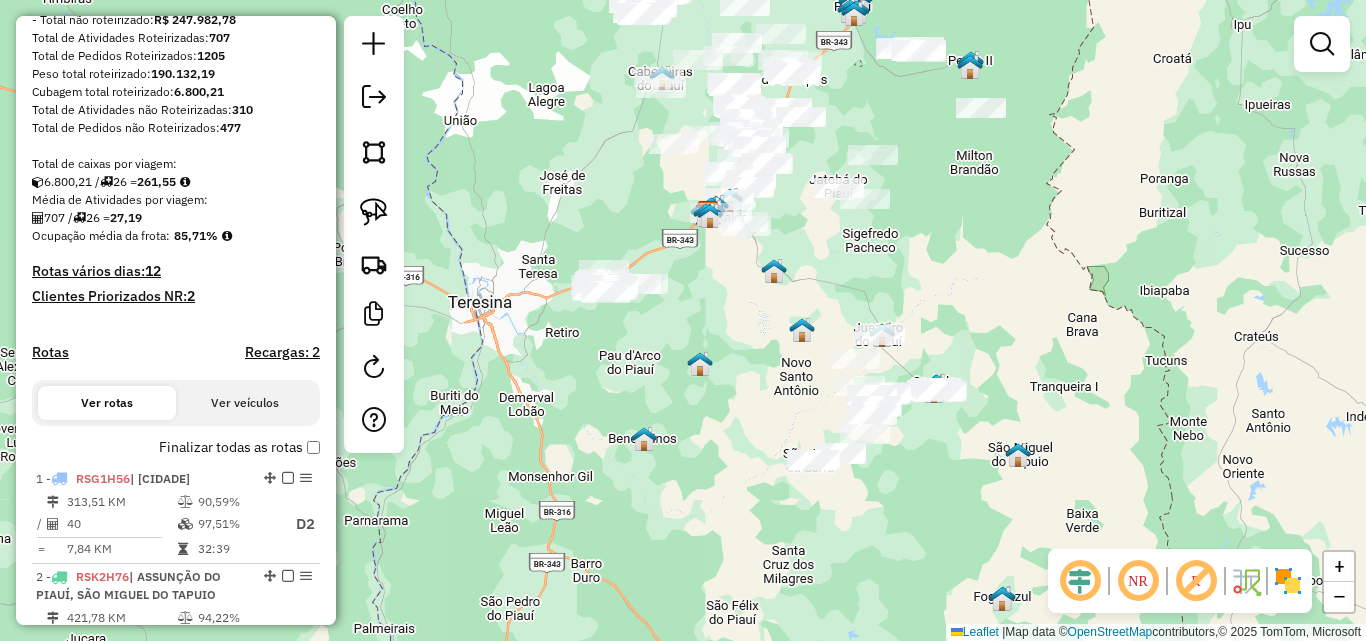 click on "Janela de atendimento Grade de atendimento Capacidade Transportadoras Veículos Cliente Pedidos  Rotas Selecione os dias de semana para filtrar as janelas de atendimento  Seg   Ter   Qua   Qui   Sex   Sáb   Dom  Informe o período da janela de atendimento: De: Até:  Filtrar exatamente a janela do cliente  Considerar janela de atendimento padrão  Selecione os dias de semana para filtrar as grades de atendimento  Seg   Ter   Qua   Qui   Sex   Sáb   Dom   Considerar clientes sem dia de atendimento cadastrado  Clientes fora do dia de atendimento selecionado Filtrar as atividades entre os valores definidos abaixo:  Peso mínimo:   Peso máximo:   Cubagem mínima:   Cubagem máxima:   De:   Até:  Filtrar as atividades entre o tempo de atendimento definido abaixo:  De:   Até:   Considerar capacidade total dos clientes não roteirizados Transportadora: Selecione um ou mais itens Tipo de veículo: Selecione um ou mais itens Veículo: Selecione um ou mais itens Motorista: Selecione um ou mais itens Nome: Rótulo:" 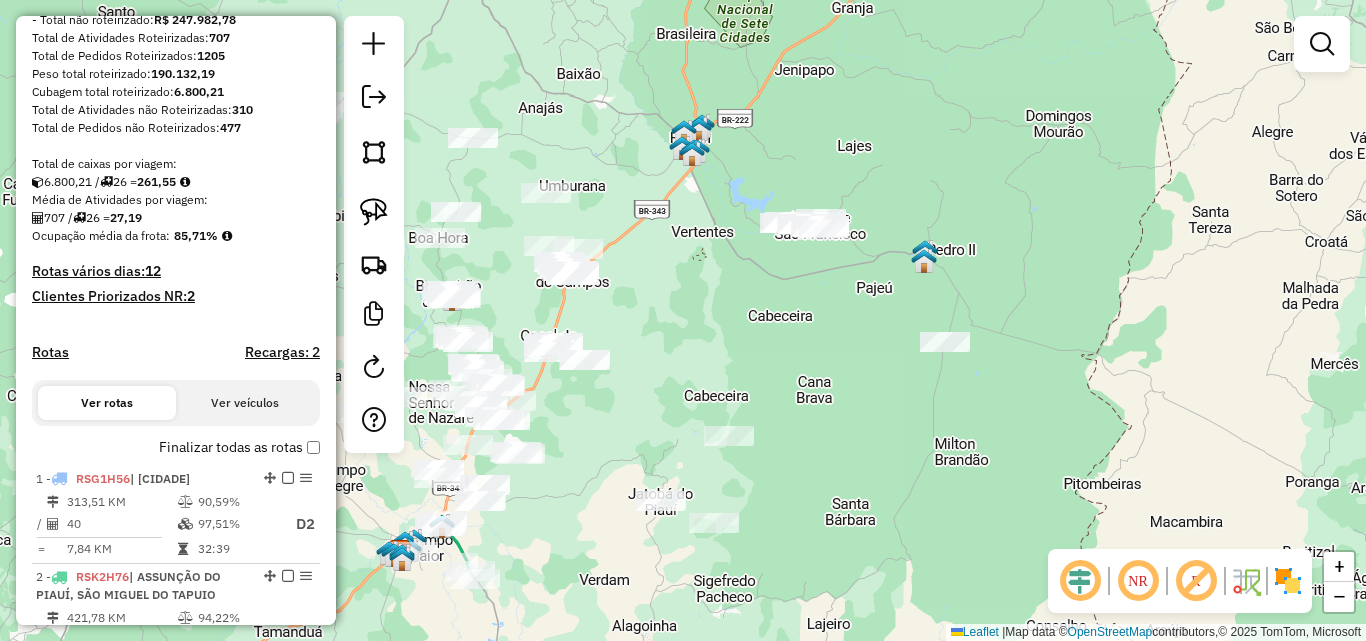 click on "Janela de atendimento Grade de atendimento Capacidade Transportadoras Veículos Cliente Pedidos  Rotas Selecione os dias de semana para filtrar as janelas de atendimento  Seg   Ter   Qua   Qui   Sex   Sáb   Dom  Informe o período da janela de atendimento: De: Até:  Filtrar exatamente a janela do cliente  Considerar janela de atendimento padrão  Selecione os dias de semana para filtrar as grades de atendimento  Seg   Ter   Qua   Qui   Sex   Sáb   Dom   Considerar clientes sem dia de atendimento cadastrado  Clientes fora do dia de atendimento selecionado Filtrar as atividades entre os valores definidos abaixo:  Peso mínimo:   Peso máximo:   Cubagem mínima:   Cubagem máxima:   De:   Até:  Filtrar as atividades entre o tempo de atendimento definido abaixo:  De:   Até:   Considerar capacidade total dos clientes não roteirizados Transportadora: Selecione um ou mais itens Tipo de veículo: Selecione um ou mais itens Veículo: Selecione um ou mais itens Motorista: Selecione um ou mais itens Nome: Rótulo:" 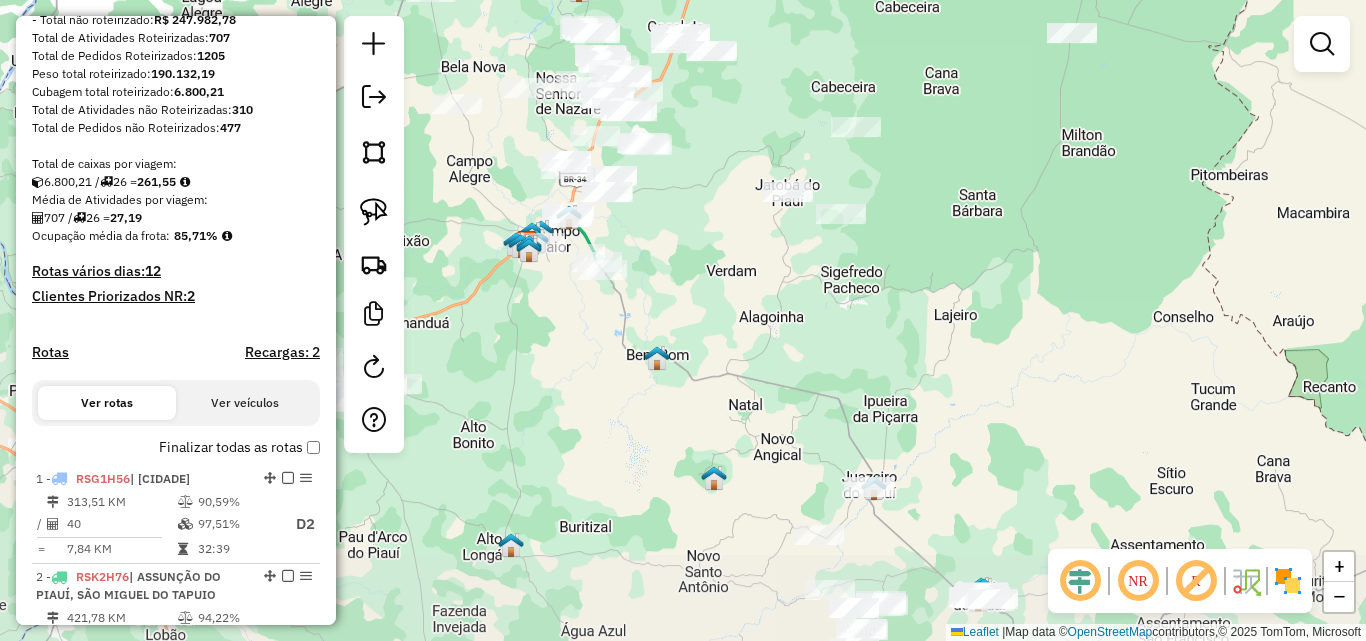 click on "Janela de atendimento Grade de atendimento Capacidade Transportadoras Veículos Cliente Pedidos  Rotas Selecione os dias de semana para filtrar as janelas de atendimento  Seg   Ter   Qua   Qui   Sex   Sáb   Dom  Informe o período da janela de atendimento: De: Até:  Filtrar exatamente a janela do cliente  Considerar janela de atendimento padrão  Selecione os dias de semana para filtrar as grades de atendimento  Seg   Ter   Qua   Qui   Sex   Sáb   Dom   Considerar clientes sem dia de atendimento cadastrado  Clientes fora do dia de atendimento selecionado Filtrar as atividades entre os valores definidos abaixo:  Peso mínimo:   Peso máximo:   Cubagem mínima:   Cubagem máxima:   De:   Até:  Filtrar as atividades entre o tempo de atendimento definido abaixo:  De:   Até:   Considerar capacidade total dos clientes não roteirizados Transportadora: Selecione um ou mais itens Tipo de veículo: Selecione um ou mais itens Veículo: Selecione um ou mais itens Motorista: Selecione um ou mais itens Nome: Rótulo:" 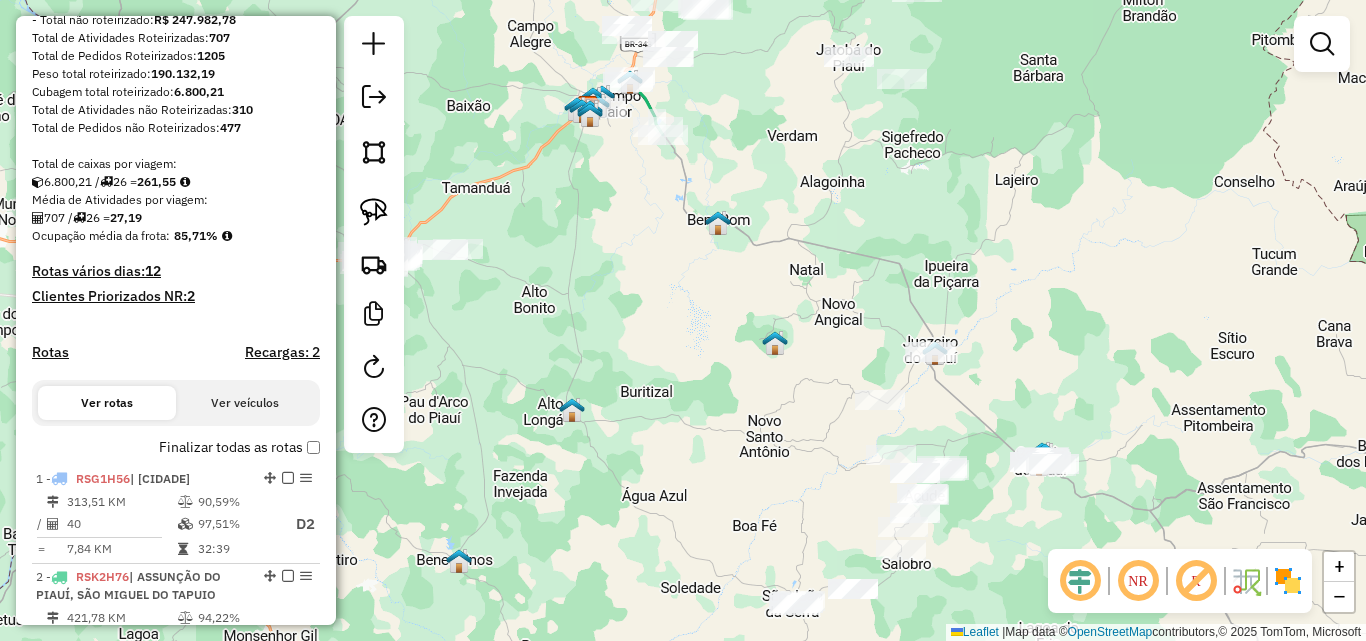 click on "Janela de atendimento Grade de atendimento Capacidade Transportadoras Veículos Cliente Pedidos  Rotas Selecione os dias de semana para filtrar as janelas de atendimento  Seg   Ter   Qua   Qui   Sex   Sáb   Dom  Informe o período da janela de atendimento: De: Até:  Filtrar exatamente a janela do cliente  Considerar janela de atendimento padrão  Selecione os dias de semana para filtrar as grades de atendimento  Seg   Ter   Qua   Qui   Sex   Sáb   Dom   Considerar clientes sem dia de atendimento cadastrado  Clientes fora do dia de atendimento selecionado Filtrar as atividades entre os valores definidos abaixo:  Peso mínimo:   Peso máximo:   Cubagem mínima:   Cubagem máxima:   De:   Até:  Filtrar as atividades entre o tempo de atendimento definido abaixo:  De:   Até:   Considerar capacidade total dos clientes não roteirizados Transportadora: Selecione um ou mais itens Tipo de veículo: Selecione um ou mais itens Veículo: Selecione um ou mais itens Motorista: Selecione um ou mais itens Nome: Rótulo:" 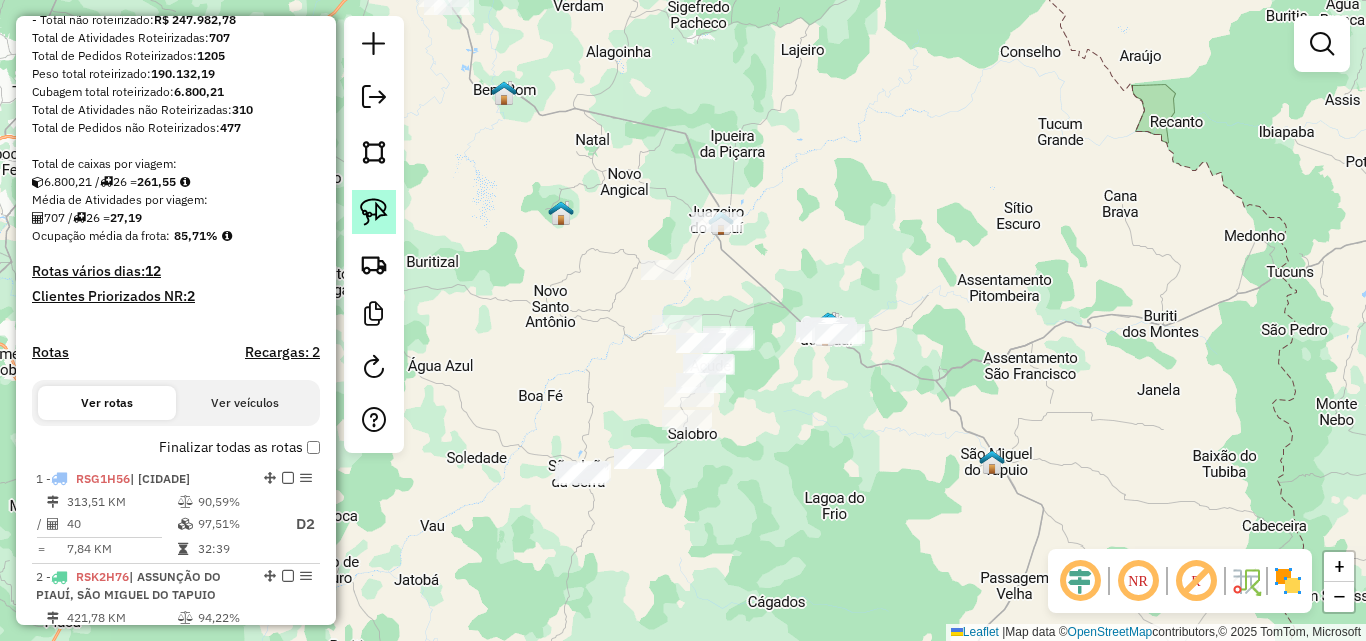 click 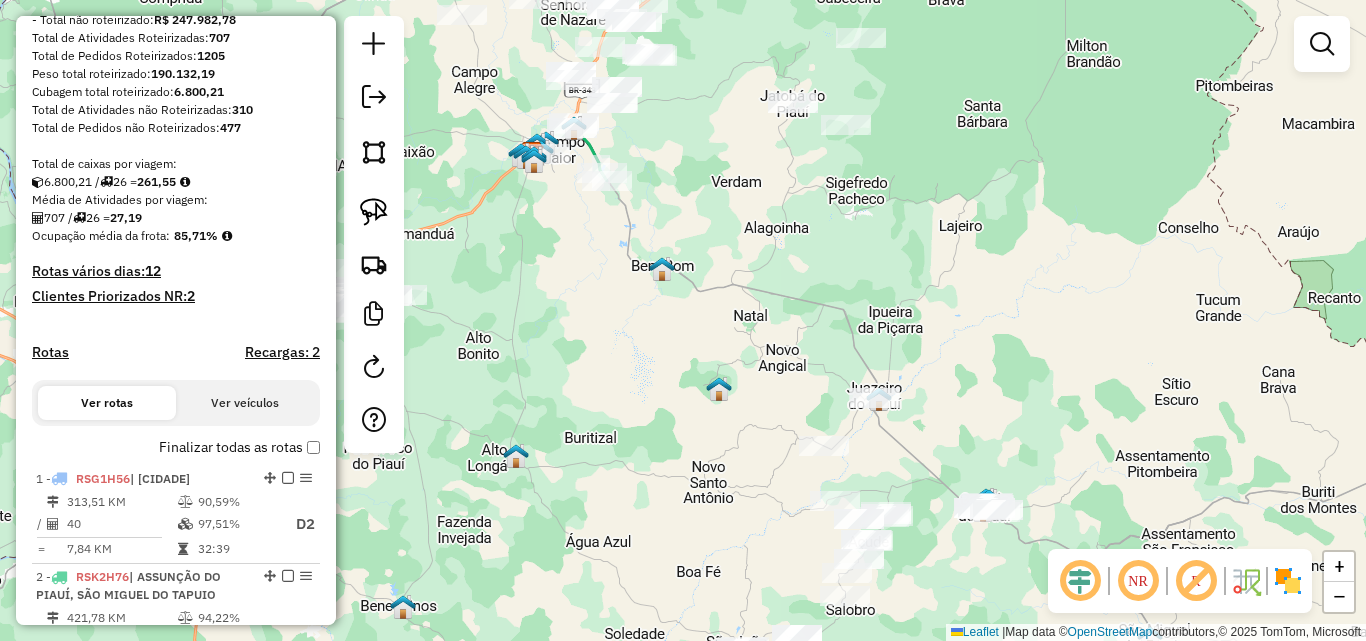 click on "Janela de atendimento Grade de atendimento Capacidade Transportadoras Veículos Cliente Pedidos  Rotas Selecione os dias de semana para filtrar as janelas de atendimento  Seg   Ter   Qua   Qui   Sex   Sáb   Dom  Informe o período da janela de atendimento: De: Até:  Filtrar exatamente a janela do cliente  Considerar janela de atendimento padrão  Selecione os dias de semana para filtrar as grades de atendimento  Seg   Ter   Qua   Qui   Sex   Sáb   Dom   Considerar clientes sem dia de atendimento cadastrado  Clientes fora do dia de atendimento selecionado Filtrar as atividades entre os valores definidos abaixo:  Peso mínimo:   Peso máximo:   Cubagem mínima:   Cubagem máxima:   De:   Até:  Filtrar as atividades entre o tempo de atendimento definido abaixo:  De:   Até:   Considerar capacidade total dos clientes não roteirizados Transportadora: Selecione um ou mais itens Tipo de veículo: Selecione um ou mais itens Veículo: Selecione um ou mais itens Motorista: Selecione um ou mais itens Nome: Rótulo:" 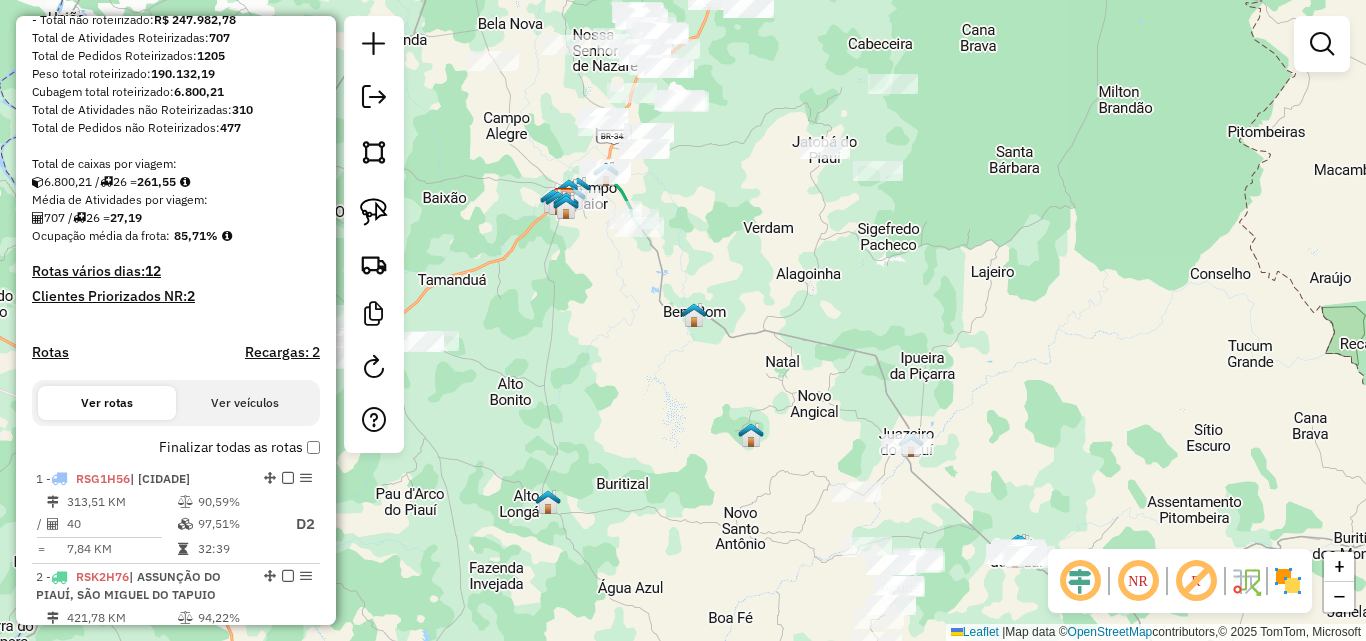 click on "Janela de atendimento Grade de atendimento Capacidade Transportadoras Veículos Cliente Pedidos  Rotas Selecione os dias de semana para filtrar as janelas de atendimento  Seg   Ter   Qua   Qui   Sex   Sáb   Dom  Informe o período da janela de atendimento: De: Até:  Filtrar exatamente a janela do cliente  Considerar janela de atendimento padrão  Selecione os dias de semana para filtrar as grades de atendimento  Seg   Ter   Qua   Qui   Sex   Sáb   Dom   Considerar clientes sem dia de atendimento cadastrado  Clientes fora do dia de atendimento selecionado Filtrar as atividades entre os valores definidos abaixo:  Peso mínimo:   Peso máximo:   Cubagem mínima:   Cubagem máxima:   De:   Até:  Filtrar as atividades entre o tempo de atendimento definido abaixo:  De:   Até:   Considerar capacidade total dos clientes não roteirizados Transportadora: Selecione um ou mais itens Tipo de veículo: Selecione um ou mais itens Veículo: Selecione um ou mais itens Motorista: Selecione um ou mais itens Nome: Rótulo:" 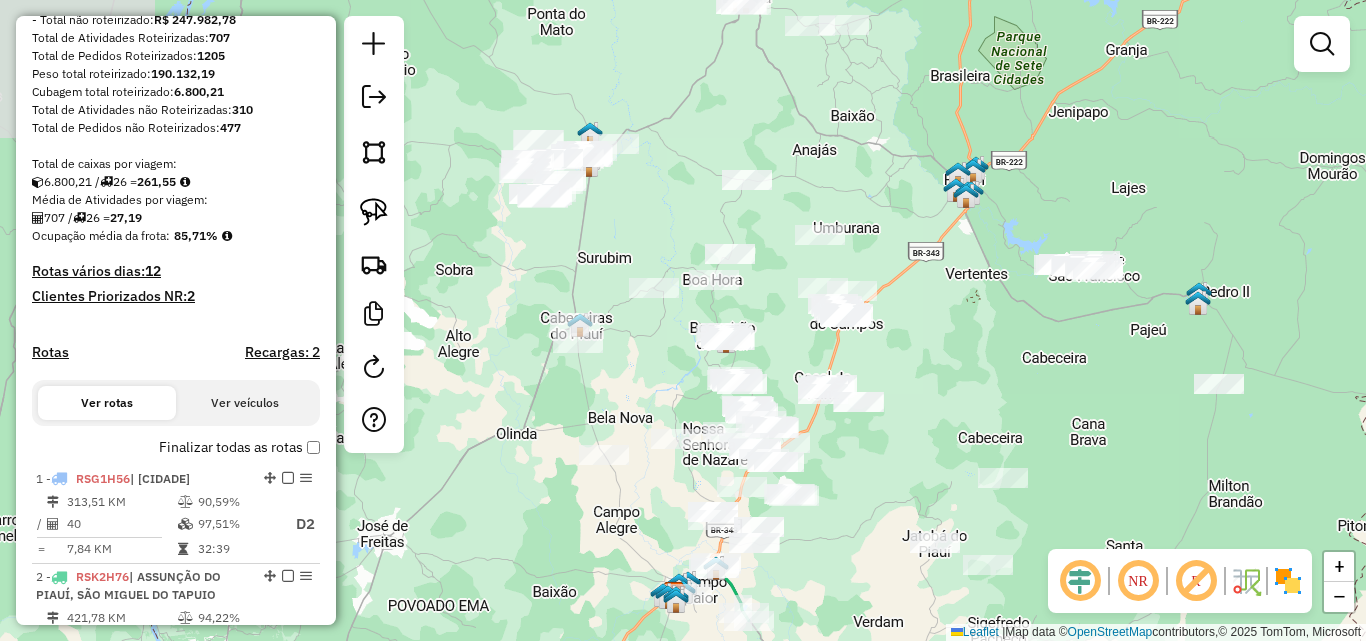 click on "Janela de atendimento Grade de atendimento Capacidade Transportadoras Veículos Cliente Pedidos  Rotas Selecione os dias de semana para filtrar as janelas de atendimento  Seg   Ter   Qua   Qui   Sex   Sáb   Dom  Informe o período da janela de atendimento: De: Até:  Filtrar exatamente a janela do cliente  Considerar janela de atendimento padrão  Selecione os dias de semana para filtrar as grades de atendimento  Seg   Ter   Qua   Qui   Sex   Sáb   Dom   Considerar clientes sem dia de atendimento cadastrado  Clientes fora do dia de atendimento selecionado Filtrar as atividades entre os valores definidos abaixo:  Peso mínimo:   Peso máximo:   Cubagem mínima:   Cubagem máxima:   De:   Até:  Filtrar as atividades entre o tempo de atendimento definido abaixo:  De:   Até:   Considerar capacidade total dos clientes não roteirizados Transportadora: Selecione um ou mais itens Tipo de veículo: Selecione um ou mais itens Veículo: Selecione um ou mais itens Motorista: Selecione um ou mais itens Nome: Rótulo:" 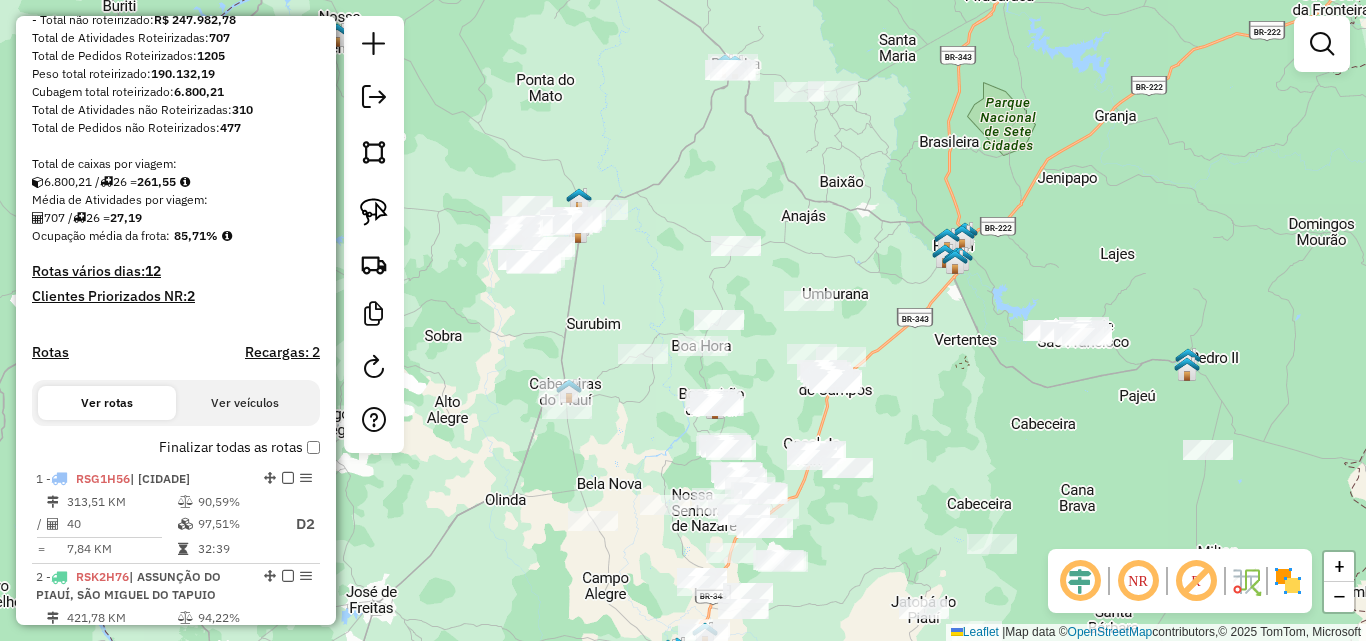 click on "Janela de atendimento Grade de atendimento Capacidade Transportadoras Veículos Cliente Pedidos  Rotas Selecione os dias de semana para filtrar as janelas de atendimento  Seg   Ter   Qua   Qui   Sex   Sáb   Dom  Informe o período da janela de atendimento: De: Até:  Filtrar exatamente a janela do cliente  Considerar janela de atendimento padrão  Selecione os dias de semana para filtrar as grades de atendimento  Seg   Ter   Qua   Qui   Sex   Sáb   Dom   Considerar clientes sem dia de atendimento cadastrado  Clientes fora do dia de atendimento selecionado Filtrar as atividades entre os valores definidos abaixo:  Peso mínimo:   Peso máximo:   Cubagem mínima:   Cubagem máxima:   De:   Até:  Filtrar as atividades entre o tempo de atendimento definido abaixo:  De:   Até:   Considerar capacidade total dos clientes não roteirizados Transportadora: Selecione um ou mais itens Tipo de veículo: Selecione um ou mais itens Veículo: Selecione um ou mais itens Motorista: Selecione um ou mais itens Nome: Rótulo:" 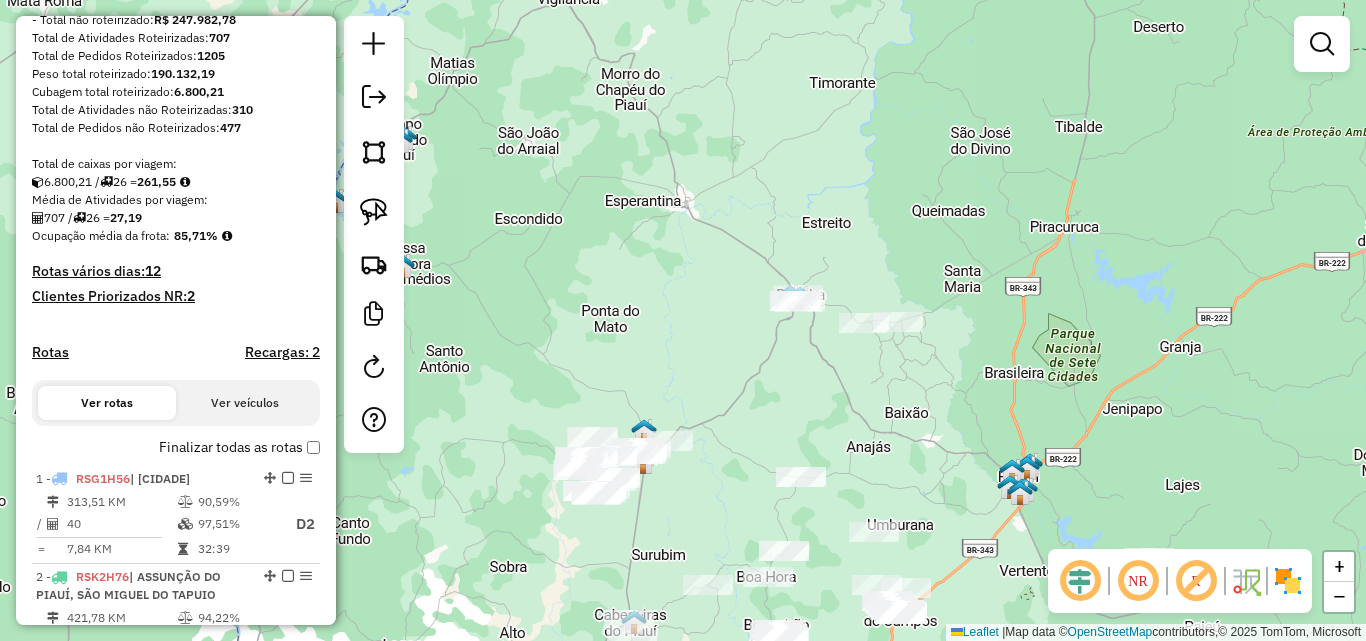 click on "Janela de atendimento Grade de atendimento Capacidade Transportadoras Veículos Cliente Pedidos  Rotas Selecione os dias de semana para filtrar as janelas de atendimento  Seg   Ter   Qua   Qui   Sex   Sáb   Dom  Informe o período da janela de atendimento: De: Até:  Filtrar exatamente a janela do cliente  Considerar janela de atendimento padrão  Selecione os dias de semana para filtrar as grades de atendimento  Seg   Ter   Qua   Qui   Sex   Sáb   Dom   Considerar clientes sem dia de atendimento cadastrado  Clientes fora do dia de atendimento selecionado Filtrar as atividades entre os valores definidos abaixo:  Peso mínimo:   Peso máximo:   Cubagem mínima:   Cubagem máxima:   De:   Até:  Filtrar as atividades entre o tempo de atendimento definido abaixo:  De:   Até:   Considerar capacidade total dos clientes não roteirizados Transportadora: Selecione um ou mais itens Tipo de veículo: Selecione um ou mais itens Veículo: Selecione um ou mais itens Motorista: Selecione um ou mais itens Nome: Rótulo:" 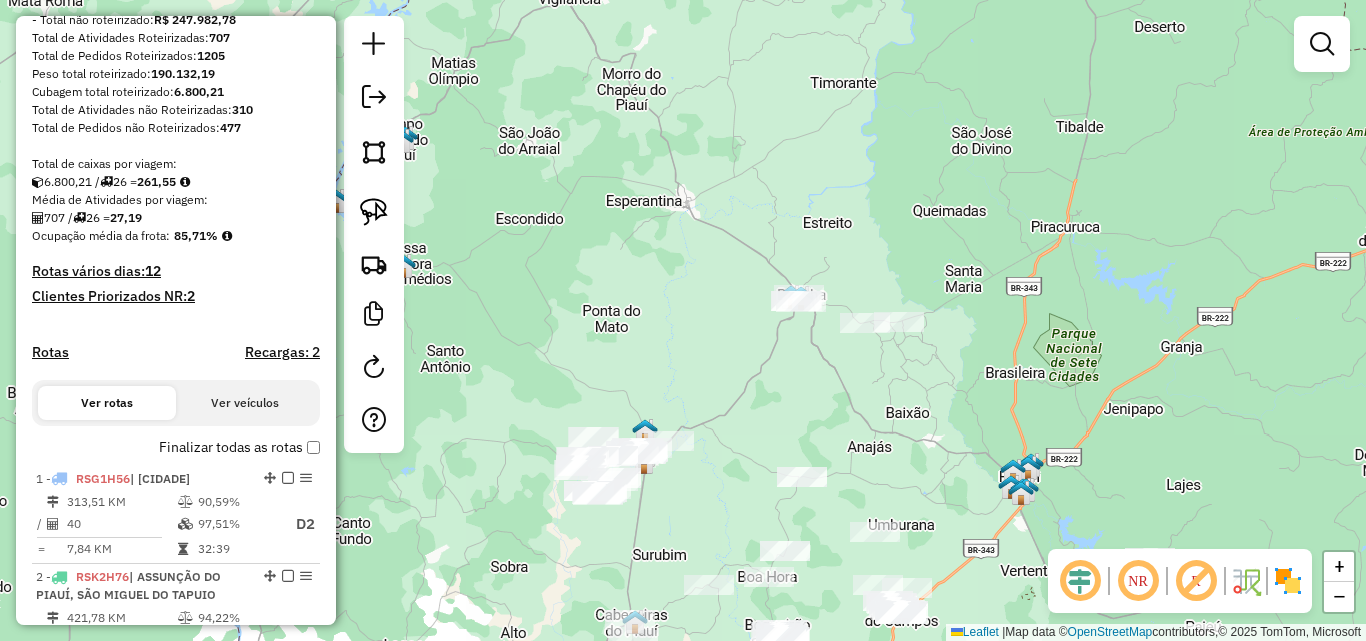 click on "Janela de atendimento Grade de atendimento Capacidade Transportadoras Veículos Cliente Pedidos  Rotas Selecione os dias de semana para filtrar as janelas de atendimento  Seg   Ter   Qua   Qui   Sex   Sáb   Dom  Informe o período da janela de atendimento: De: Até:  Filtrar exatamente a janela do cliente  Considerar janela de atendimento padrão  Selecione os dias de semana para filtrar as grades de atendimento  Seg   Ter   Qua   Qui   Sex   Sáb   Dom   Considerar clientes sem dia de atendimento cadastrado  Clientes fora do dia de atendimento selecionado Filtrar as atividades entre os valores definidos abaixo:  Peso mínimo:   Peso máximo:   Cubagem mínima:   Cubagem máxima:   De:   Até:  Filtrar as atividades entre o tempo de atendimento definido abaixo:  De:   Até:   Considerar capacidade total dos clientes não roteirizados Transportadora: Selecione um ou mais itens Tipo de veículo: Selecione um ou mais itens Veículo: Selecione um ou mais itens Motorista: Selecione um ou mais itens Nome: Rótulo:" 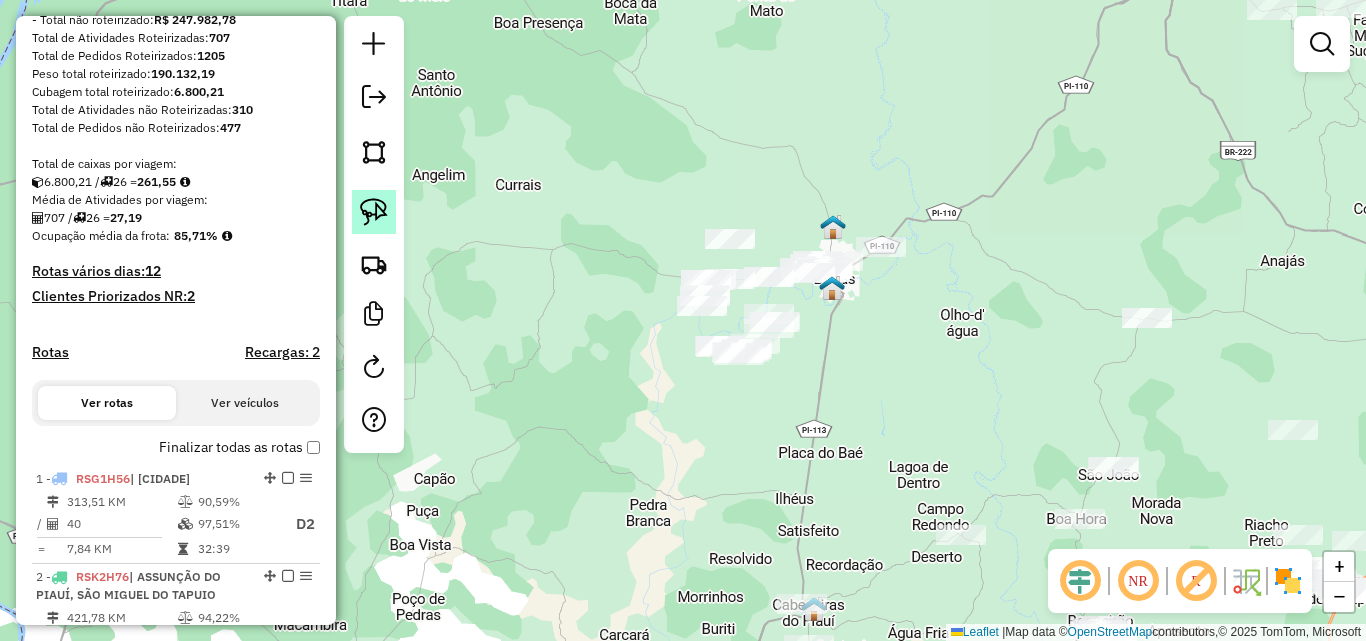 click 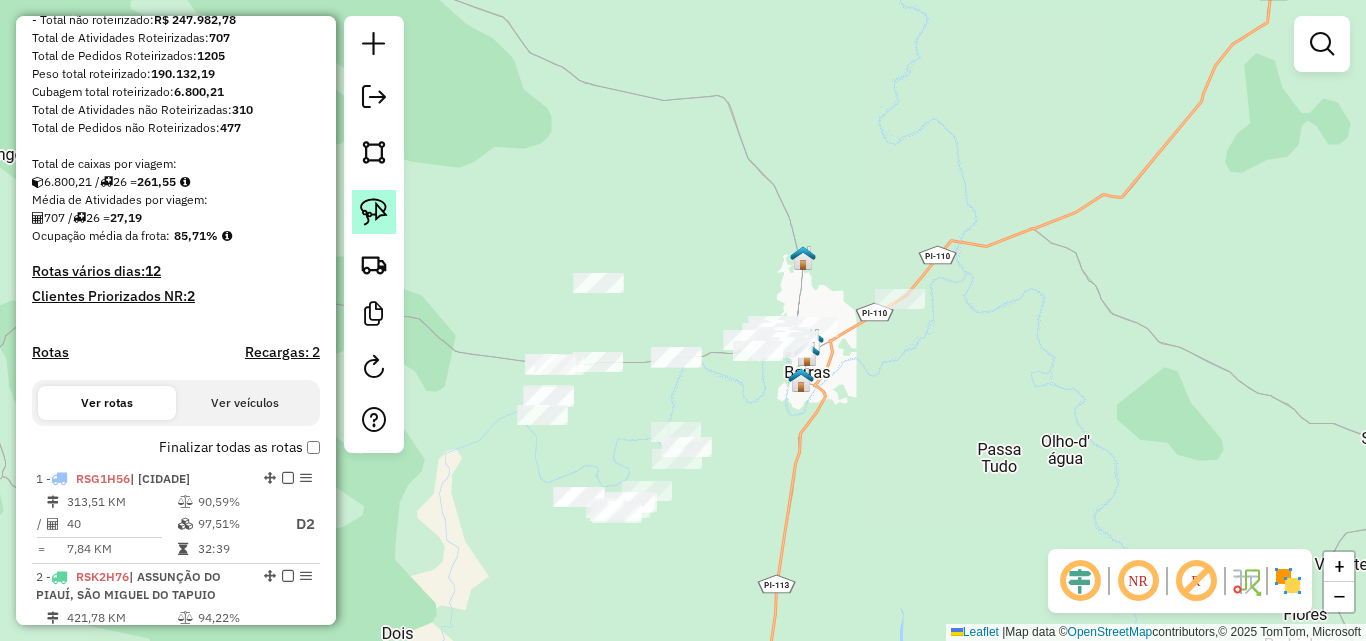 click 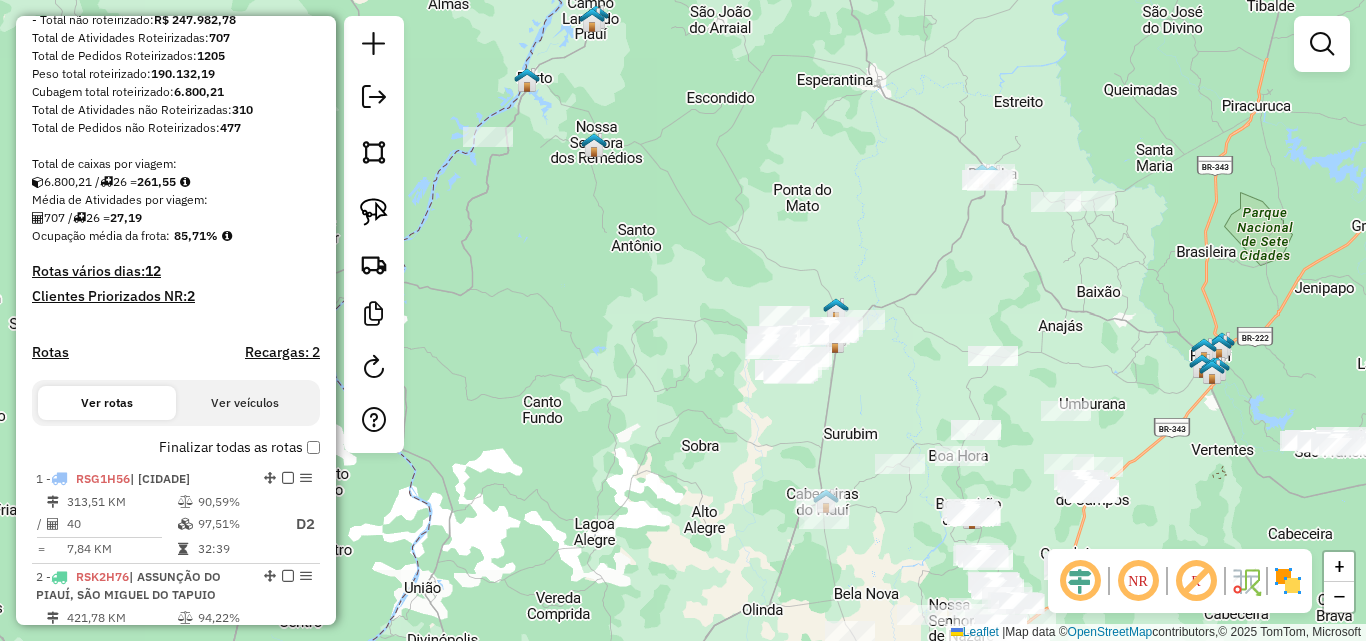 click on "Janela de atendimento Grade de atendimento Capacidade Transportadoras Veículos Cliente Pedidos  Rotas Selecione os dias de semana para filtrar as janelas de atendimento  Seg   Ter   Qua   Qui   Sex   Sáb   Dom  Informe o período da janela de atendimento: De: Até:  Filtrar exatamente a janela do cliente  Considerar janela de atendimento padrão  Selecione os dias de semana para filtrar as grades de atendimento  Seg   Ter   Qua   Qui   Sex   Sáb   Dom   Considerar clientes sem dia de atendimento cadastrado  Clientes fora do dia de atendimento selecionado Filtrar as atividades entre os valores definidos abaixo:  Peso mínimo:   Peso máximo:   Cubagem mínima:   Cubagem máxima:   De:   Até:  Filtrar as atividades entre o tempo de atendimento definido abaixo:  De:   Até:   Considerar capacidade total dos clientes não roteirizados Transportadora: Selecione um ou mais itens Tipo de veículo: Selecione um ou mais itens Veículo: Selecione um ou mais itens Motorista: Selecione um ou mais itens Nome: Rótulo:" 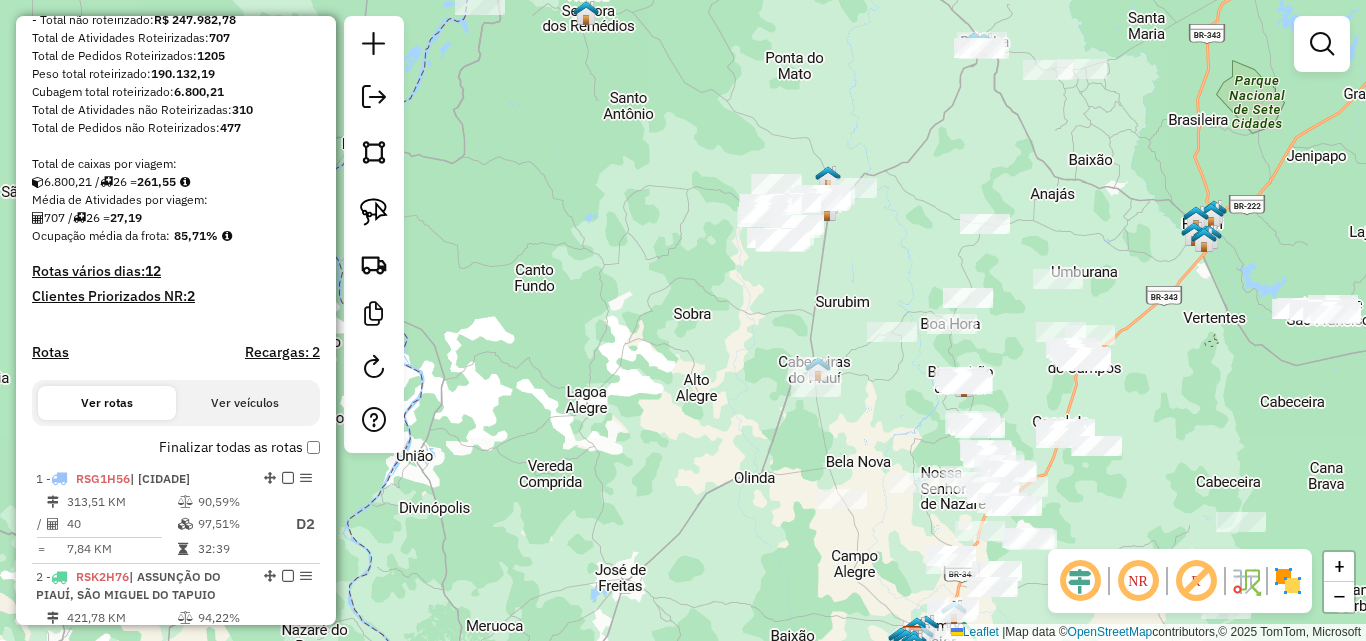 click on "Janela de atendimento Grade de atendimento Capacidade Transportadoras Veículos Cliente Pedidos  Rotas Selecione os dias de semana para filtrar as janelas de atendimento  Seg   Ter   Qua   Qui   Sex   Sáb   Dom  Informe o período da janela de atendimento: De: Até:  Filtrar exatamente a janela do cliente  Considerar janela de atendimento padrão  Selecione os dias de semana para filtrar as grades de atendimento  Seg   Ter   Qua   Qui   Sex   Sáb   Dom   Considerar clientes sem dia de atendimento cadastrado  Clientes fora do dia de atendimento selecionado Filtrar as atividades entre os valores definidos abaixo:  Peso mínimo:   Peso máximo:   Cubagem mínima:   Cubagem máxima:   De:   Até:  Filtrar as atividades entre o tempo de atendimento definido abaixo:  De:   Até:   Considerar capacidade total dos clientes não roteirizados Transportadora: Selecione um ou mais itens Tipo de veículo: Selecione um ou mais itens Veículo: Selecione um ou mais itens Motorista: Selecione um ou mais itens Nome: Rótulo:" 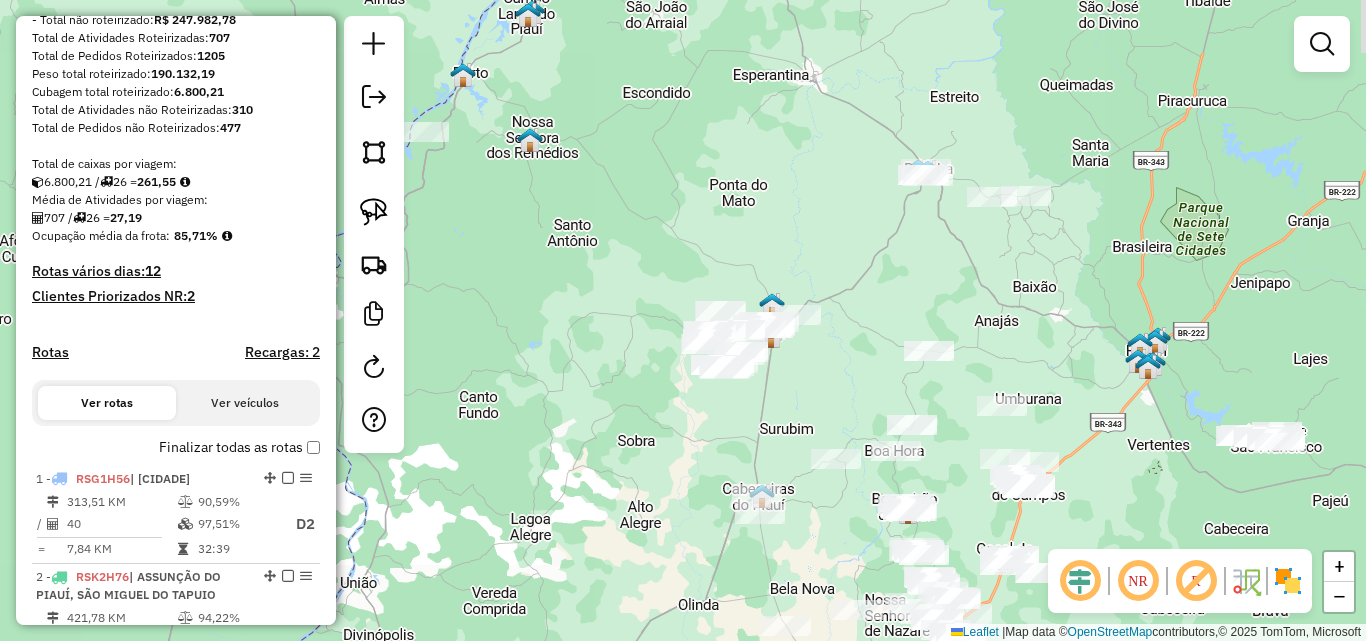 click on "Janela de atendimento Grade de atendimento Capacidade Transportadoras Veículos Cliente Pedidos  Rotas Selecione os dias de semana para filtrar as janelas de atendimento  Seg   Ter   Qua   Qui   Sex   Sáb   Dom  Informe o período da janela de atendimento: De: Até:  Filtrar exatamente a janela do cliente  Considerar janela de atendimento padrão  Selecione os dias de semana para filtrar as grades de atendimento  Seg   Ter   Qua   Qui   Sex   Sáb   Dom   Considerar clientes sem dia de atendimento cadastrado  Clientes fora do dia de atendimento selecionado Filtrar as atividades entre os valores definidos abaixo:  Peso mínimo:   Peso máximo:   Cubagem mínima:   Cubagem máxima:   De:   Até:  Filtrar as atividades entre o tempo de atendimento definido abaixo:  De:   Até:   Considerar capacidade total dos clientes não roteirizados Transportadora: Selecione um ou mais itens Tipo de veículo: Selecione um ou mais itens Veículo: Selecione um ou mais itens Motorista: Selecione um ou mais itens Nome: Rótulo:" 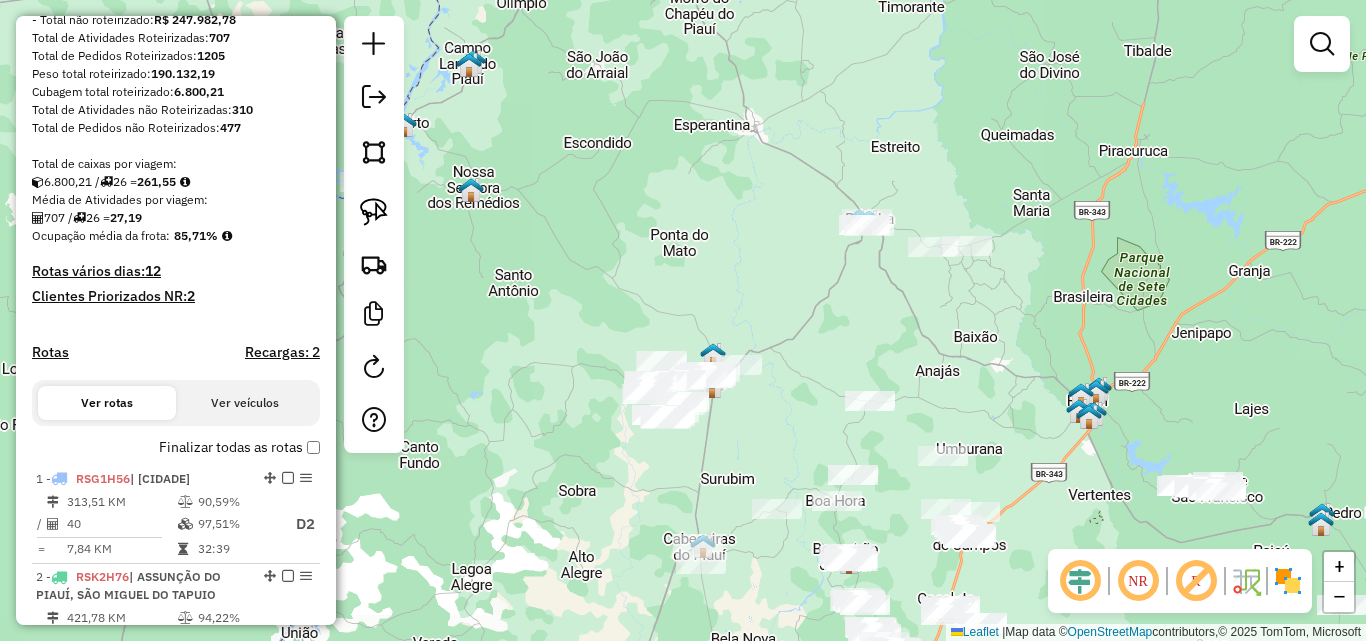click on "Janela de atendimento Grade de atendimento Capacidade Transportadoras Veículos Cliente Pedidos  Rotas Selecione os dias de semana para filtrar as janelas de atendimento  Seg   Ter   Qua   Qui   Sex   Sáb   Dom  Informe o período da janela de atendimento: De: Até:  Filtrar exatamente a janela do cliente  Considerar janela de atendimento padrão  Selecione os dias de semana para filtrar as grades de atendimento  Seg   Ter   Qua   Qui   Sex   Sáb   Dom   Considerar clientes sem dia de atendimento cadastrado  Clientes fora do dia de atendimento selecionado Filtrar as atividades entre os valores definidos abaixo:  Peso mínimo:   Peso máximo:   Cubagem mínima:   Cubagem máxima:   De:   Até:  Filtrar as atividades entre o tempo de atendimento definido abaixo:  De:   Até:   Considerar capacidade total dos clientes não roteirizados Transportadora: Selecione um ou mais itens Tipo de veículo: Selecione um ou mais itens Veículo: Selecione um ou mais itens Motorista: Selecione um ou mais itens Nome: Rótulo:" 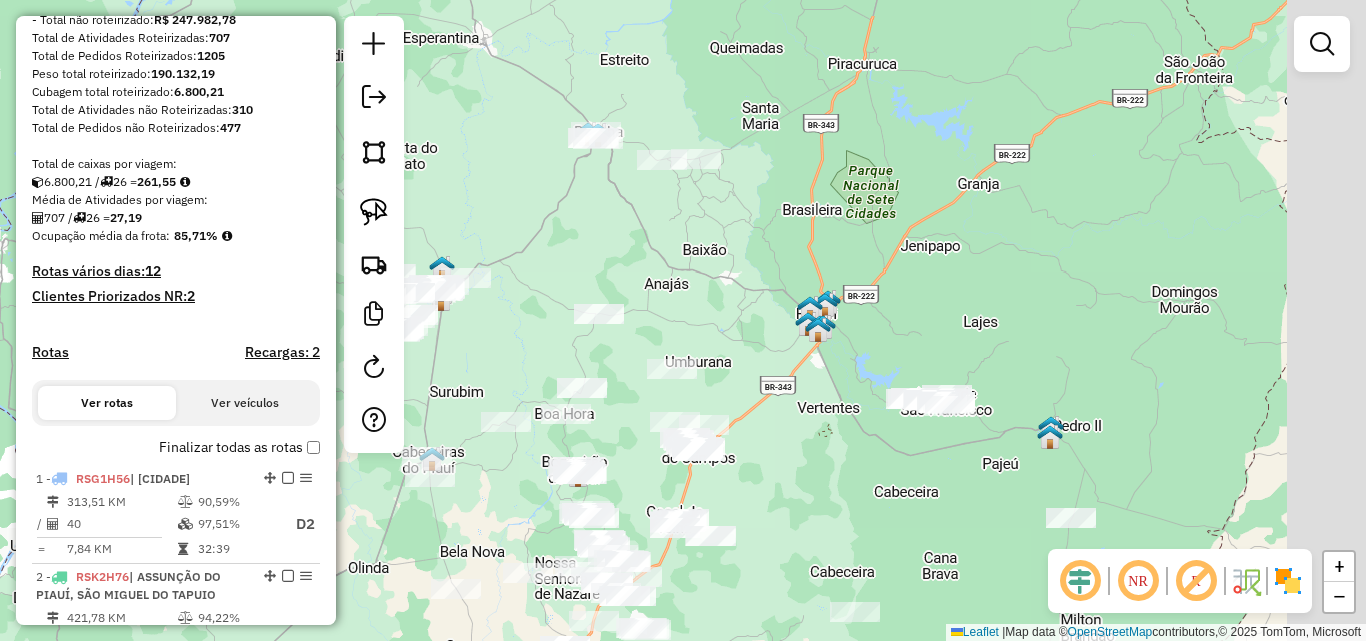 click on "Janela de atendimento Grade de atendimento Capacidade Transportadoras Veículos Cliente Pedidos  Rotas Selecione os dias de semana para filtrar as janelas de atendimento  Seg   Ter   Qua   Qui   Sex   Sáb   Dom  Informe o período da janela de atendimento: De: Até:  Filtrar exatamente a janela do cliente  Considerar janela de atendimento padrão  Selecione os dias de semana para filtrar as grades de atendimento  Seg   Ter   Qua   Qui   Sex   Sáb   Dom   Considerar clientes sem dia de atendimento cadastrado  Clientes fora do dia de atendimento selecionado Filtrar as atividades entre os valores definidos abaixo:  Peso mínimo:   Peso máximo:   Cubagem mínima:   Cubagem máxima:   De:   Até:  Filtrar as atividades entre o tempo de atendimento definido abaixo:  De:   Até:   Considerar capacidade total dos clientes não roteirizados Transportadora: Selecione um ou mais itens Tipo de veículo: Selecione um ou mais itens Veículo: Selecione um ou mais itens Motorista: Selecione um ou mais itens Nome: Rótulo:" 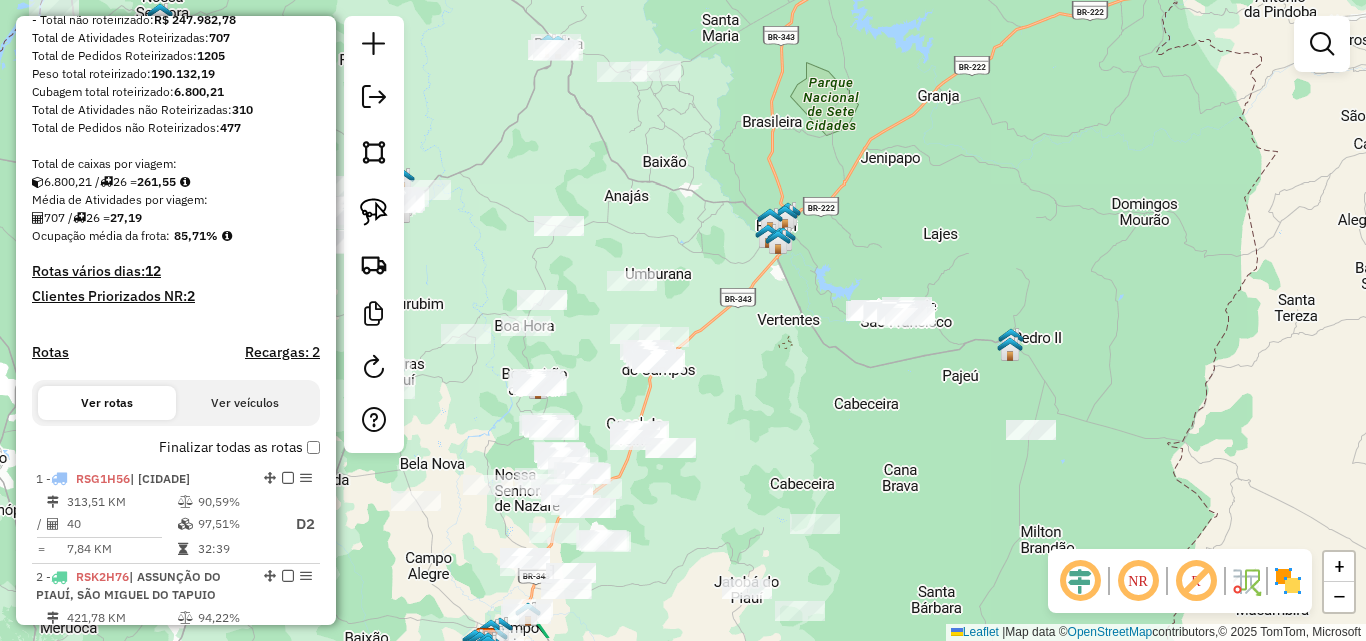 click on "Janela de atendimento Grade de atendimento Capacidade Transportadoras Veículos Cliente Pedidos  Rotas Selecione os dias de semana para filtrar as janelas de atendimento  Seg   Ter   Qua   Qui   Sex   Sáb   Dom  Informe o período da janela de atendimento: De: Até:  Filtrar exatamente a janela do cliente  Considerar janela de atendimento padrão  Selecione os dias de semana para filtrar as grades de atendimento  Seg   Ter   Qua   Qui   Sex   Sáb   Dom   Considerar clientes sem dia de atendimento cadastrado  Clientes fora do dia de atendimento selecionado Filtrar as atividades entre os valores definidos abaixo:  Peso mínimo:   Peso máximo:   Cubagem mínima:   Cubagem máxima:   De:   Até:  Filtrar as atividades entre o tempo de atendimento definido abaixo:  De:   Até:   Considerar capacidade total dos clientes não roteirizados Transportadora: Selecione um ou mais itens Tipo de veículo: Selecione um ou mais itens Veículo: Selecione um ou mais itens Motorista: Selecione um ou mais itens Nome: Rótulo:" 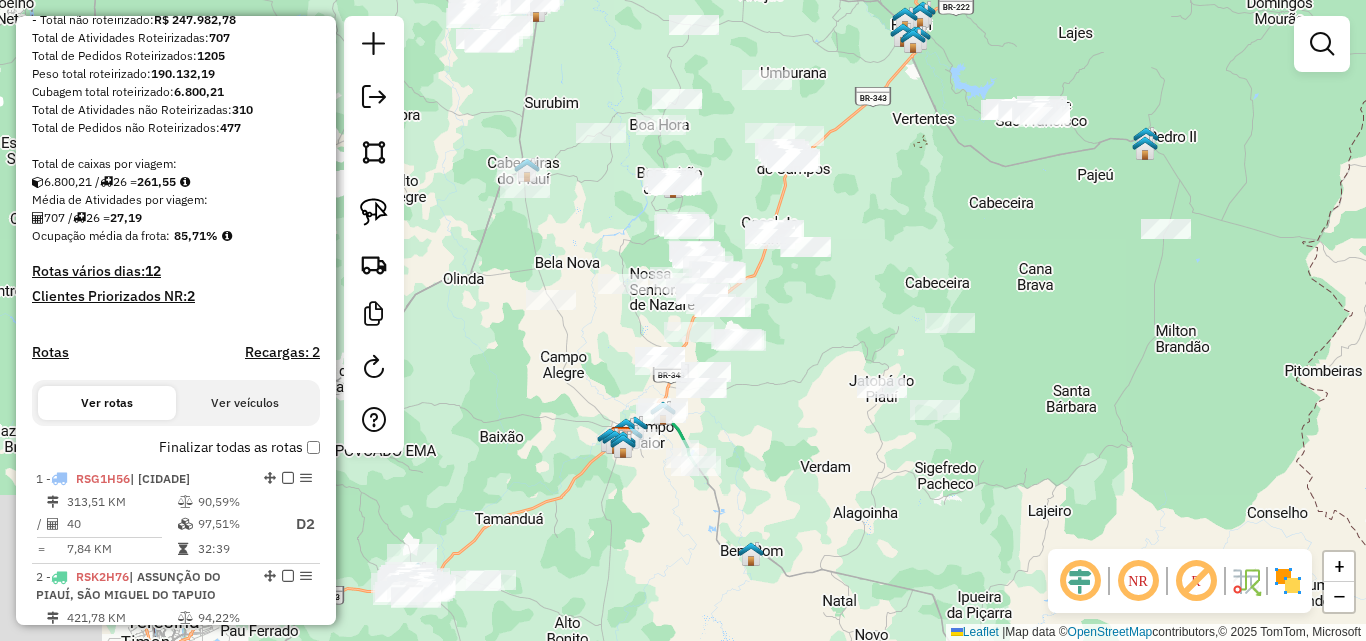 click on "Janela de atendimento Grade de atendimento Capacidade Transportadoras Veículos Cliente Pedidos  Rotas Selecione os dias de semana para filtrar as janelas de atendimento  Seg   Ter   Qua   Qui   Sex   Sáb   Dom  Informe o período da janela de atendimento: De: Até:  Filtrar exatamente a janela do cliente  Considerar janela de atendimento padrão  Selecione os dias de semana para filtrar as grades de atendimento  Seg   Ter   Qua   Qui   Sex   Sáb   Dom   Considerar clientes sem dia de atendimento cadastrado  Clientes fora do dia de atendimento selecionado Filtrar as atividades entre os valores definidos abaixo:  Peso mínimo:   Peso máximo:   Cubagem mínima:   Cubagem máxima:   De:   Até:  Filtrar as atividades entre o tempo de atendimento definido abaixo:  De:   Até:   Considerar capacidade total dos clientes não roteirizados Transportadora: Selecione um ou mais itens Tipo de veículo: Selecione um ou mais itens Veículo: Selecione um ou mais itens Motorista: Selecione um ou mais itens Nome: Rótulo:" 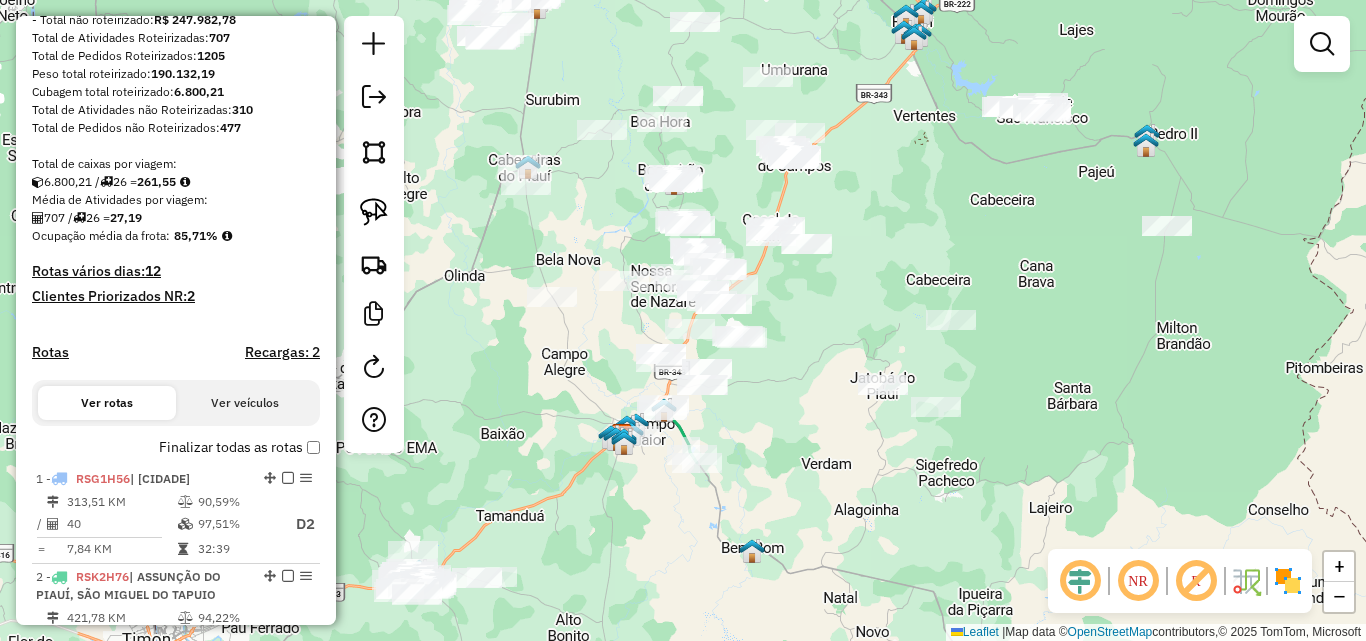 click on "Janela de atendimento Grade de atendimento Capacidade Transportadoras Veículos Cliente Pedidos  Rotas Selecione os dias de semana para filtrar as janelas de atendimento  Seg   Ter   Qua   Qui   Sex   Sáb   Dom  Informe o período da janela de atendimento: De: Até:  Filtrar exatamente a janela do cliente  Considerar janela de atendimento padrão  Selecione os dias de semana para filtrar as grades de atendimento  Seg   Ter   Qua   Qui   Sex   Sáb   Dom   Considerar clientes sem dia de atendimento cadastrado  Clientes fora do dia de atendimento selecionado Filtrar as atividades entre os valores definidos abaixo:  Peso mínimo:   Peso máximo:   Cubagem mínima:   Cubagem máxima:   De:   Até:  Filtrar as atividades entre o tempo de atendimento definido abaixo:  De:   Até:   Considerar capacidade total dos clientes não roteirizados Transportadora: Selecione um ou mais itens Tipo de veículo: Selecione um ou mais itens Veículo: Selecione um ou mais itens Motorista: Selecione um ou mais itens Nome: Rótulo:" 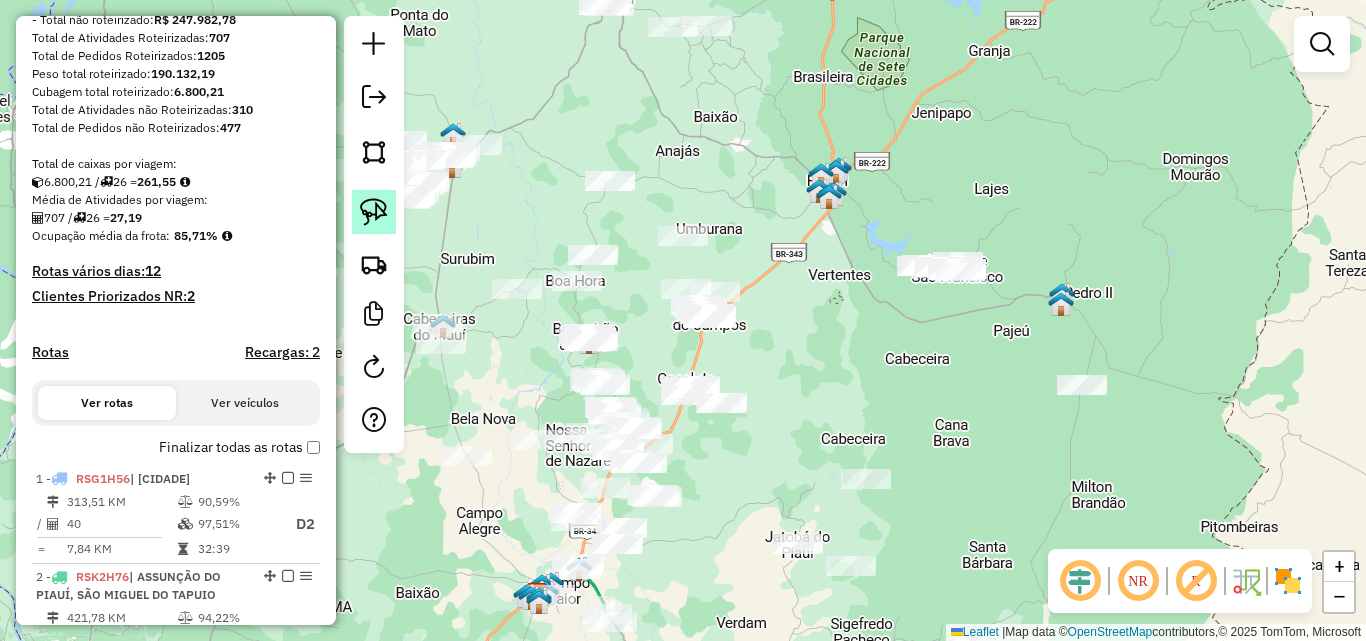 click 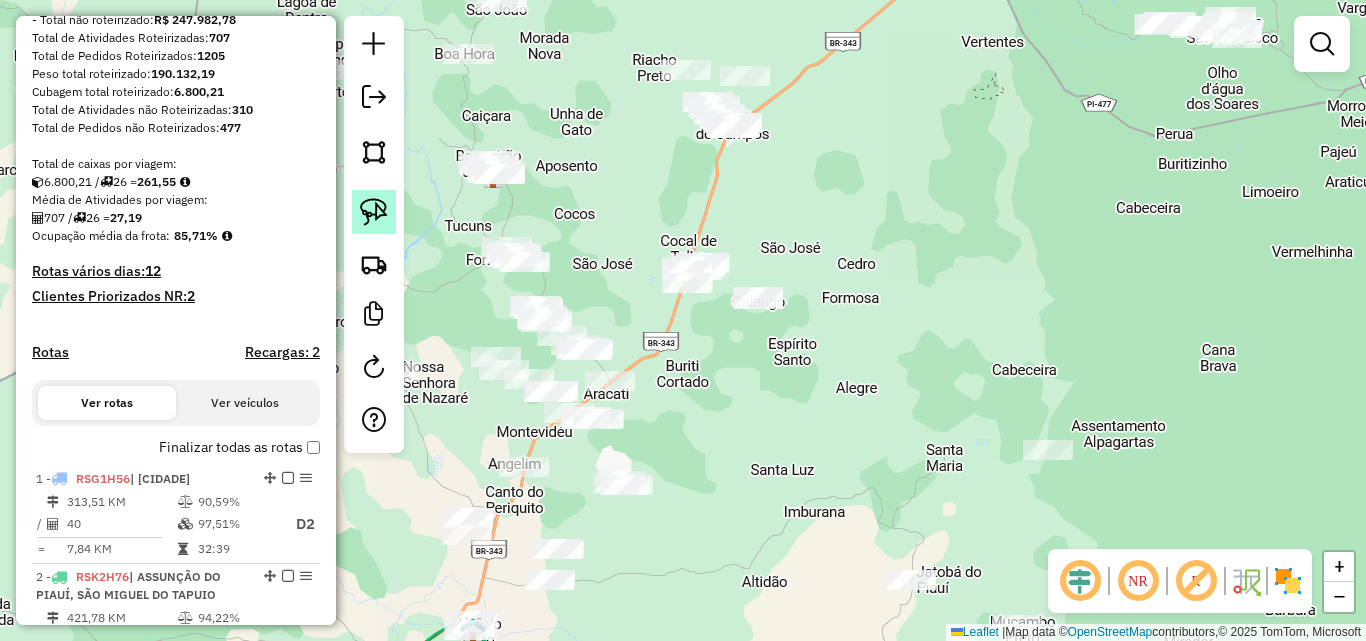 click 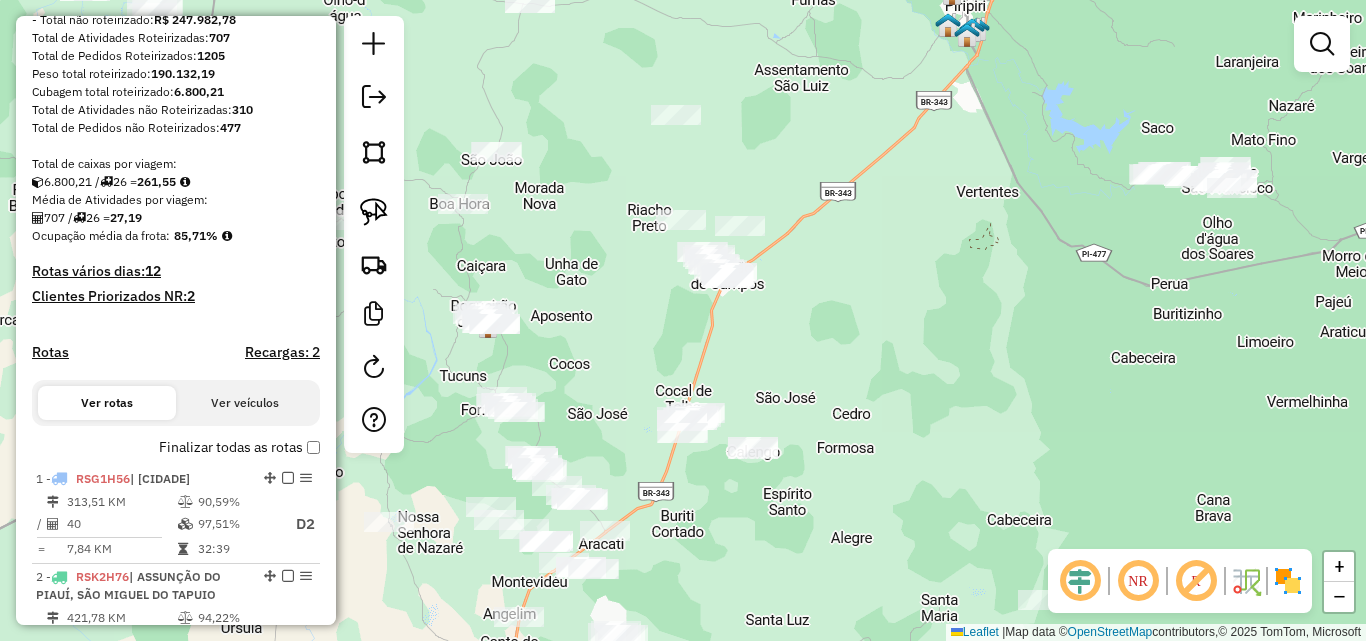 click on "Janela de atendimento Grade de atendimento Capacidade Transportadoras Veículos Cliente Pedidos  Rotas Selecione os dias de semana para filtrar as janelas de atendimento  Seg   Ter   Qua   Qui   Sex   Sáb   Dom  Informe o período da janela de atendimento: De: Até:  Filtrar exatamente a janela do cliente  Considerar janela de atendimento padrão  Selecione os dias de semana para filtrar as grades de atendimento  Seg   Ter   Qua   Qui   Sex   Sáb   Dom   Considerar clientes sem dia de atendimento cadastrado  Clientes fora do dia de atendimento selecionado Filtrar as atividades entre os valores definidos abaixo:  Peso mínimo:   Peso máximo:   Cubagem mínima:   Cubagem máxima:   De:   Até:  Filtrar as atividades entre o tempo de atendimento definido abaixo:  De:   Até:   Considerar capacidade total dos clientes não roteirizados Transportadora: Selecione um ou mais itens Tipo de veículo: Selecione um ou mais itens Veículo: Selecione um ou mais itens Motorista: Selecione um ou mais itens Nome: Rótulo:" 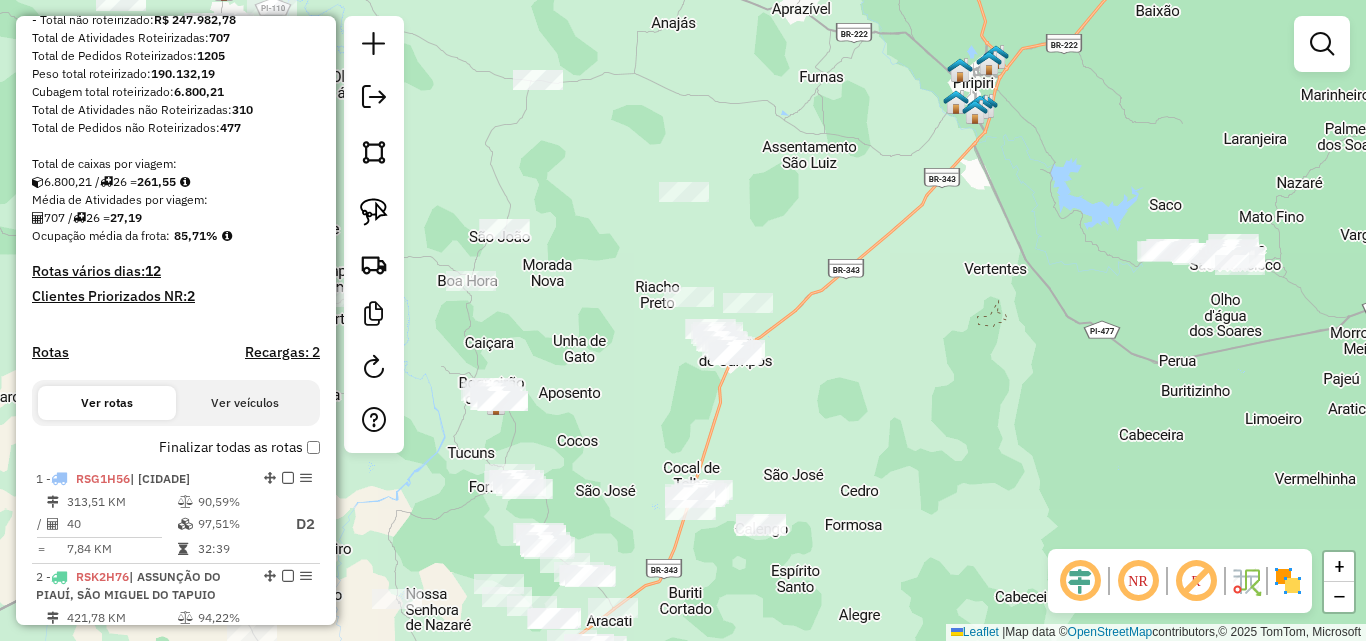 drag, startPoint x: 886, startPoint y: 294, endPoint x: 916, endPoint y: 434, distance: 143.1782 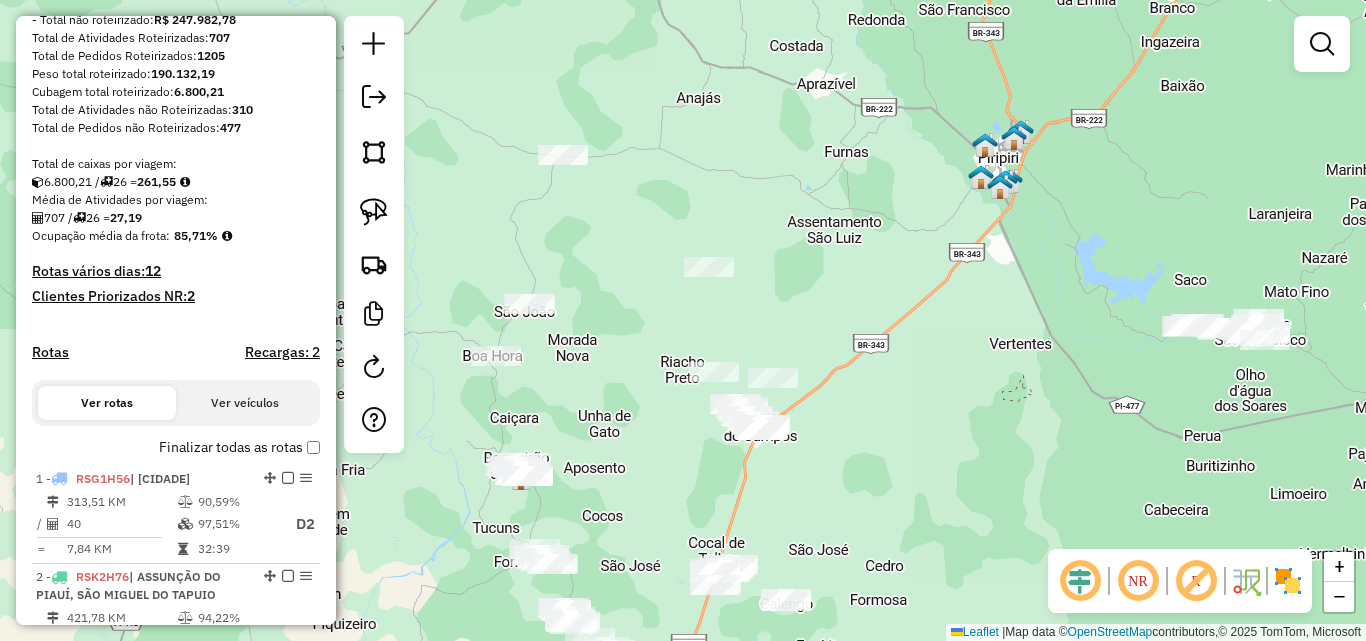 drag, startPoint x: 714, startPoint y: 324, endPoint x: 748, endPoint y: 296, distance: 44.04543 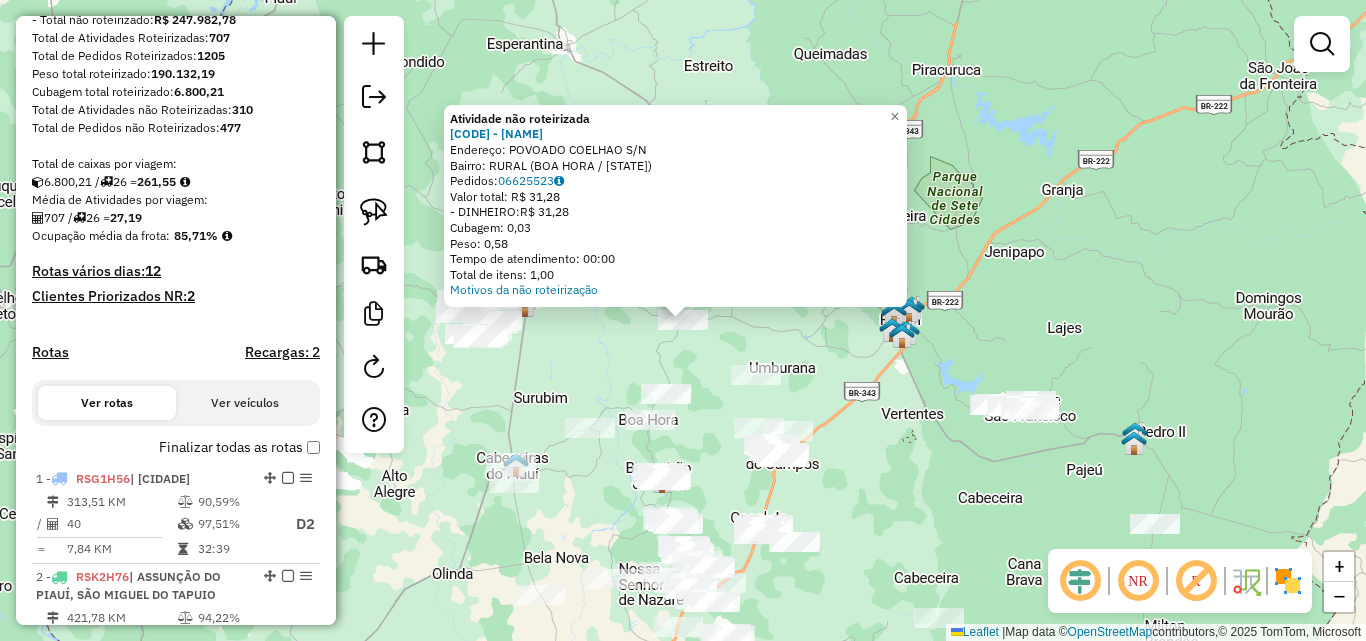 drag, startPoint x: 615, startPoint y: 368, endPoint x: 627, endPoint y: 374, distance: 13.416408 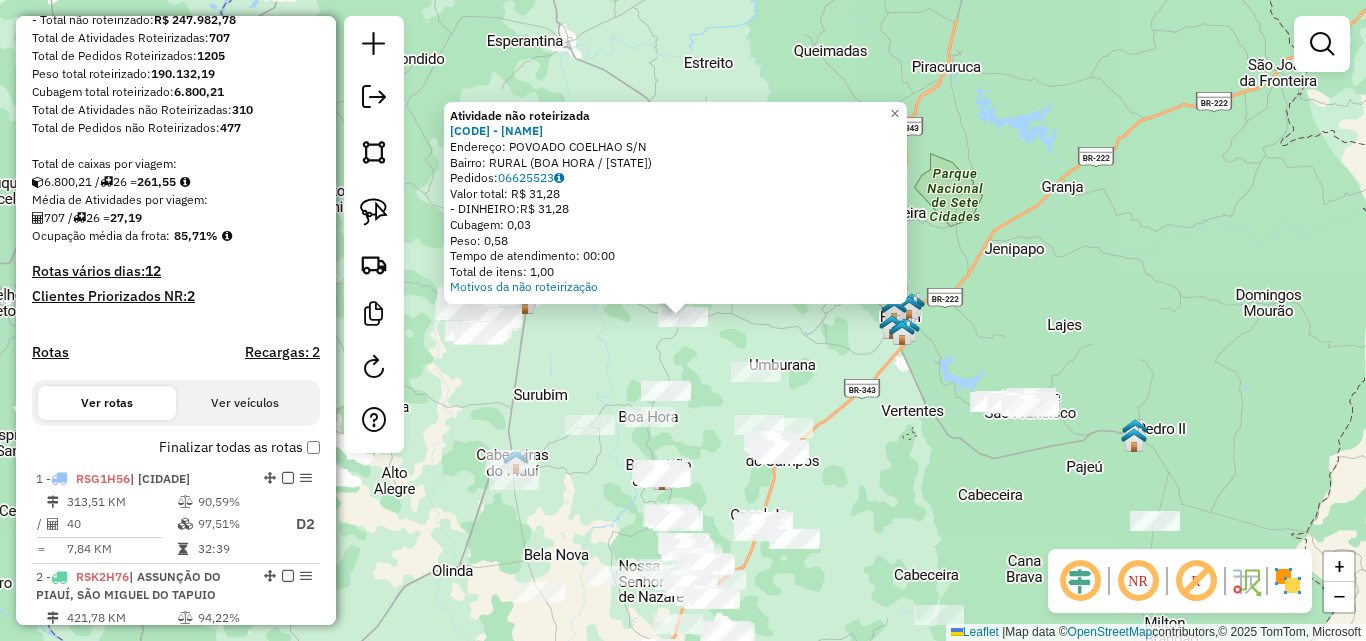 drag, startPoint x: 627, startPoint y: 374, endPoint x: 603, endPoint y: 251, distance: 125.31959 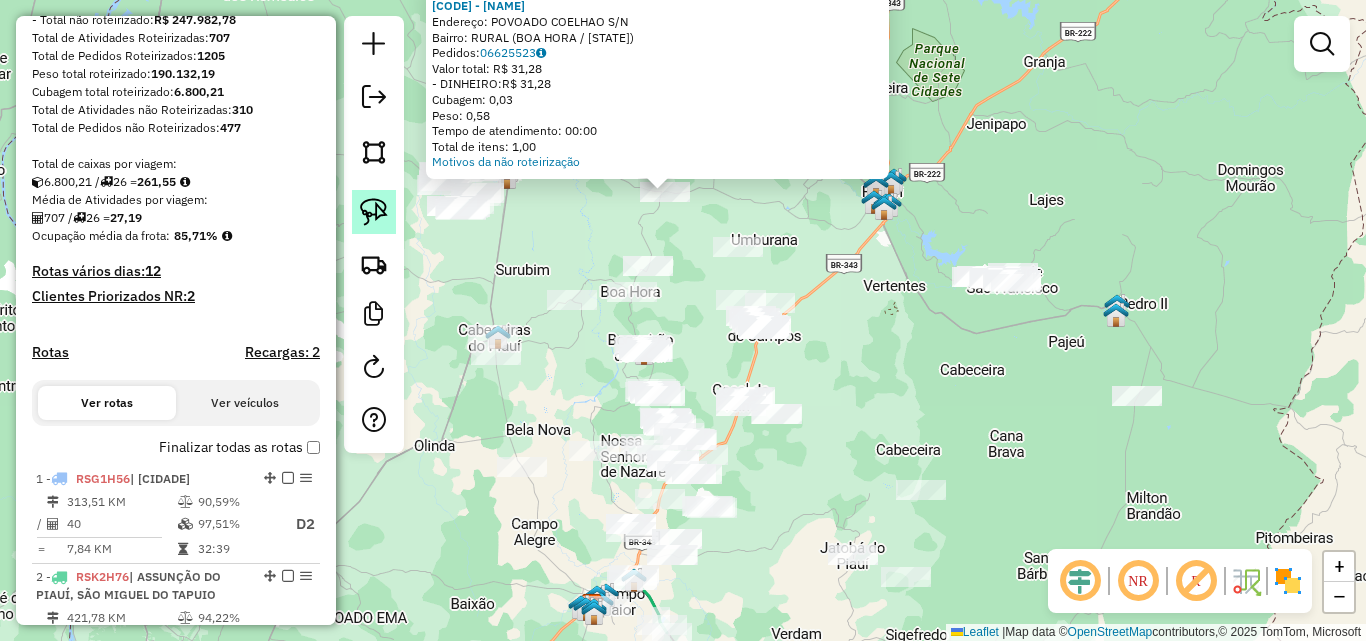 click 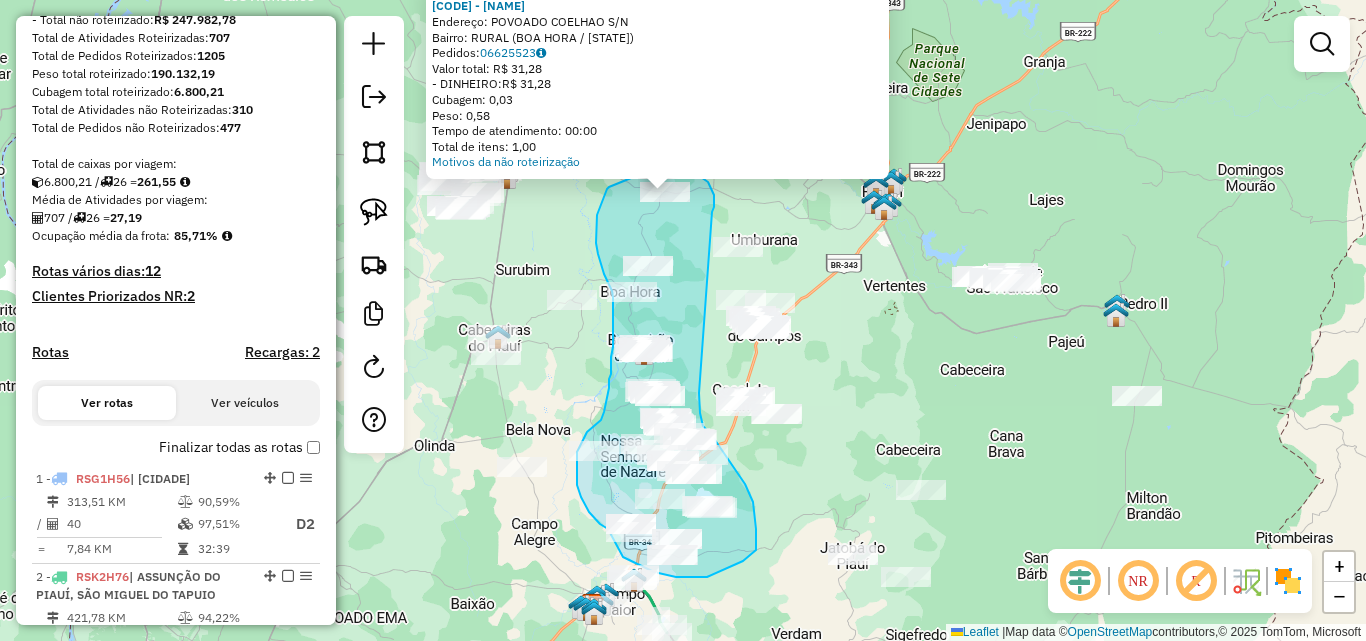 drag, startPoint x: 714, startPoint y: 195, endPoint x: 729, endPoint y: 373, distance: 178.6309 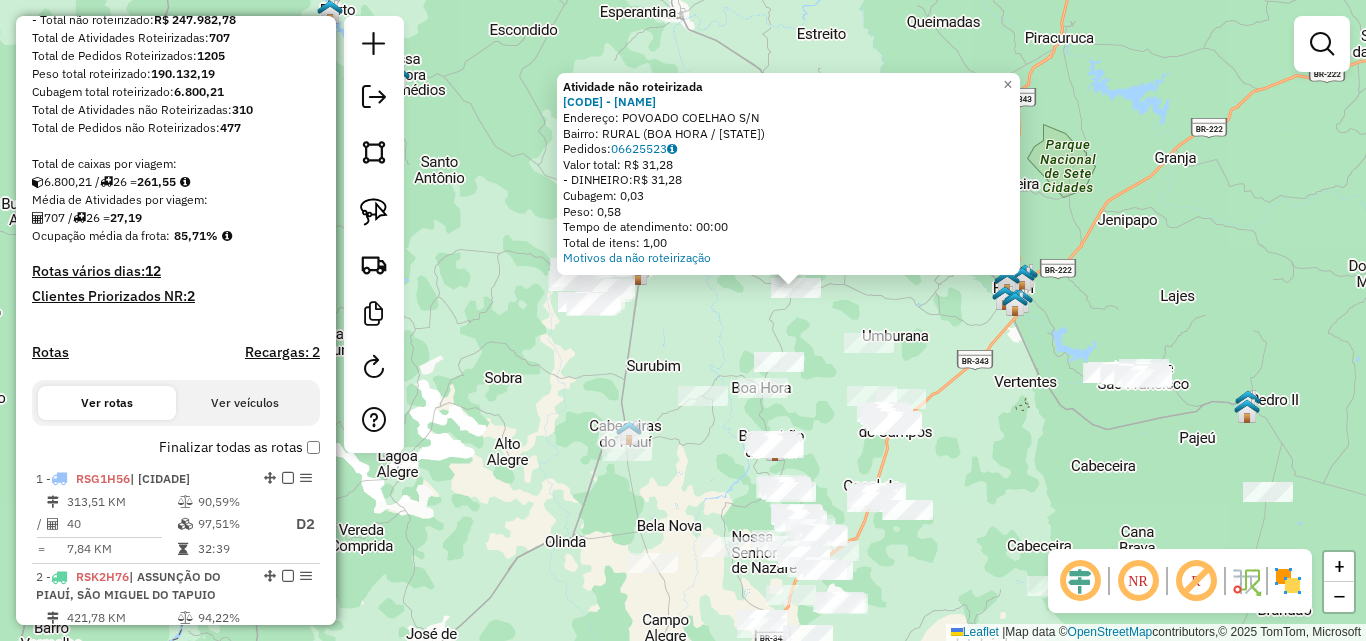 drag, startPoint x: 591, startPoint y: 242, endPoint x: 734, endPoint y: 351, distance: 179.80545 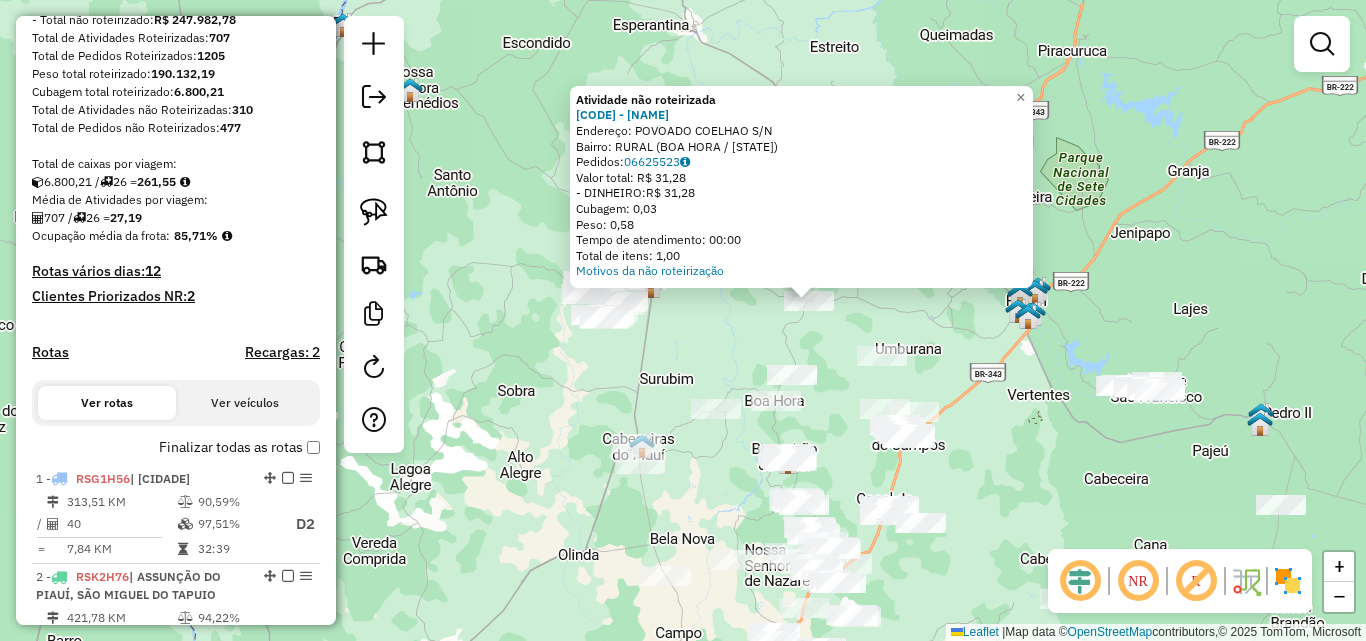 click on "Atividade não roteirizada 23158 - BAR DO CAQUIM Endereço: POVOADO COELHAO S/N Bairro: RURAL (BOA HORA / [STATE]) Pedidos: 06625523 Valor total: R$ [PRICE], [PRICE] - DINHEIRO: R$ [PRICE], [PRICE] Cubagem: [CUBAGE] Peso: [WEIGHT] Tempo de atendimento: 00:00 Total de itens: [ITEMS],00 Motivos da não roteirização × Janela de atendimento Grade de atendimento Capacidade Transportadoras Veículos Cliente Pedidos Rotas Selecione os dias de semana para filtrar as janelas de atendimento Seg Ter Qua Qui Sex Sáb Dom Informe o período da janela de atendimento: De: Até: Filtrar exatamente a janela do cliente Considerar janela de atendimento padrão Selecione os dias de semana para filtrar as grades de atendimento Seg Ter Qua Qui Sex Sáb Dom Considerar clientes sem dia de atendimento cadastrado Clientes fora do dia de atendimento selecionado Filtrar as atividades entre os valores definidos abaixo: Peso mínimo: Peso máximo: Cubagem mínima: Cubagem máxima: De: Até: De: Até: Nome:" 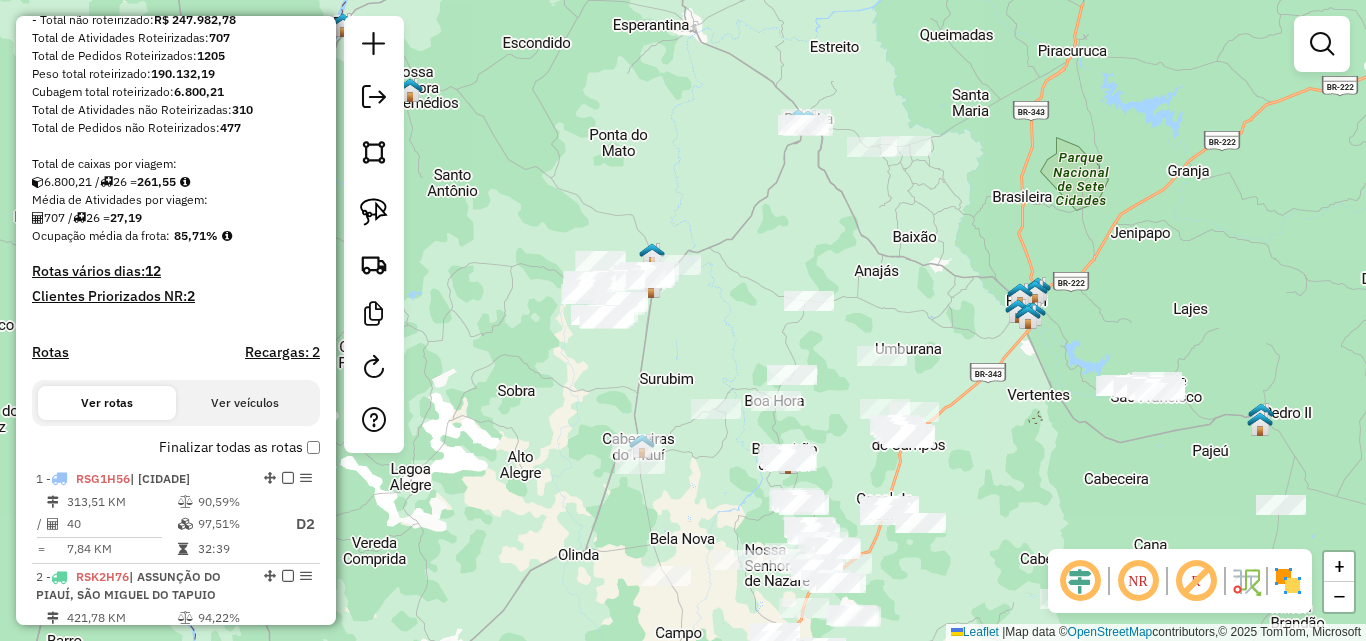 drag, startPoint x: 608, startPoint y: 364, endPoint x: 815, endPoint y: 447, distance: 223.02017 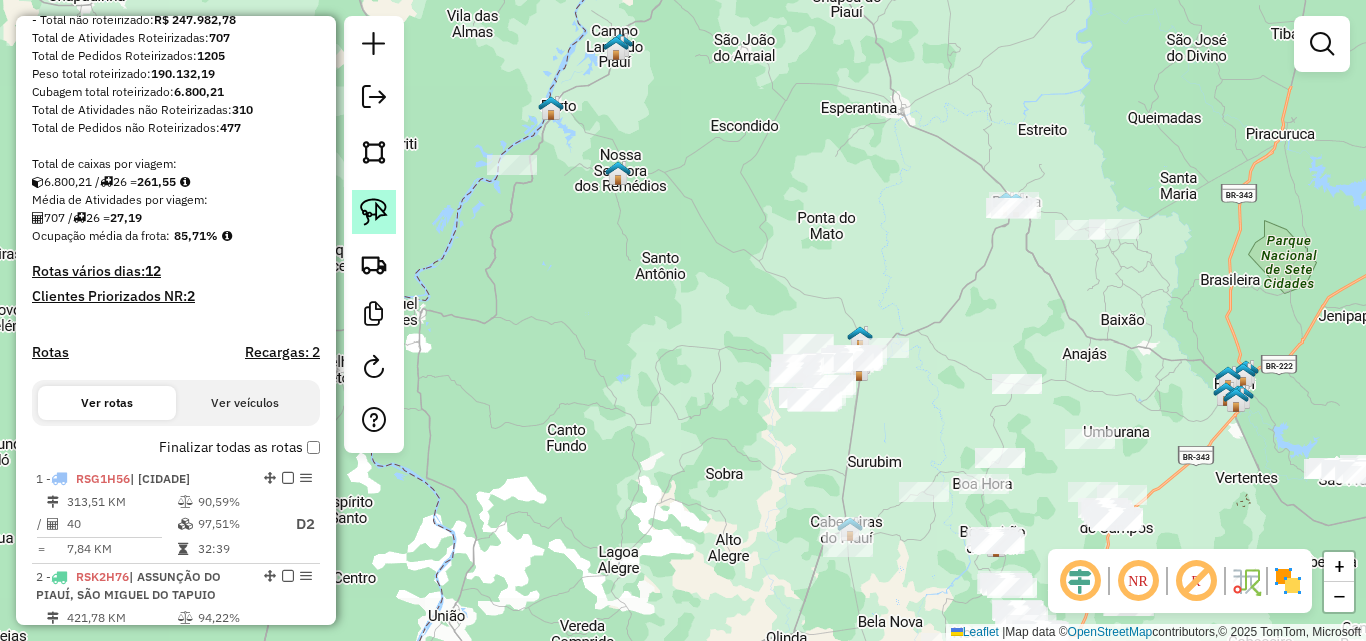 click 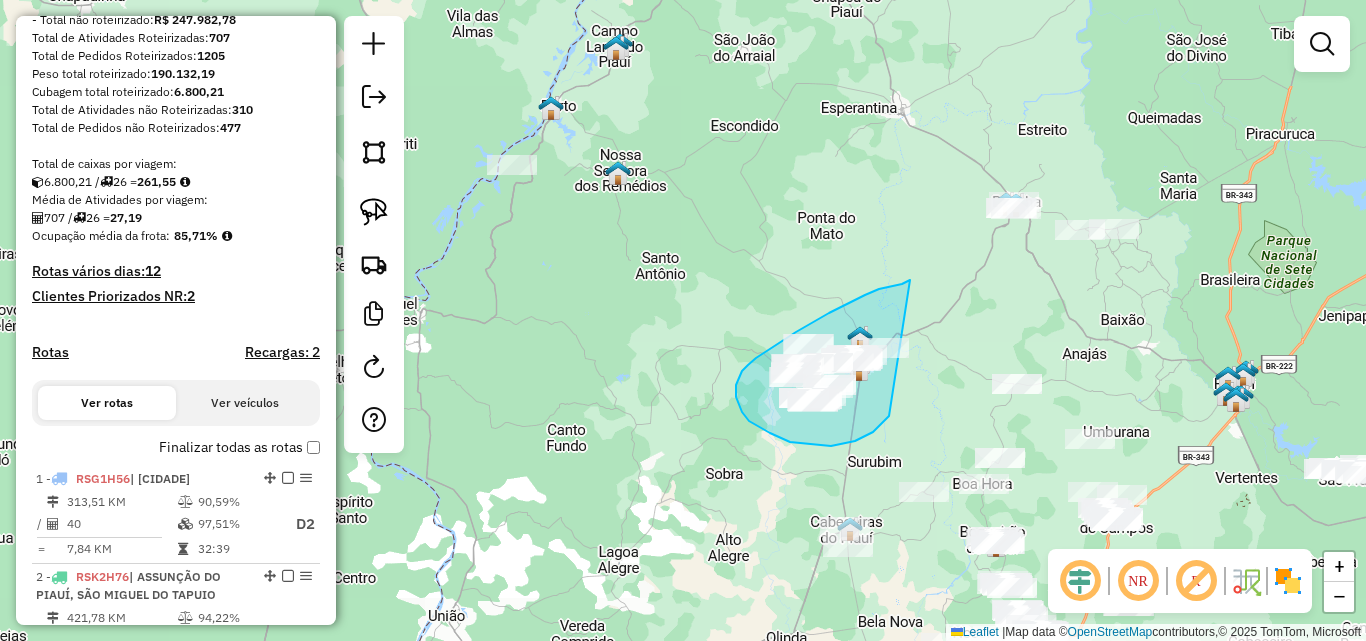 drag, startPoint x: 879, startPoint y: 289, endPoint x: 918, endPoint y: 368, distance: 88.10221 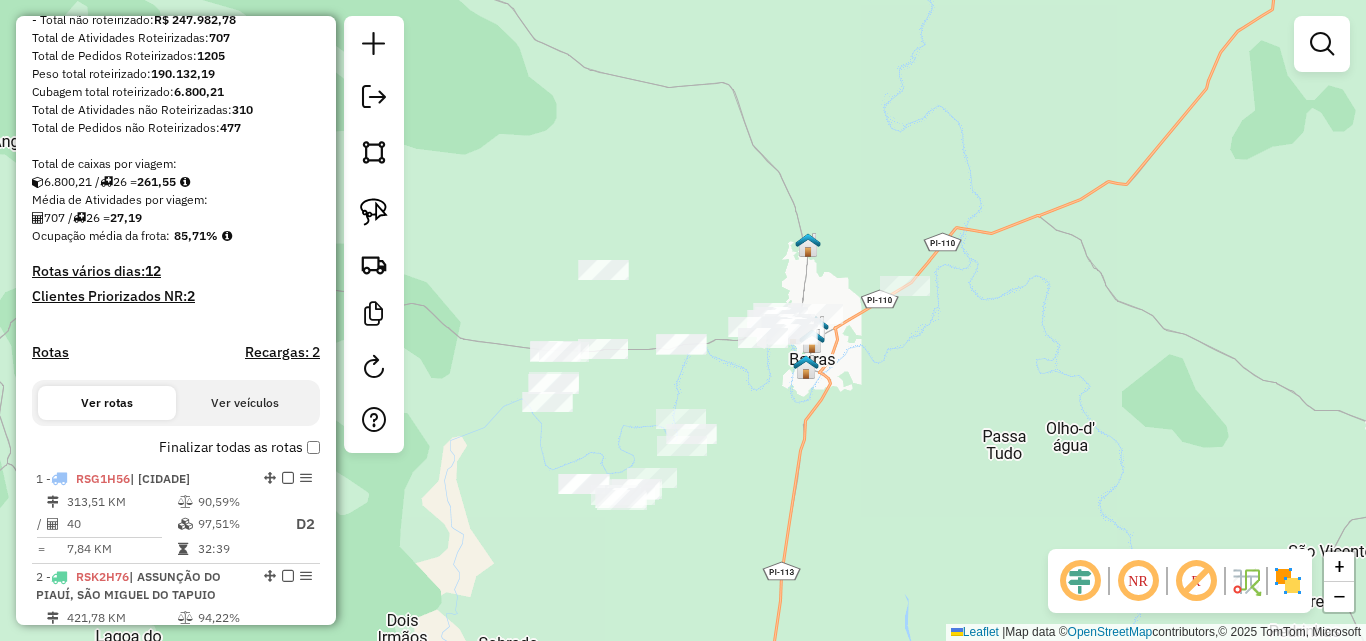 click on "Janela de atendimento Grade de atendimento Capacidade Transportadoras Veículos Cliente Pedidos  Rotas Selecione os dias de semana para filtrar as janelas de atendimento  Seg   Ter   Qua   Qui   Sex   Sáb   Dom  Informe o período da janela de atendimento: De: Até:  Filtrar exatamente a janela do cliente  Considerar janela de atendimento padrão  Selecione os dias de semana para filtrar as grades de atendimento  Seg   Ter   Qua   Qui   Sex   Sáb   Dom   Considerar clientes sem dia de atendimento cadastrado  Clientes fora do dia de atendimento selecionado Filtrar as atividades entre os valores definidos abaixo:  Peso mínimo:   Peso máximo:   Cubagem mínima:   Cubagem máxima:   De:   Até:  Filtrar as atividades entre o tempo de atendimento definido abaixo:  De:   Até:   Considerar capacidade total dos clientes não roteirizados Transportadora: Selecione um ou mais itens Tipo de veículo: Selecione um ou mais itens Veículo: Selecione um ou mais itens Motorista: Selecione um ou mais itens Nome: Rótulo:" 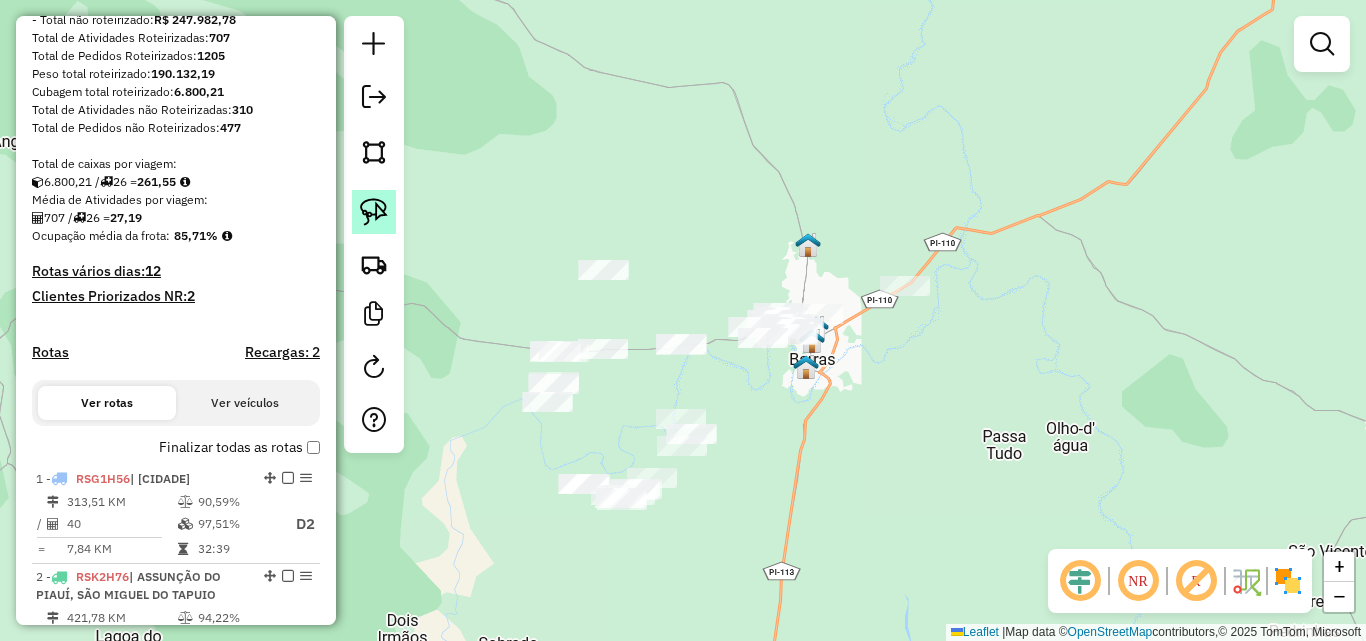 click 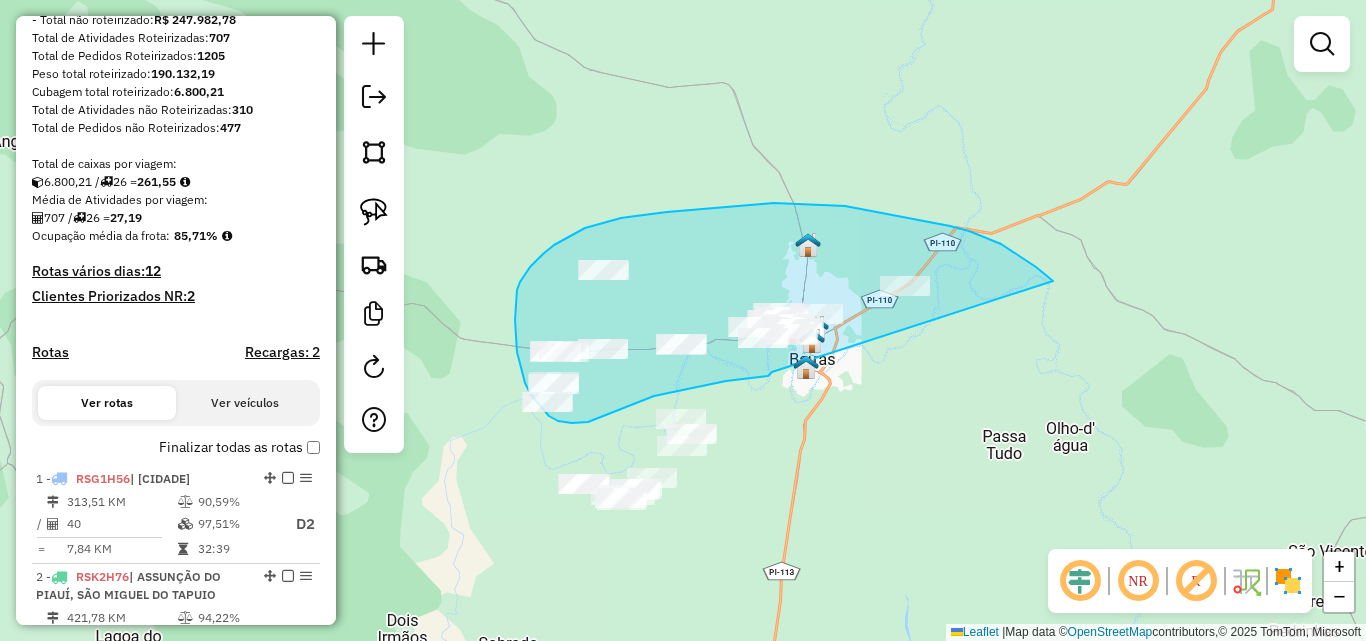 drag, startPoint x: 770, startPoint y: 375, endPoint x: 1084, endPoint y: 318, distance: 319.13162 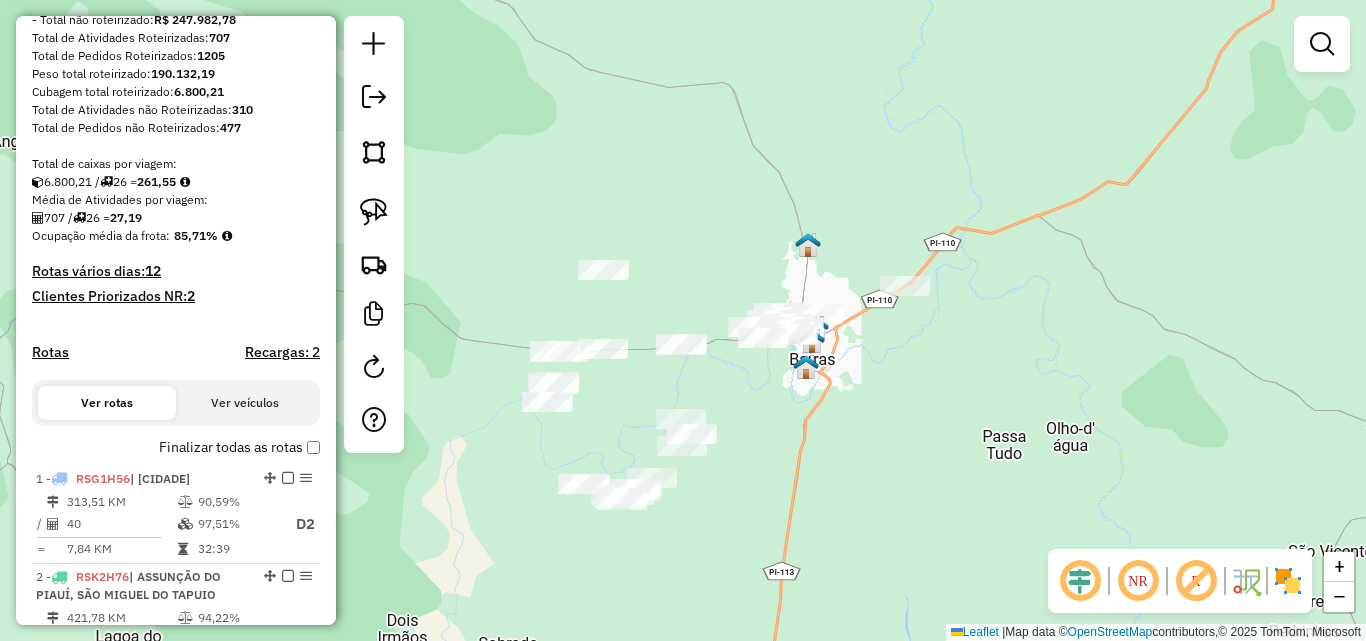 drag, startPoint x: 407, startPoint y: 228, endPoint x: 533, endPoint y: 266, distance: 131.60547 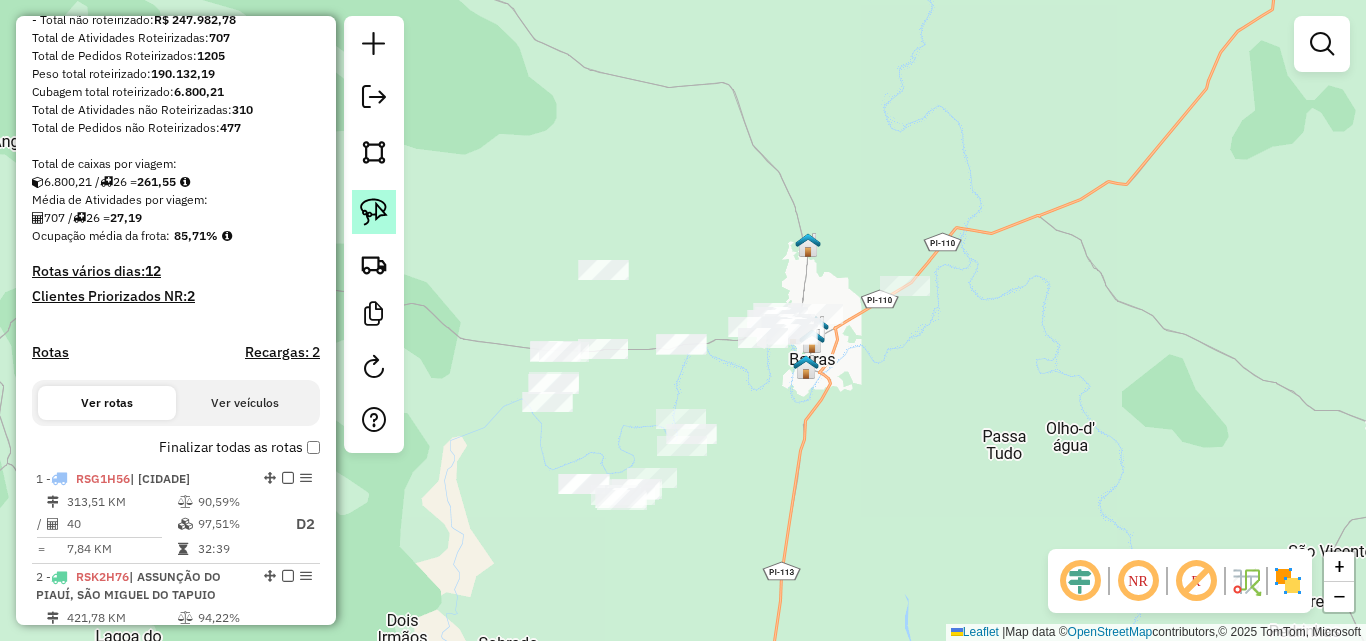 click 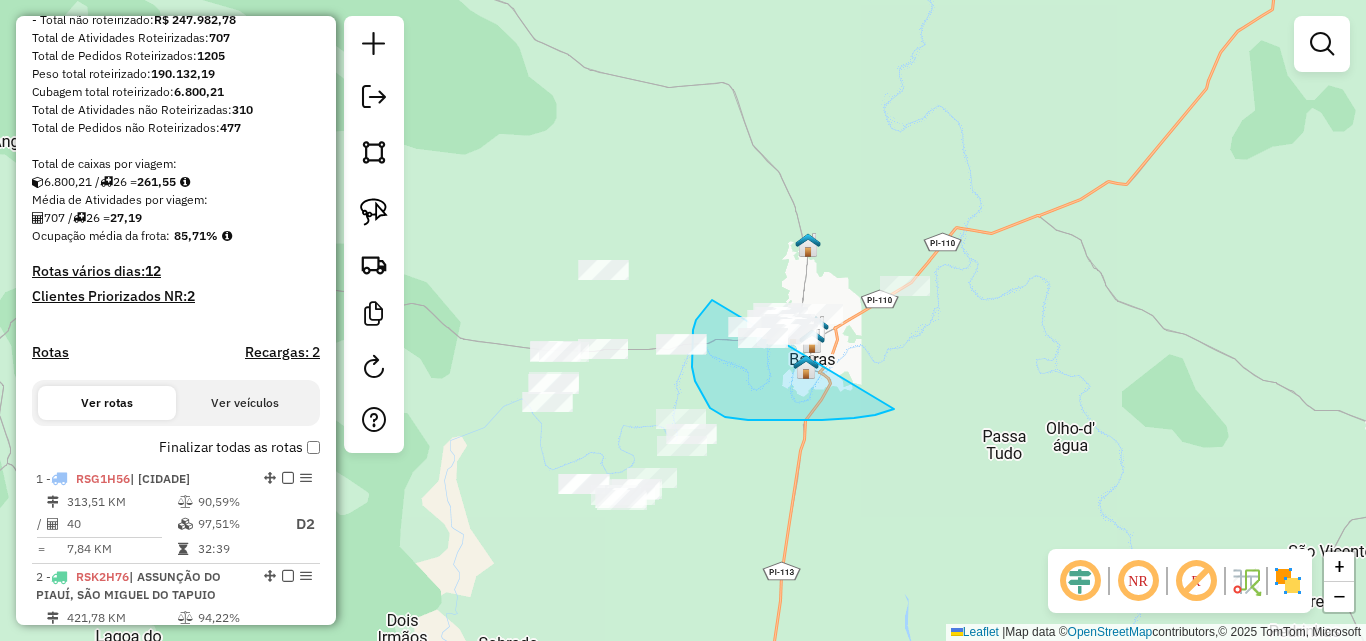 drag, startPoint x: 725, startPoint y: 417, endPoint x: 966, endPoint y: 262, distance: 286.54144 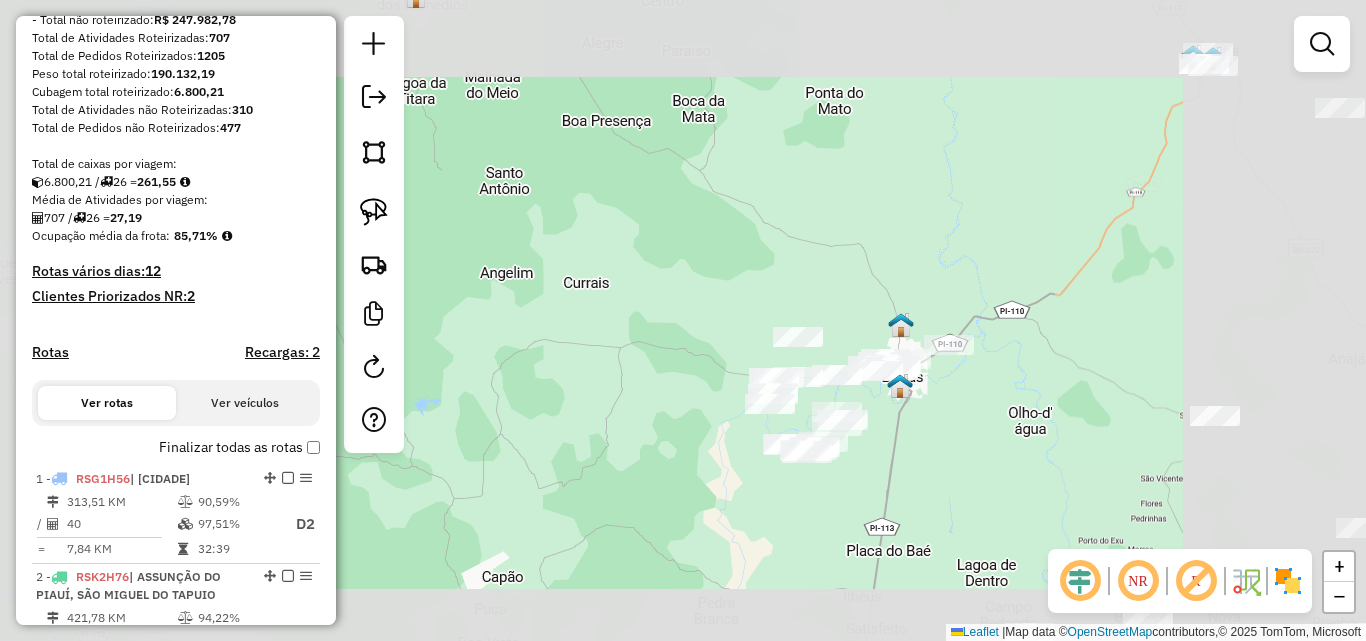 drag, startPoint x: 1085, startPoint y: 403, endPoint x: 768, endPoint y: 455, distance: 321.23666 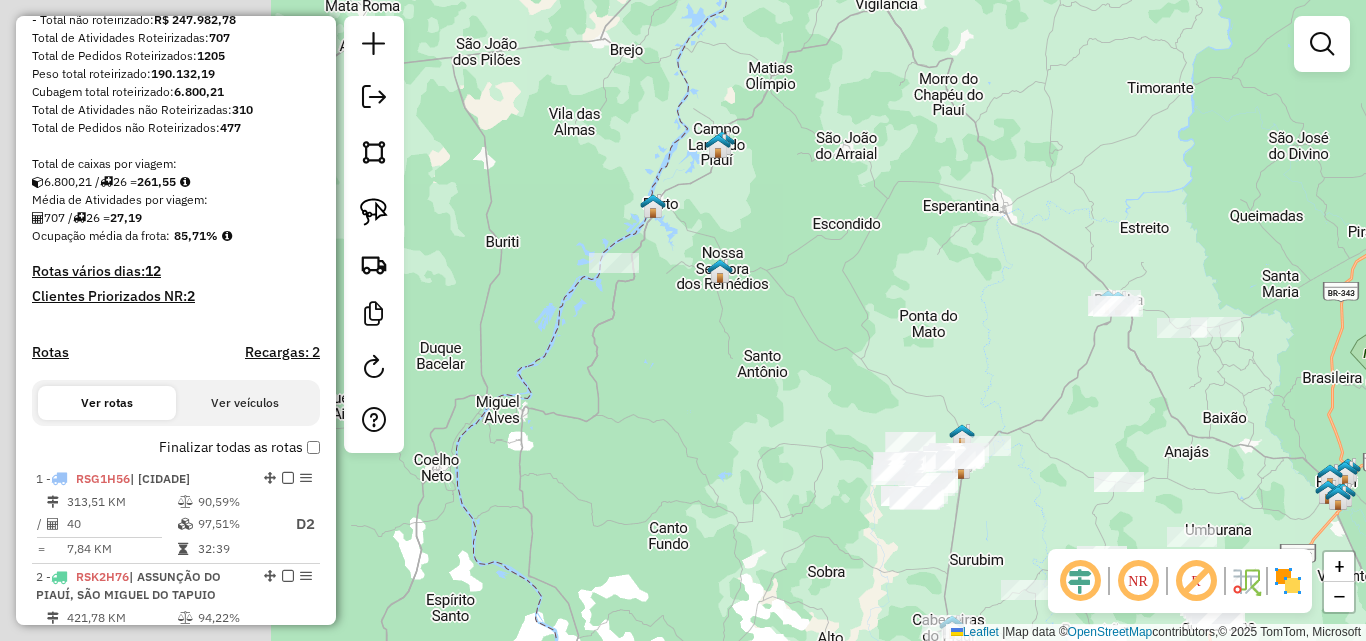 drag, startPoint x: 889, startPoint y: 370, endPoint x: 700, endPoint y: 31, distance: 388.12628 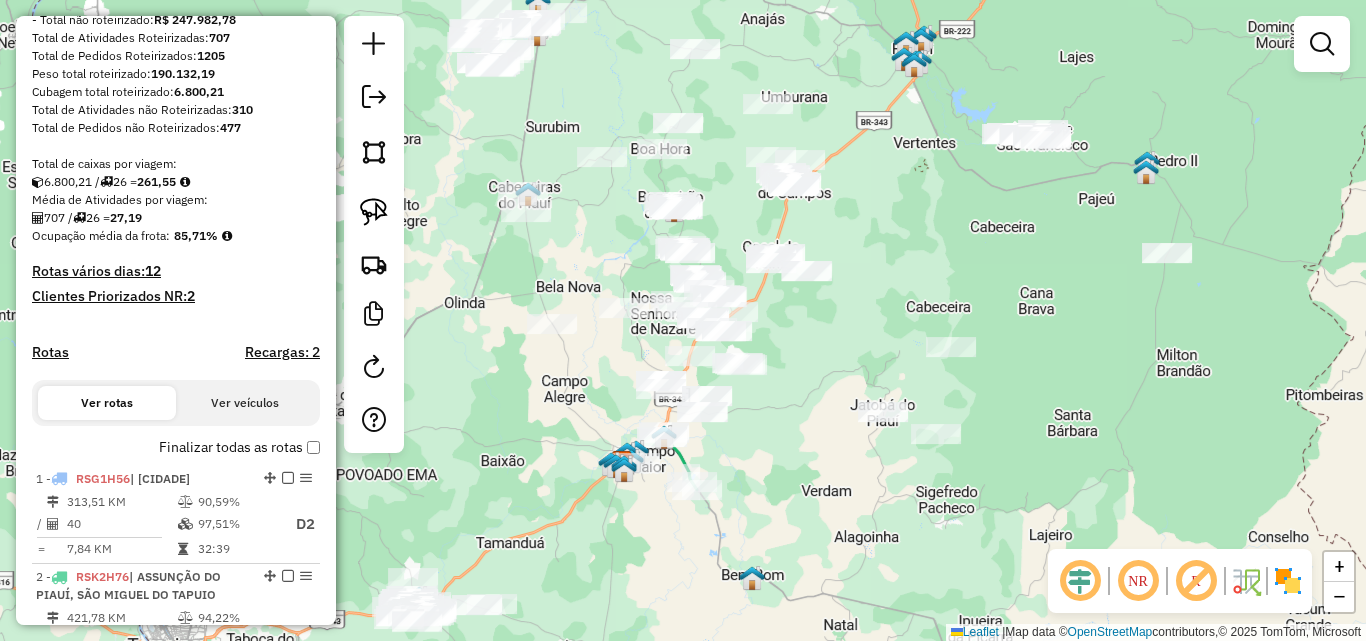 drag, startPoint x: 902, startPoint y: 358, endPoint x: 698, endPoint y: 1, distance: 411.17514 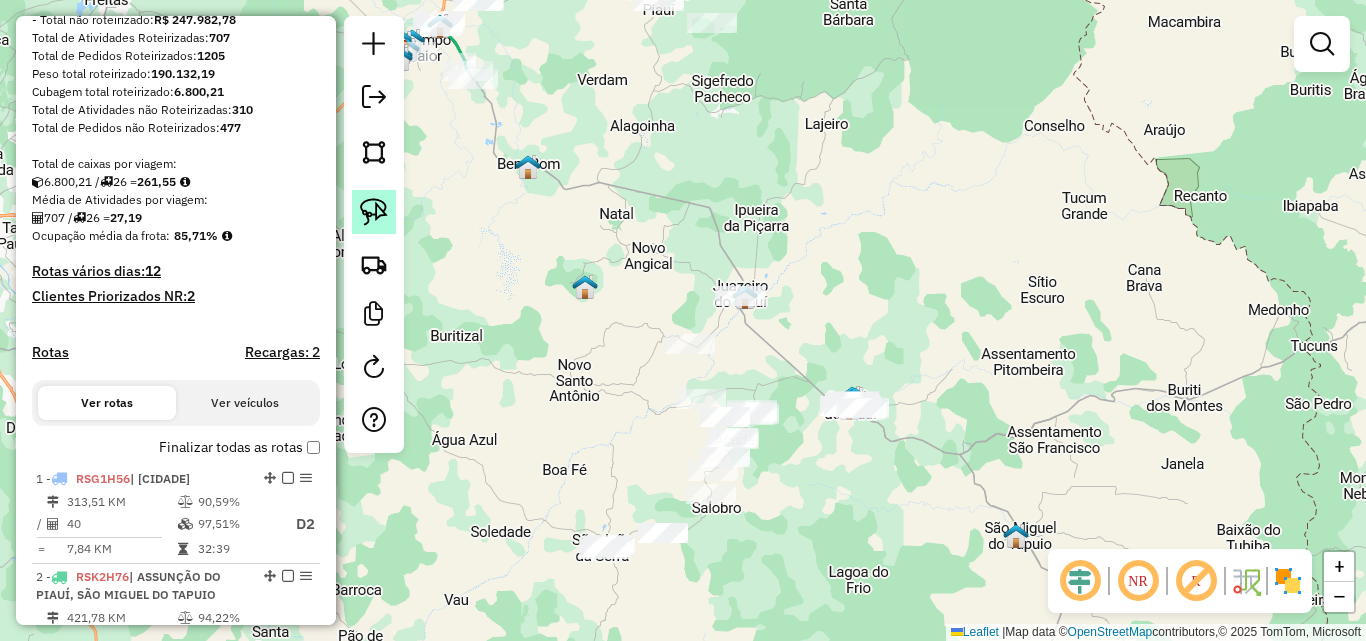 click 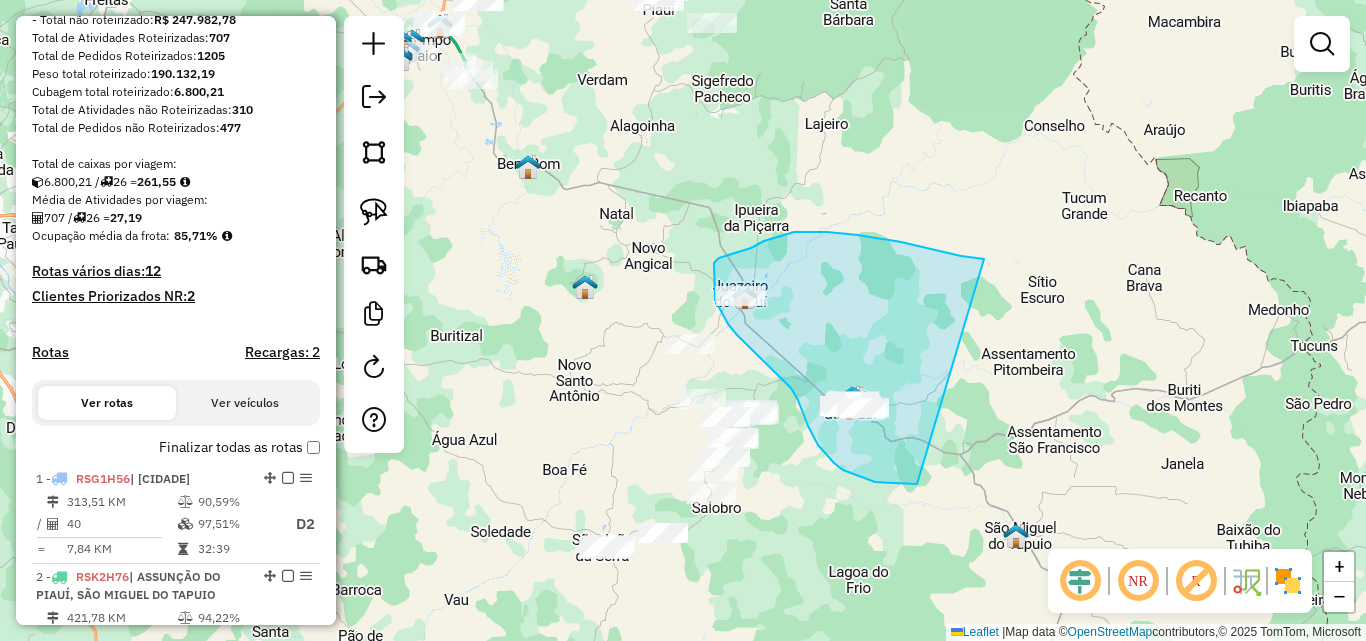drag, startPoint x: 901, startPoint y: 242, endPoint x: 997, endPoint y: 342, distance: 138.62178 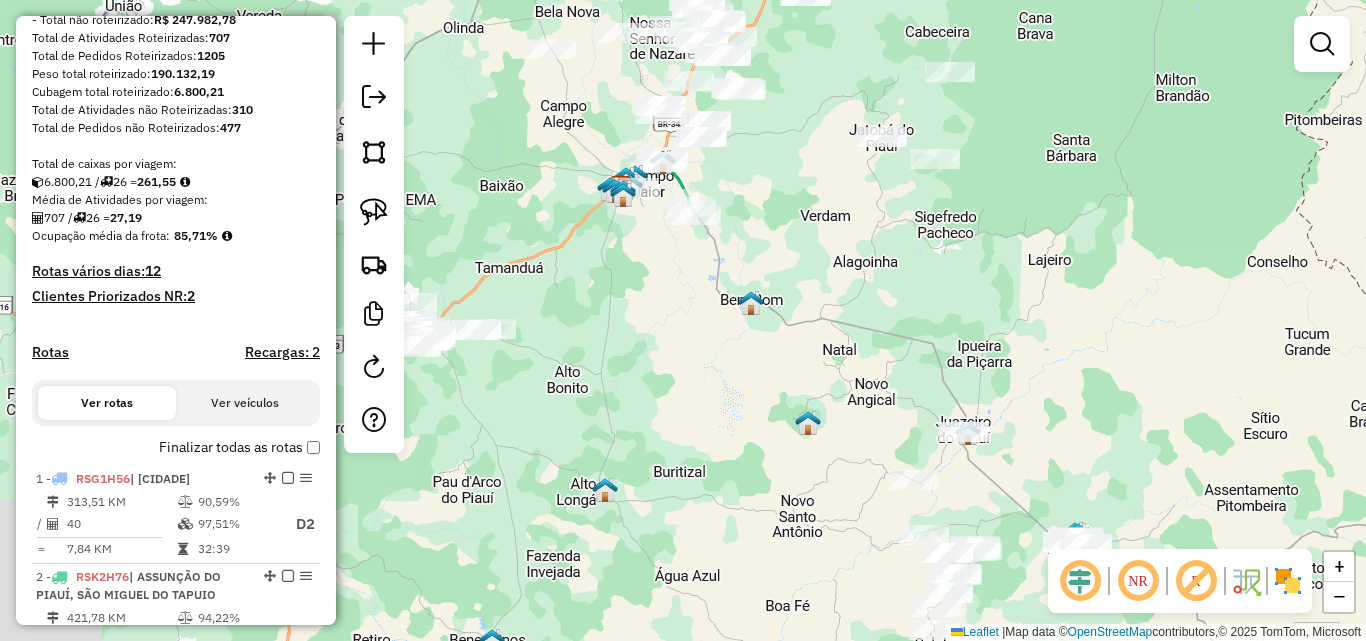 drag, startPoint x: 796, startPoint y: 239, endPoint x: 1073, endPoint y: 413, distance: 327.11618 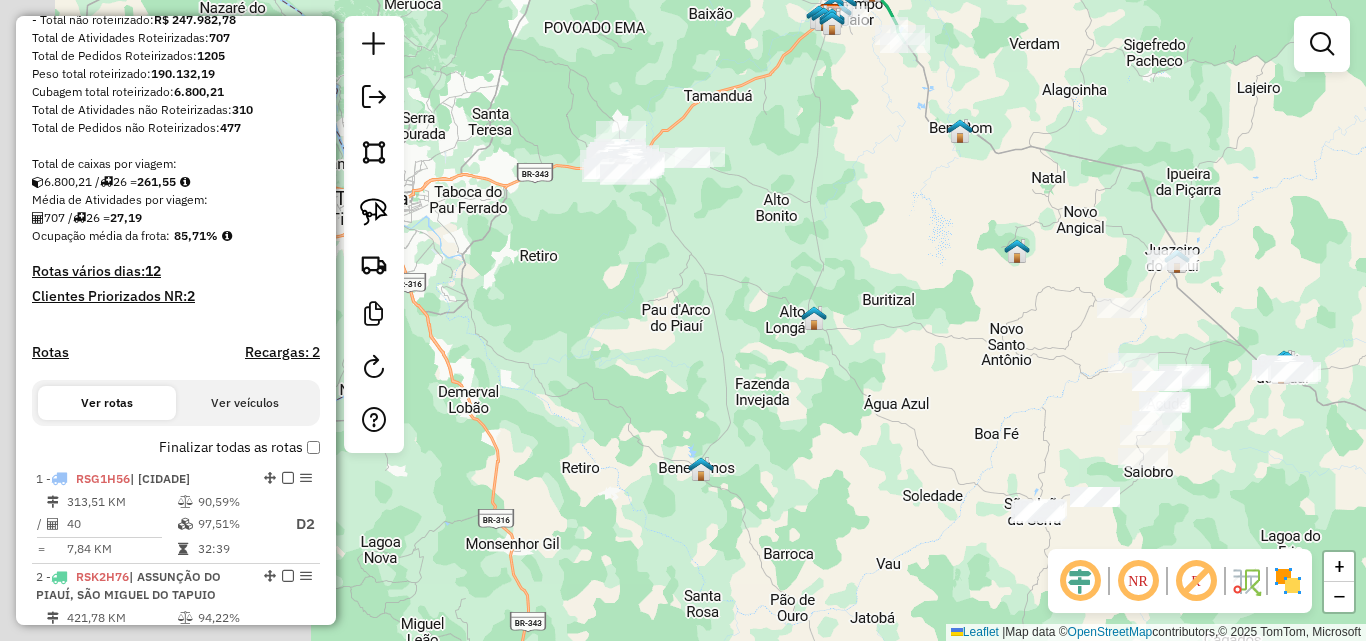 drag, startPoint x: 912, startPoint y: 397, endPoint x: 1064, endPoint y: 196, distance: 252.00198 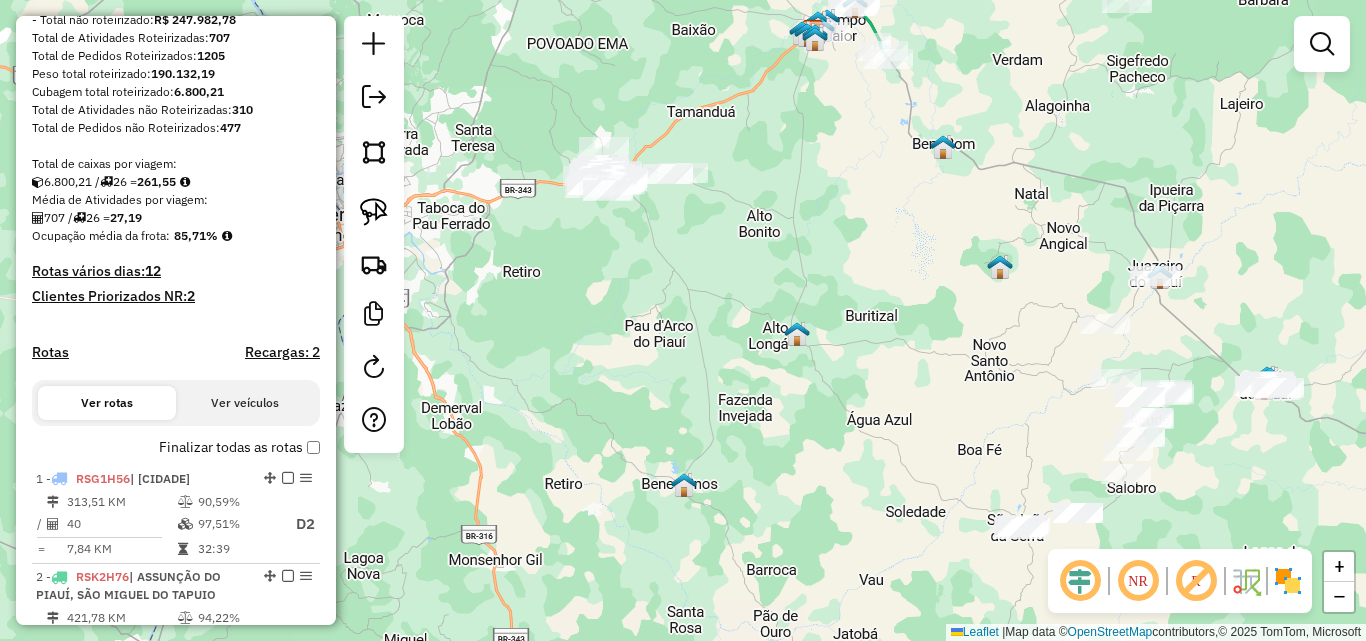 drag, startPoint x: 955, startPoint y: 272, endPoint x: 733, endPoint y: 308, distance: 224.89998 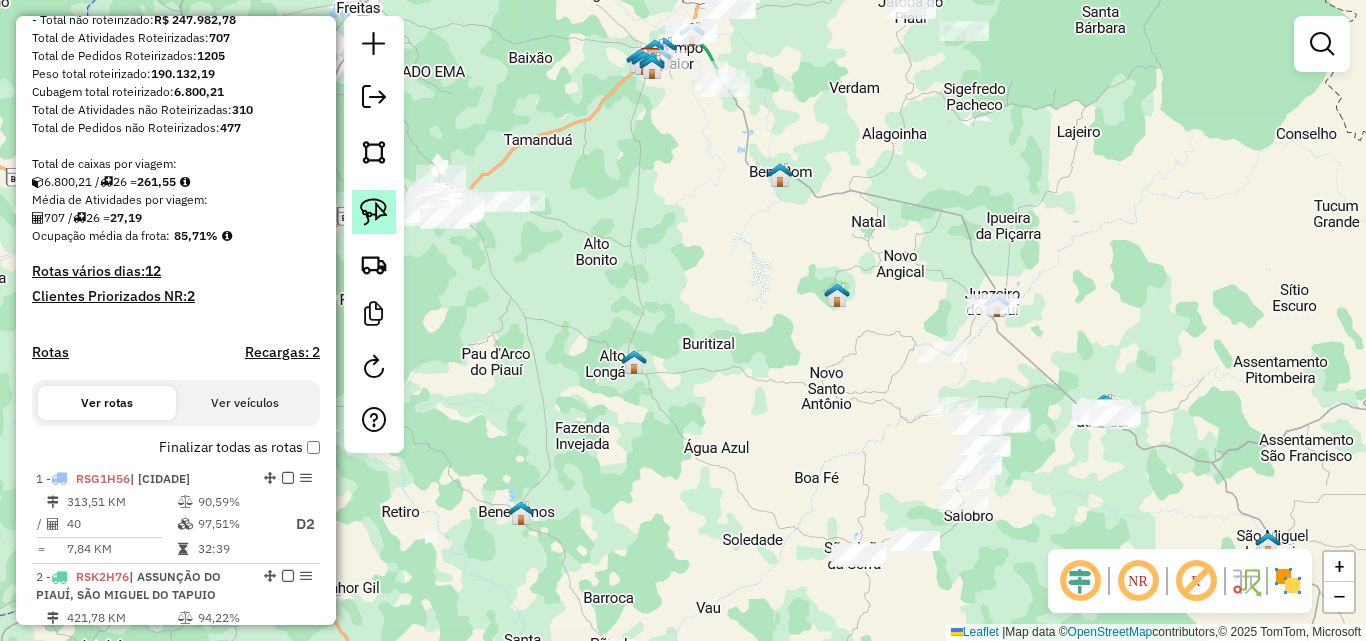click 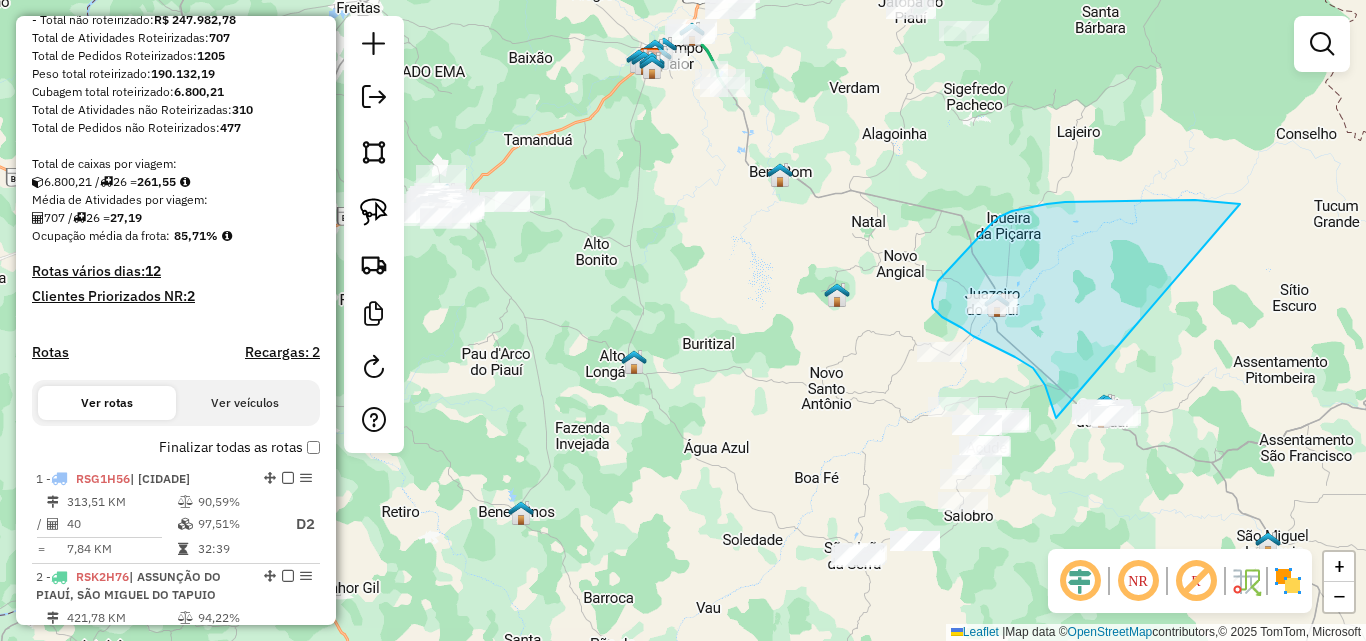 drag, startPoint x: 1047, startPoint y: 204, endPoint x: 1255, endPoint y: 411, distance: 293.45016 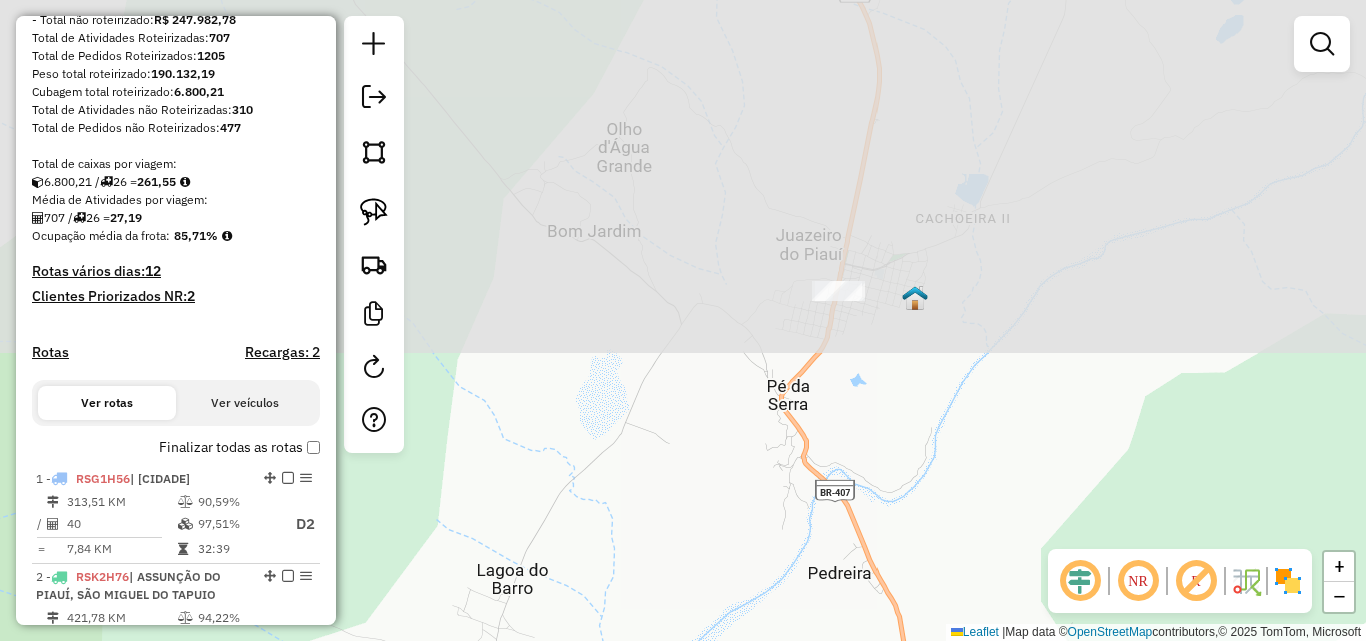 drag, startPoint x: 785, startPoint y: 111, endPoint x: 817, endPoint y: 468, distance: 358.4313 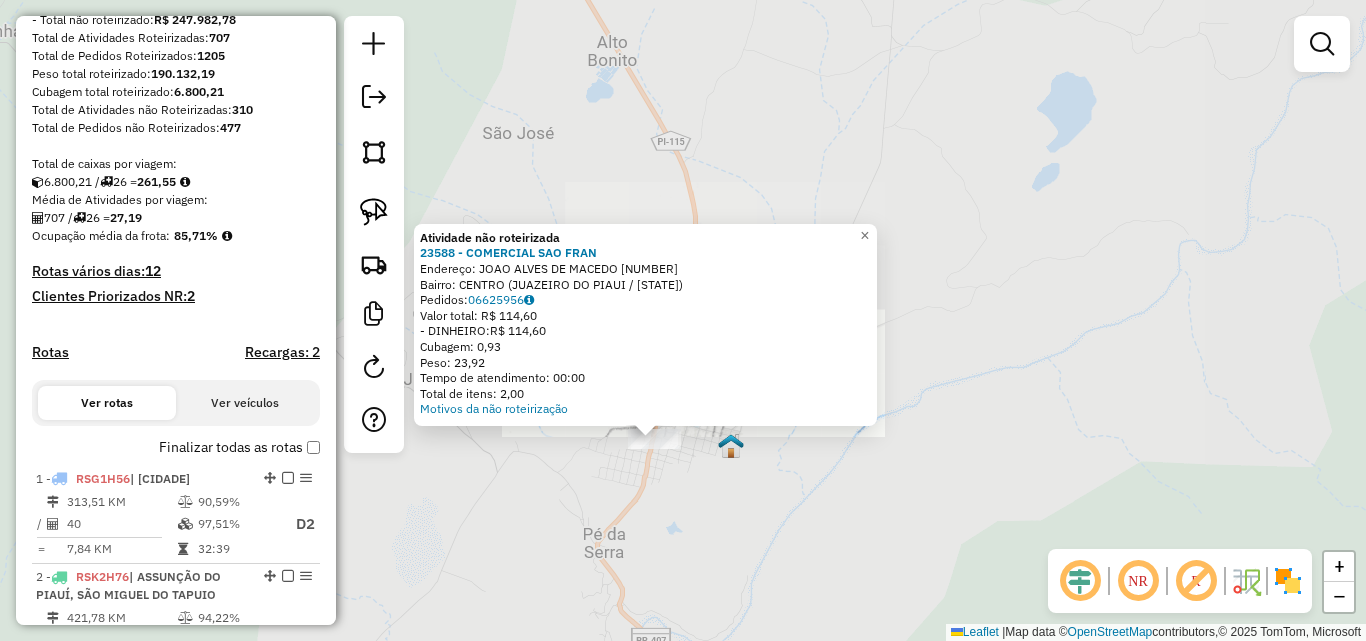 click on "Endereço:  [NAME] [NUMBER]   Bairro: [NEIGHBORHOOD] ([CITY] / PI)   Pedidos:  [ORDER_ID]   Valor total: R$ [PRICE],00   - DINHEIRO:  R$ [PRICE],00   Cubagem: [CUBAGE]   Peso: [WEIGHT]   Tempo de atendimento: 00:00   Total de itens: [ITEMS],00  Motivos da não roteirização × Janela de atendimento Grade de atendimento Capacidade Transportadoras Veículos Cliente Pedidos  Rotas Selecione os dias de semana para filtrar as janelas de atendimento  Seg   Ter   Qua   Qui   Sex   Sáb   Dom  Informe o período da janela de atendimento: De: Até:  Filtrar exatamente a janela do cliente  Considerar janela de atendimento padrão  Selecione os dias de semana para filtrar as grades de atendimento  Seg   Ter   Qua   Qui   Sex   Sáb   Dom   Considerar clientes sem dia de atendimento cadastrado  Clientes fora do dia de atendimento selecionado Filtrar as atividades entre os valores definidos abaixo:  Peso mínimo:   Peso máximo:   Cubagem mínima:   Cubagem máxima:   De:  De:" 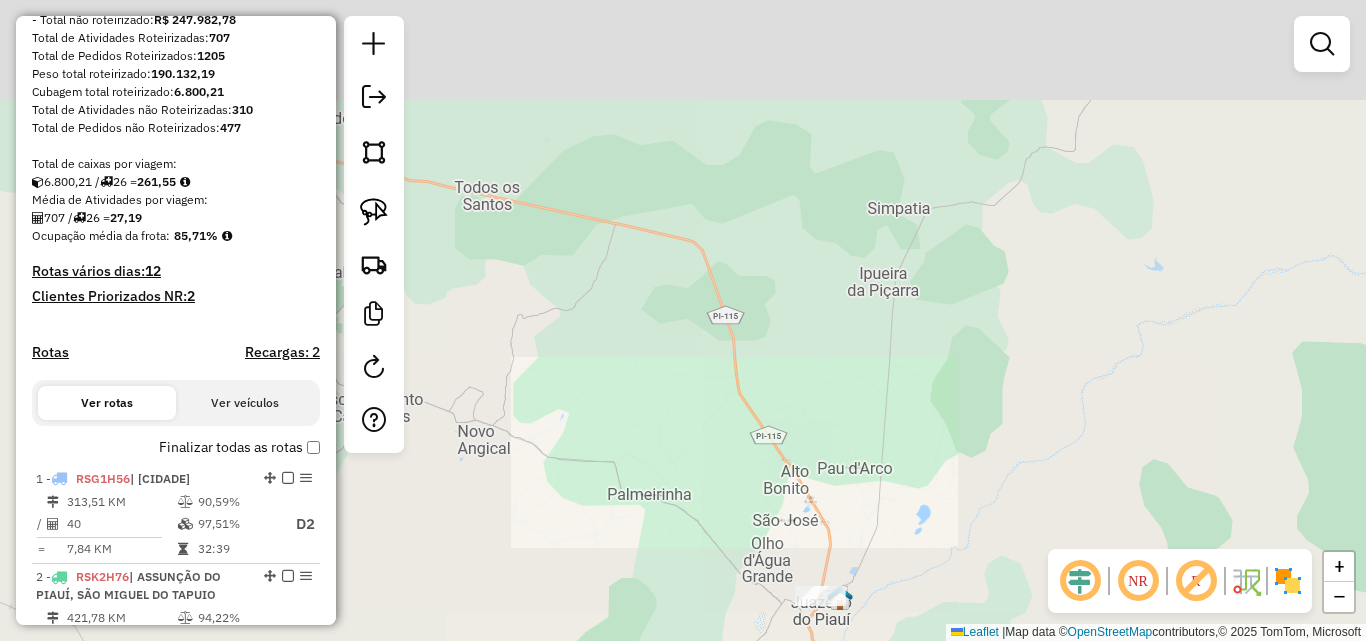 drag, startPoint x: 968, startPoint y: 393, endPoint x: 960, endPoint y: 445, distance: 52.611786 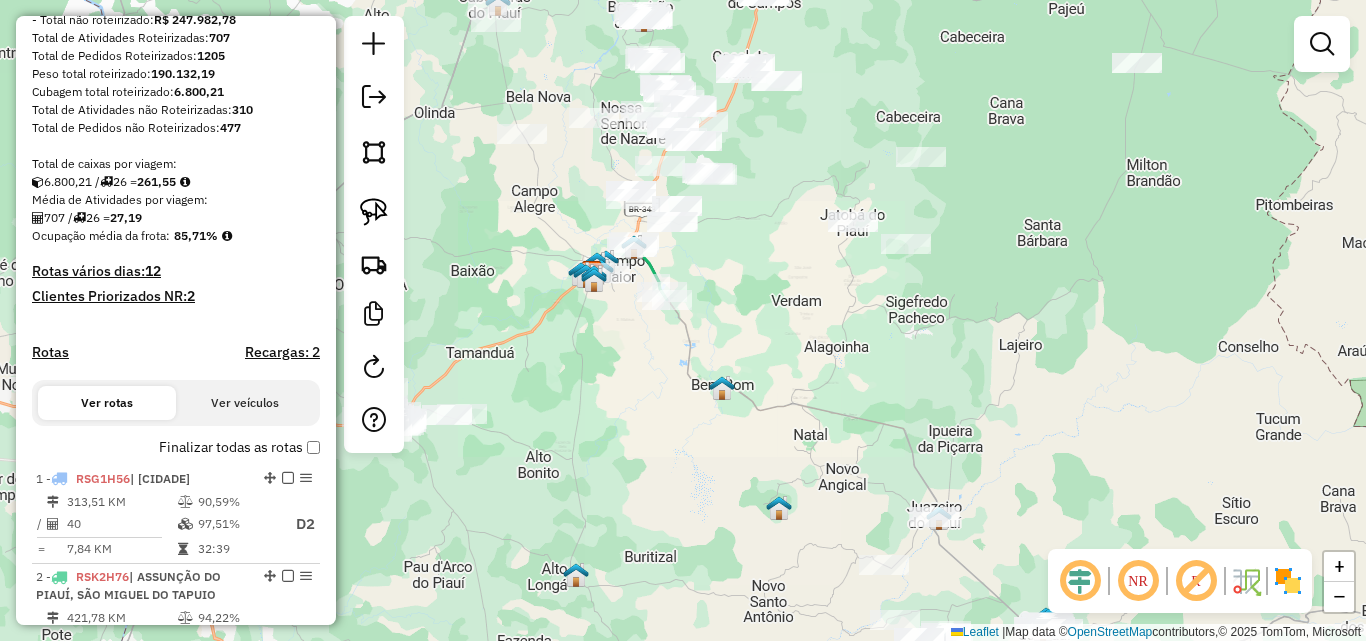 drag, startPoint x: 930, startPoint y: 312, endPoint x: 957, endPoint y: 529, distance: 218.67328 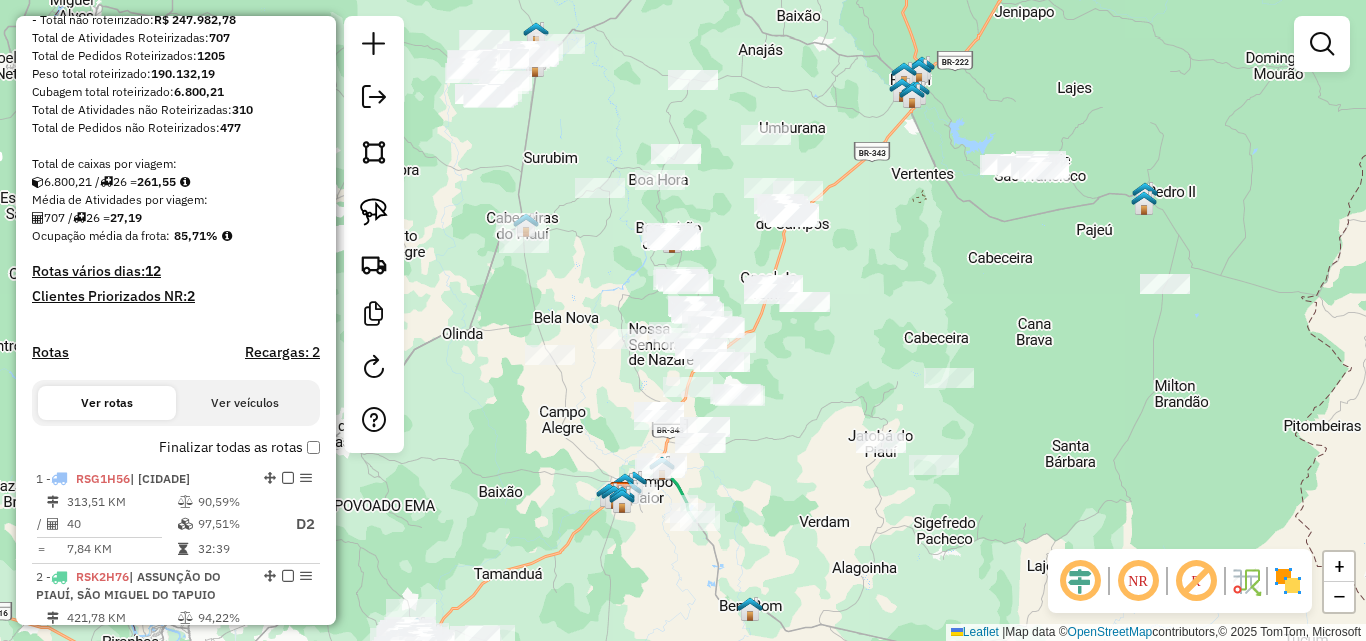 drag, startPoint x: 975, startPoint y: 310, endPoint x: 950, endPoint y: 402, distance: 95.33625 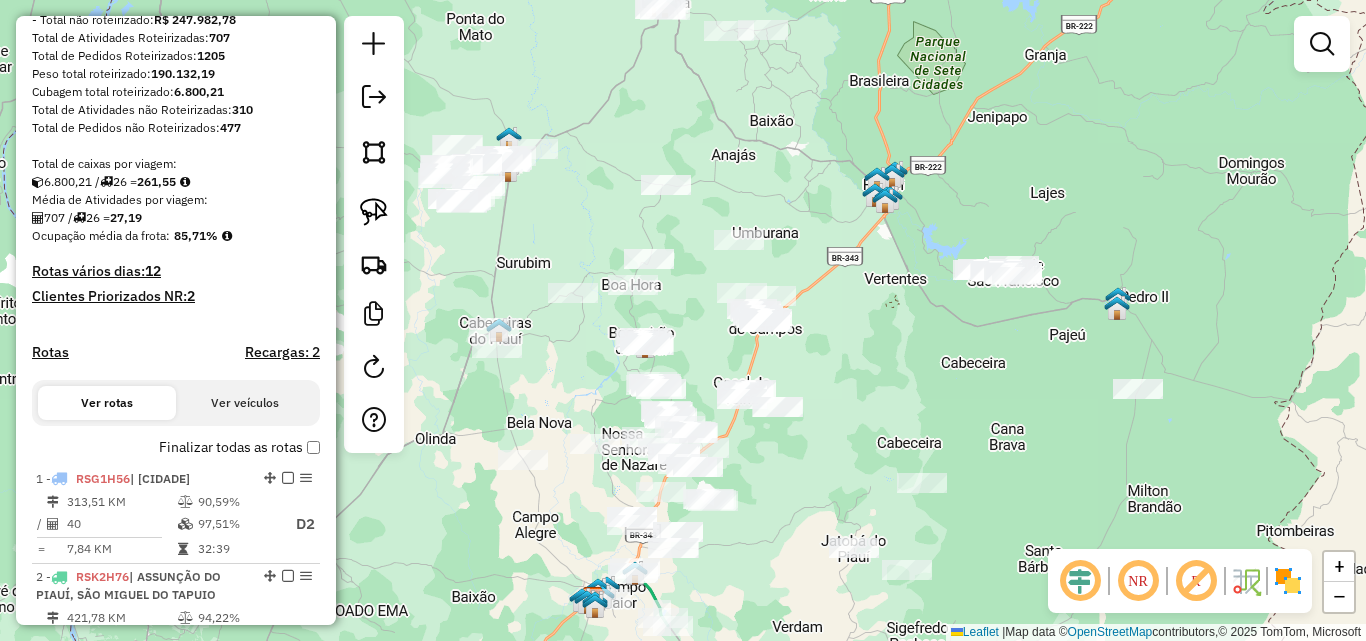 drag, startPoint x: 999, startPoint y: 375, endPoint x: 859, endPoint y: 480, distance: 175 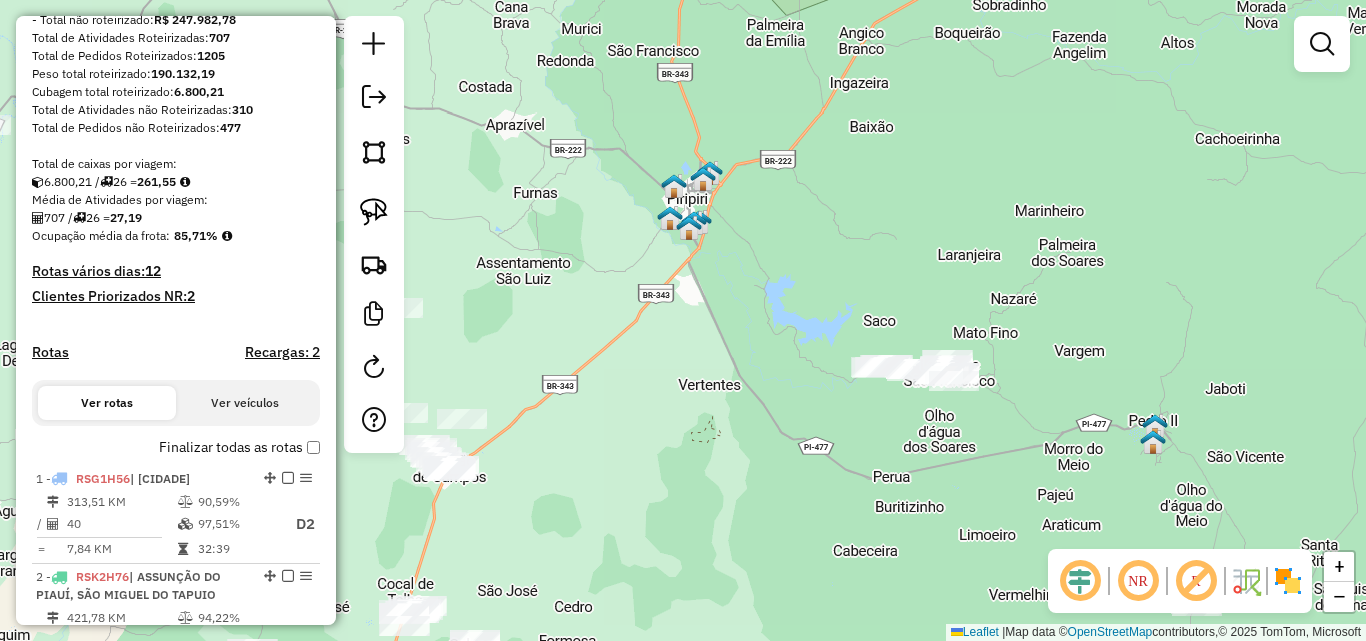 drag, startPoint x: 814, startPoint y: 482, endPoint x: 841, endPoint y: 480, distance: 27.073973 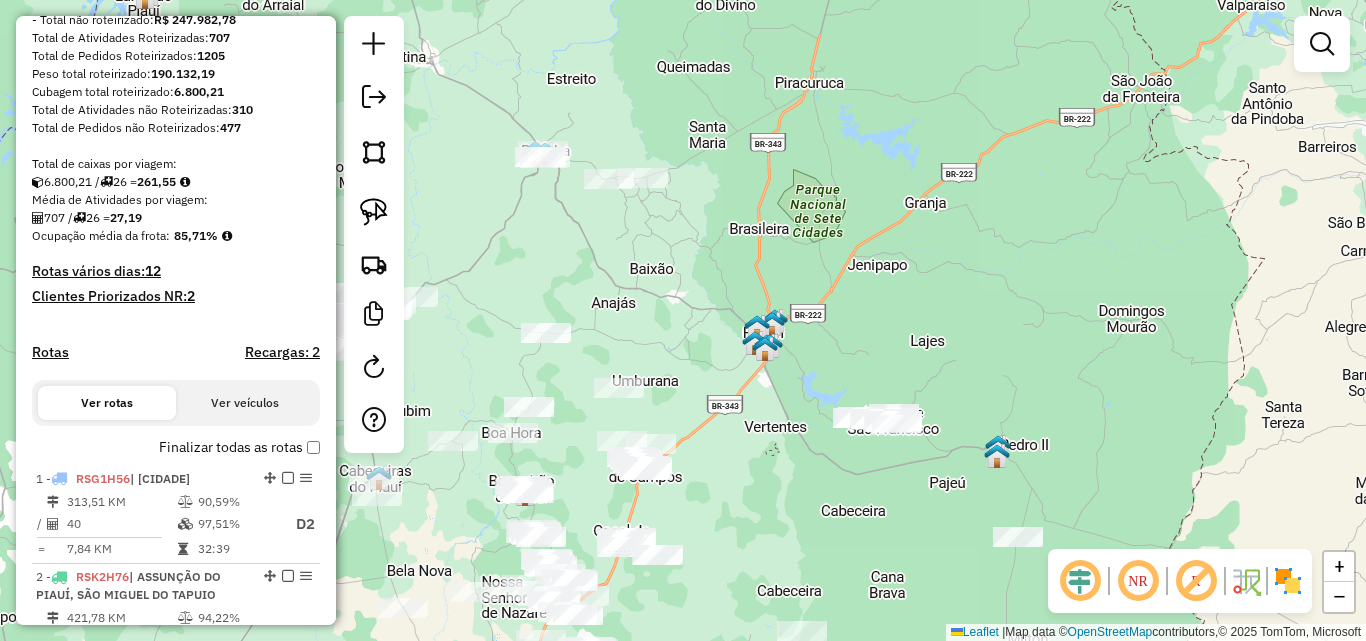 drag, startPoint x: 720, startPoint y: 364, endPoint x: 842, endPoint y: 382, distance: 123.32072 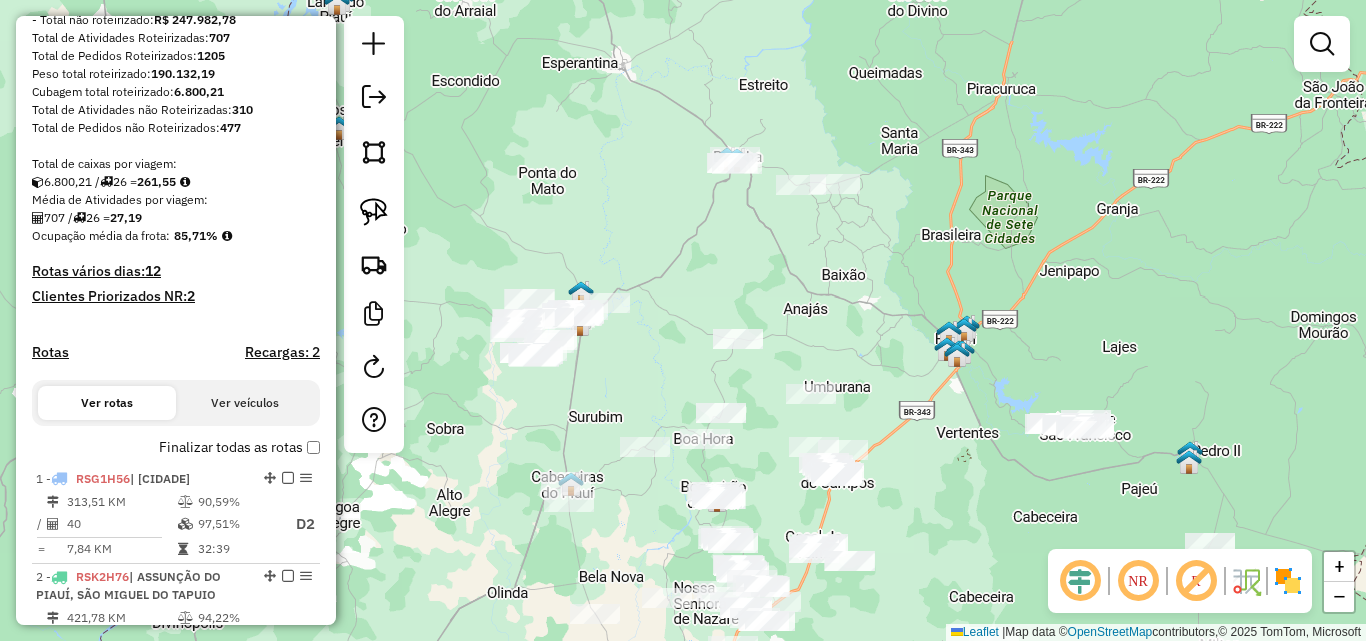 drag, startPoint x: 870, startPoint y: 343, endPoint x: 1011, endPoint y: 238, distance: 175.80103 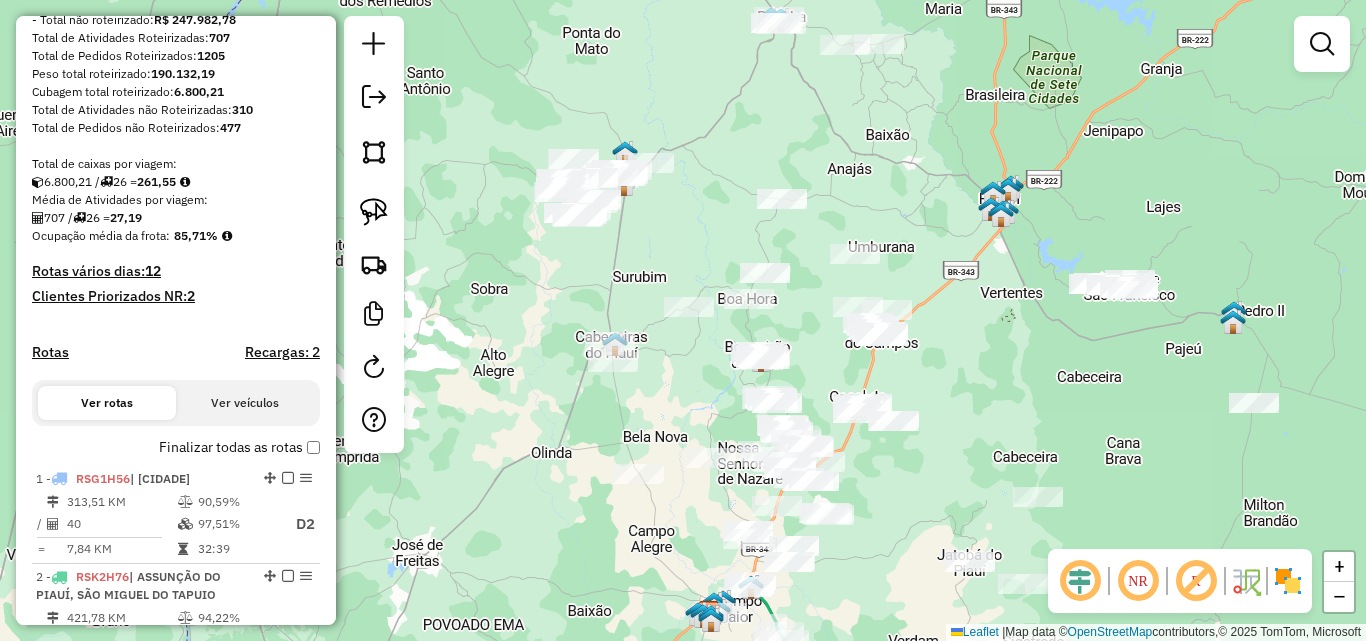 drag, startPoint x: 1016, startPoint y: 338, endPoint x: 916, endPoint y: 312, distance: 103.32473 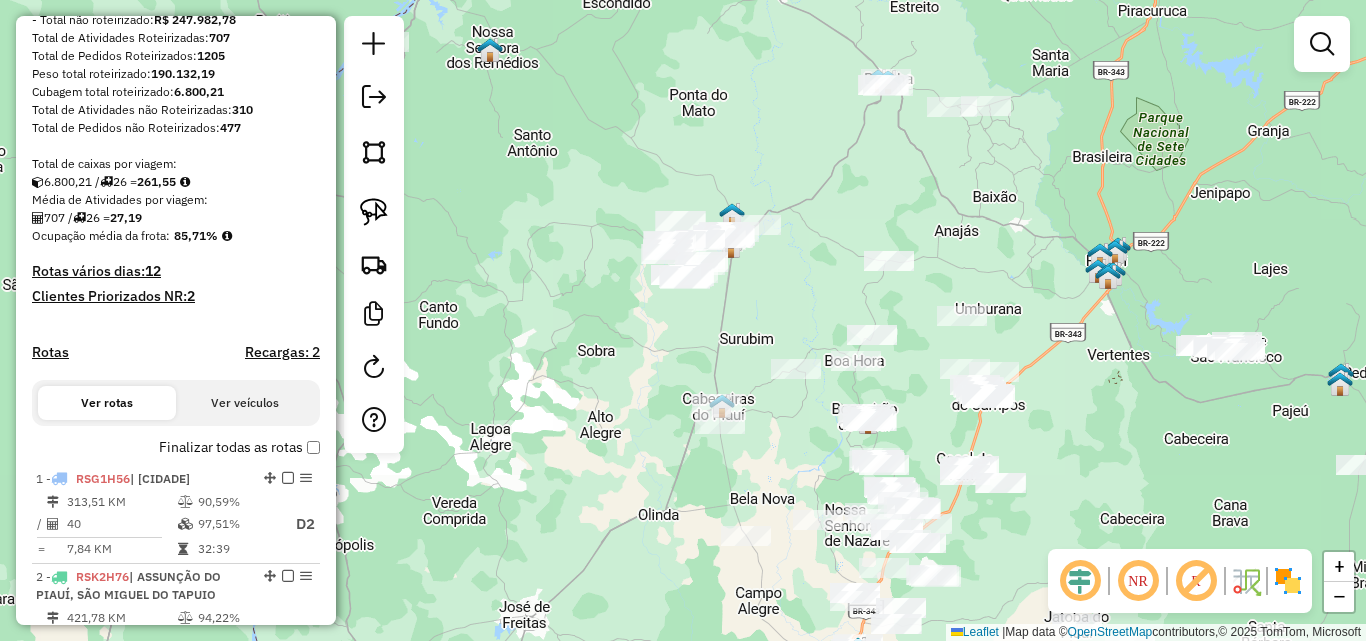 drag, startPoint x: 977, startPoint y: 358, endPoint x: 1088, endPoint y: 373, distance: 112.00893 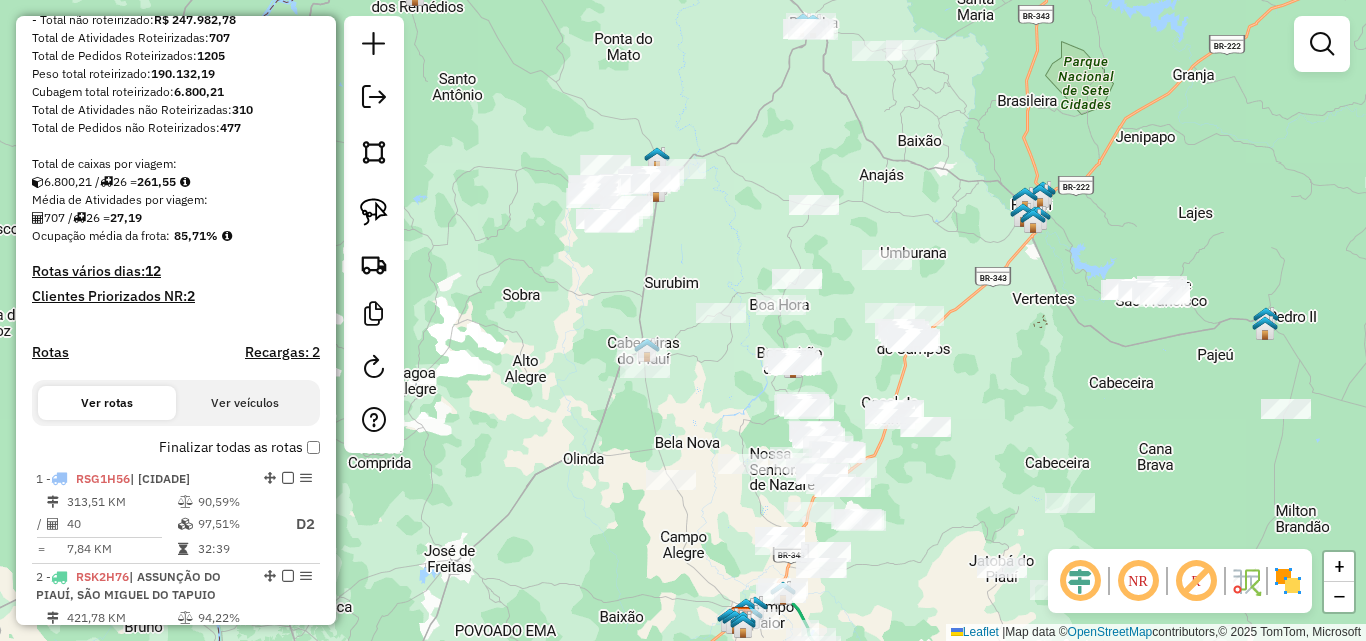 click on "Janela de atendimento Grade de atendimento Capacidade Transportadoras Veículos Cliente Pedidos  Rotas Selecione os dias de semana para filtrar as janelas de atendimento  Seg   Ter   Qua   Qui   Sex   Sáb   Dom  Informe o período da janela de atendimento: De: Até:  Filtrar exatamente a janela do cliente  Considerar janela de atendimento padrão  Selecione os dias de semana para filtrar as grades de atendimento  Seg   Ter   Qua   Qui   Sex   Sáb   Dom   Considerar clientes sem dia de atendimento cadastrado  Clientes fora do dia de atendimento selecionado Filtrar as atividades entre os valores definidos abaixo:  Peso mínimo:   Peso máximo:   Cubagem mínima:   Cubagem máxima:   De:   Até:  Filtrar as atividades entre o tempo de atendimento definido abaixo:  De:   Até:   Considerar capacidade total dos clientes não roteirizados Transportadora: Selecione um ou mais itens Tipo de veículo: Selecione um ou mais itens Veículo: Selecione um ou mais itens Motorista: Selecione um ou mais itens Nome: Rótulo:" 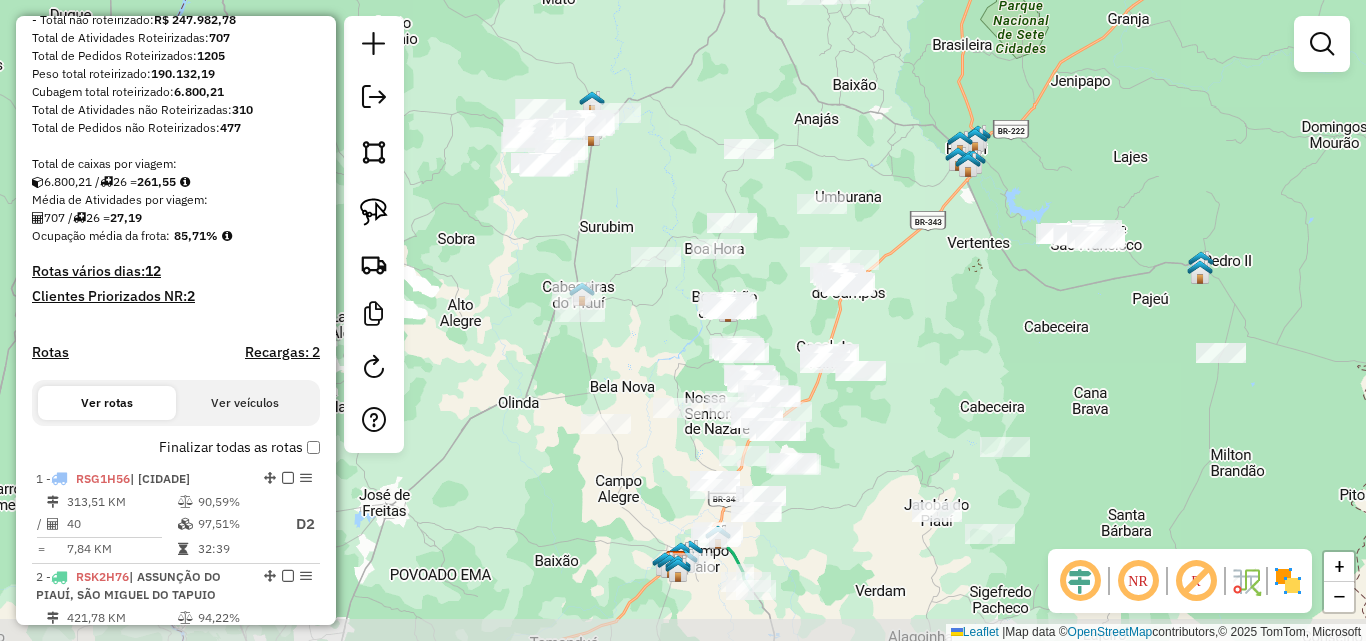 click on "Janela de atendimento Grade de atendimento Capacidade Transportadoras Veículos Cliente Pedidos  Rotas Selecione os dias de semana para filtrar as janelas de atendimento  Seg   Ter   Qua   Qui   Sex   Sáb   Dom  Informe o período da janela de atendimento: De: Até:  Filtrar exatamente a janela do cliente  Considerar janela de atendimento padrão  Selecione os dias de semana para filtrar as grades de atendimento  Seg   Ter   Qua   Qui   Sex   Sáb   Dom   Considerar clientes sem dia de atendimento cadastrado  Clientes fora do dia de atendimento selecionado Filtrar as atividades entre os valores definidos abaixo:  Peso mínimo:   Peso máximo:   Cubagem mínima:   Cubagem máxima:   De:   Até:  Filtrar as atividades entre o tempo de atendimento definido abaixo:  De:   Até:   Considerar capacidade total dos clientes não roteirizados Transportadora: Selecione um ou mais itens Tipo de veículo: Selecione um ou mais itens Veículo: Selecione um ou mais itens Motorista: Selecione um ou mais itens Nome: Rótulo:" 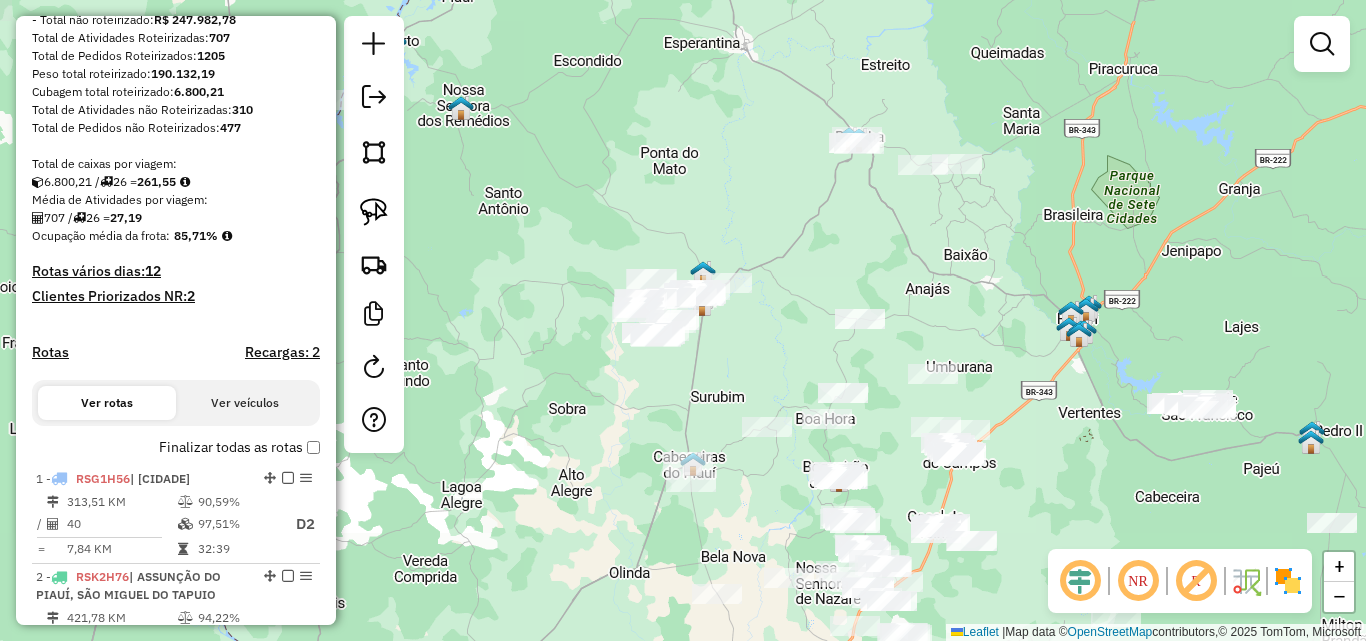 click on "Janela de atendimento Grade de atendimento Capacidade Transportadoras Veículos Cliente Pedidos  Rotas Selecione os dias de semana para filtrar as janelas de atendimento  Seg   Ter   Qua   Qui   Sex   Sáb   Dom  Informe o período da janela de atendimento: De: Até:  Filtrar exatamente a janela do cliente  Considerar janela de atendimento padrão  Selecione os dias de semana para filtrar as grades de atendimento  Seg   Ter   Qua   Qui   Sex   Sáb   Dom   Considerar clientes sem dia de atendimento cadastrado  Clientes fora do dia de atendimento selecionado Filtrar as atividades entre os valores definidos abaixo:  Peso mínimo:   Peso máximo:   Cubagem mínima:   Cubagem máxima:   De:   Até:  Filtrar as atividades entre o tempo de atendimento definido abaixo:  De:   Até:   Considerar capacidade total dos clientes não roteirizados Transportadora: Selecione um ou mais itens Tipo de veículo: Selecione um ou mais itens Veículo: Selecione um ou mais itens Motorista: Selecione um ou mais itens Nome: Rótulo:" 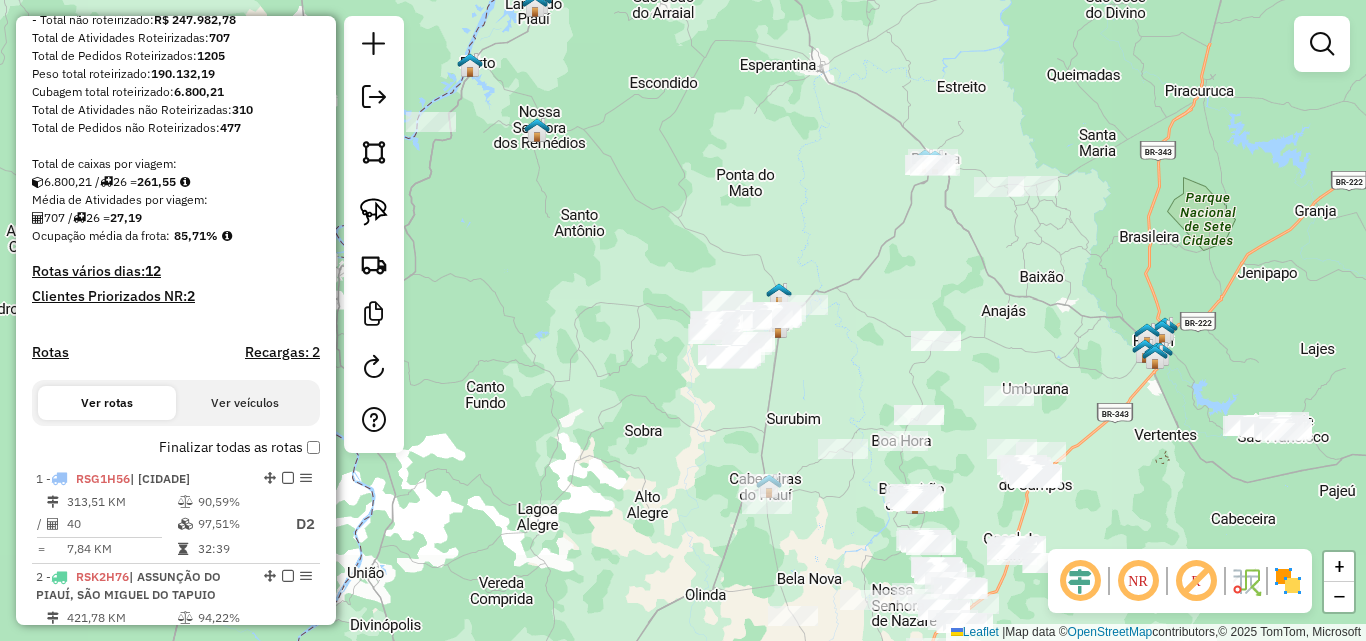 click on "Janela de atendimento Grade de atendimento Capacidade Transportadoras Veículos Cliente Pedidos  Rotas Selecione os dias de semana para filtrar as janelas de atendimento  Seg   Ter   Qua   Qui   Sex   Sáb   Dom  Informe o período da janela de atendimento: De: Até:  Filtrar exatamente a janela do cliente  Considerar janela de atendimento padrão  Selecione os dias de semana para filtrar as grades de atendimento  Seg   Ter   Qua   Qui   Sex   Sáb   Dom   Considerar clientes sem dia de atendimento cadastrado  Clientes fora do dia de atendimento selecionado Filtrar as atividades entre os valores definidos abaixo:  Peso mínimo:   Peso máximo:   Cubagem mínima:   Cubagem máxima:   De:   Até:  Filtrar as atividades entre o tempo de atendimento definido abaixo:  De:   Até:   Considerar capacidade total dos clientes não roteirizados Transportadora: Selecione um ou mais itens Tipo de veículo: Selecione um ou mais itens Veículo: Selecione um ou mais itens Motorista: Selecione um ou mais itens Nome: Rótulo:" 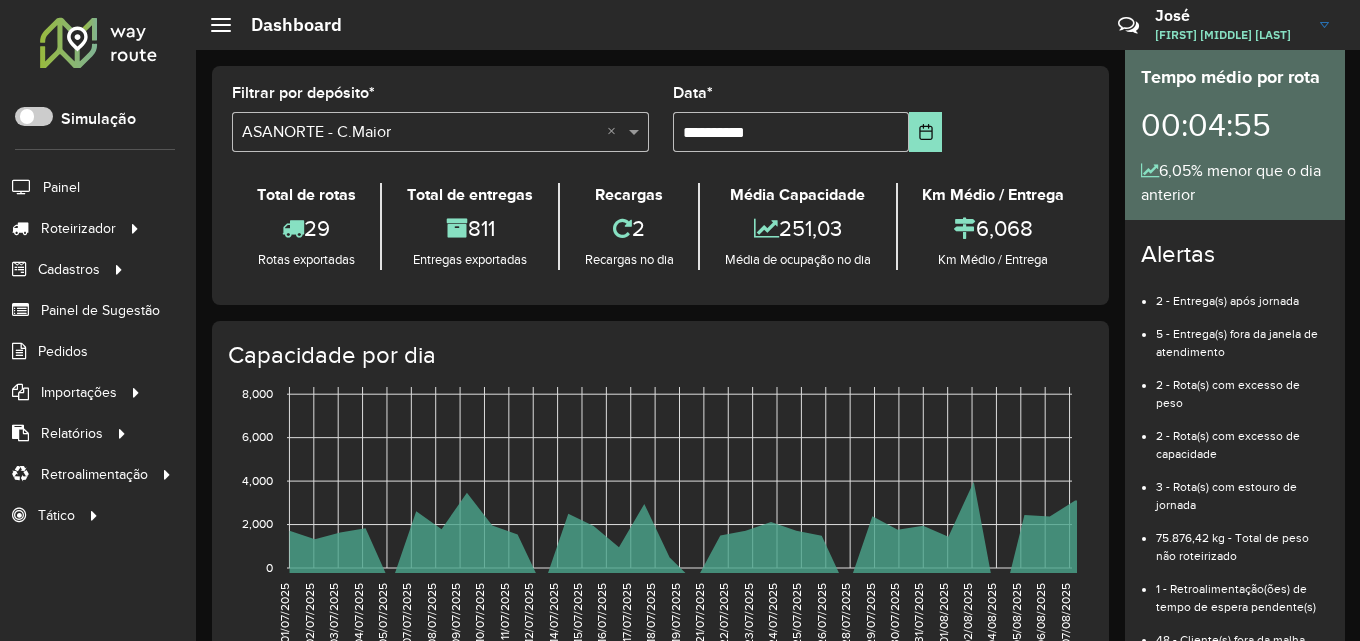 scroll, scrollTop: 0, scrollLeft: 0, axis: both 